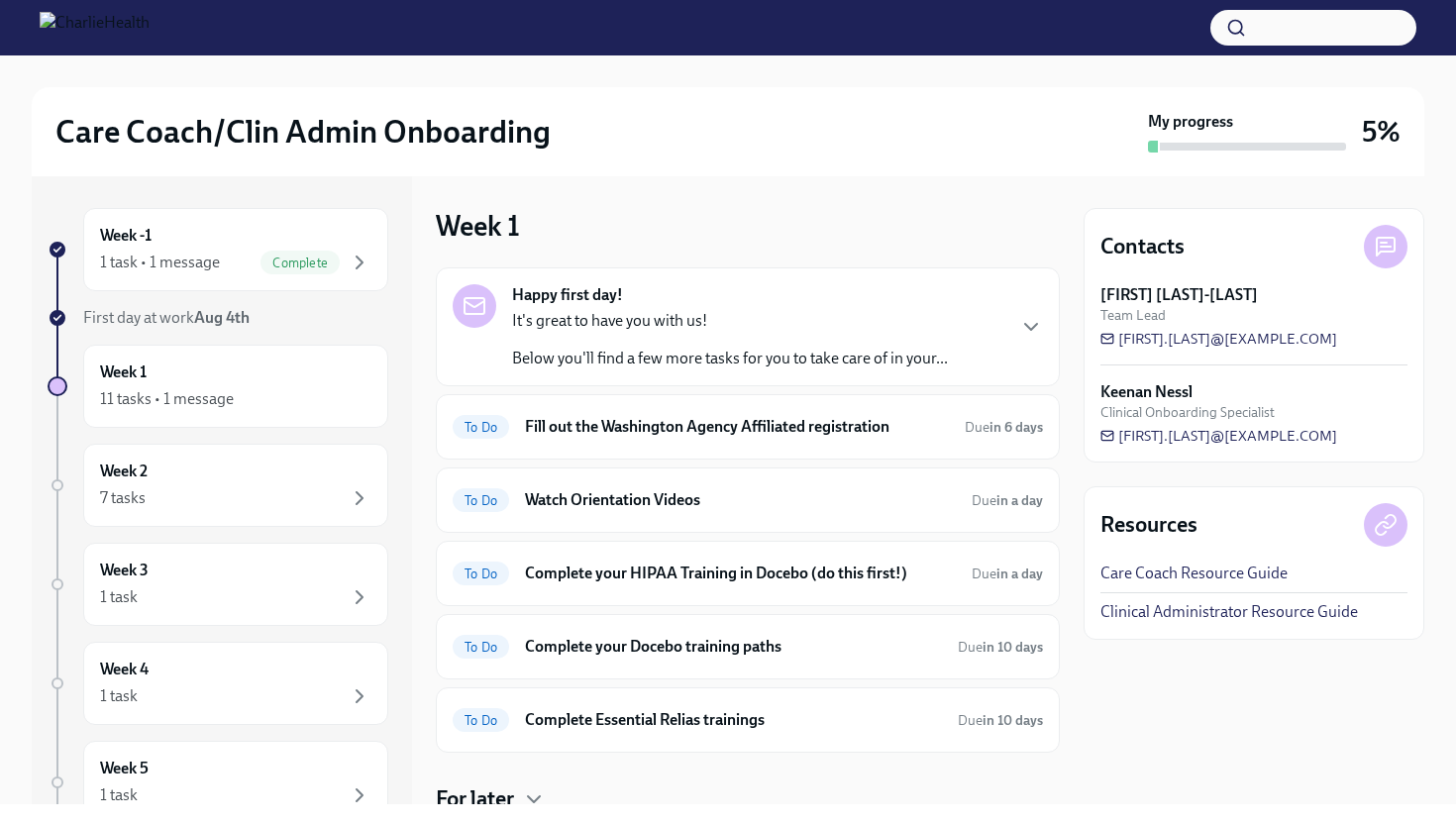 scroll, scrollTop: 0, scrollLeft: 0, axis: both 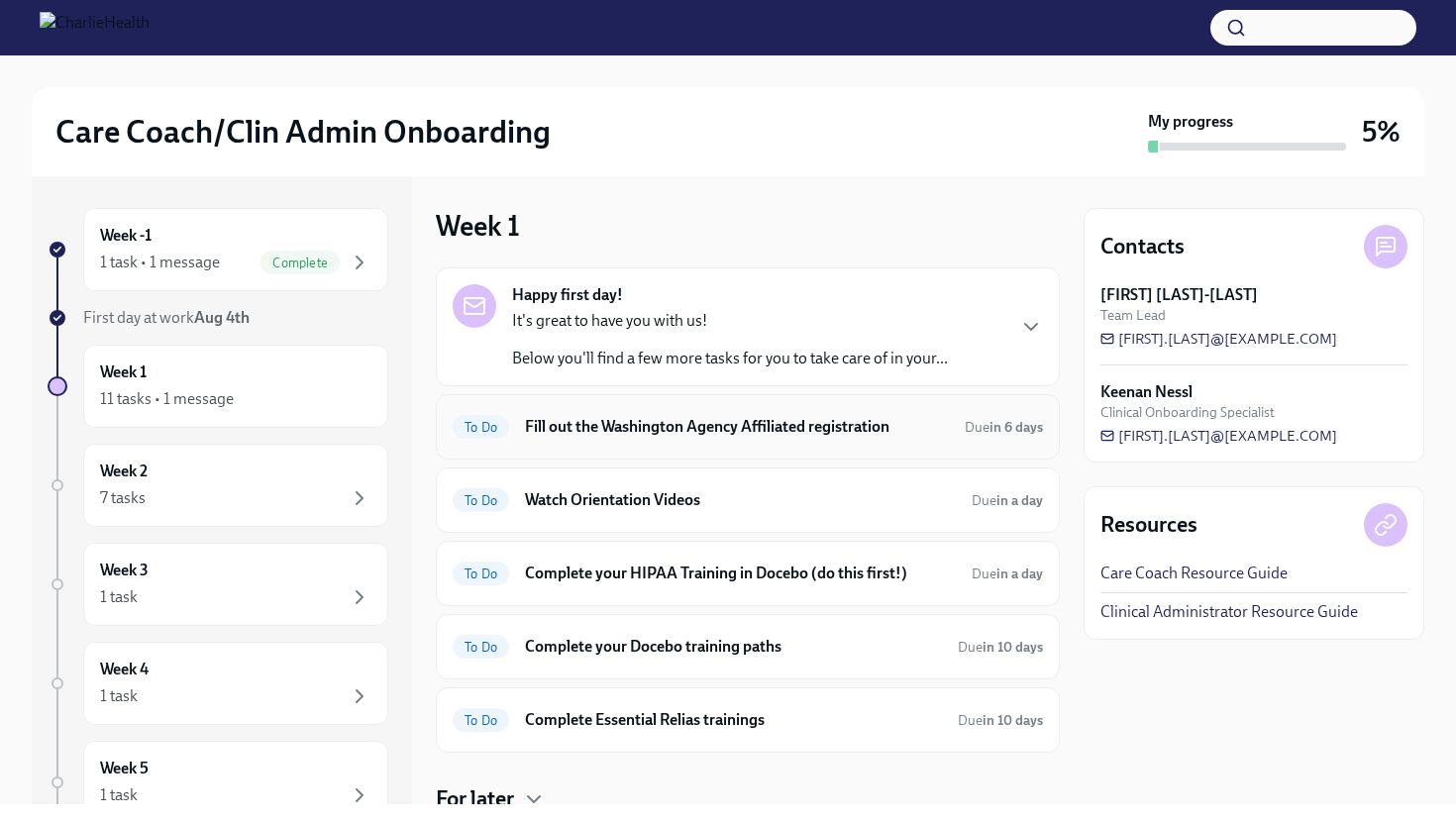 click on "Fill out the Washington Agency Affiliated registration" at bounding box center [737, 427] 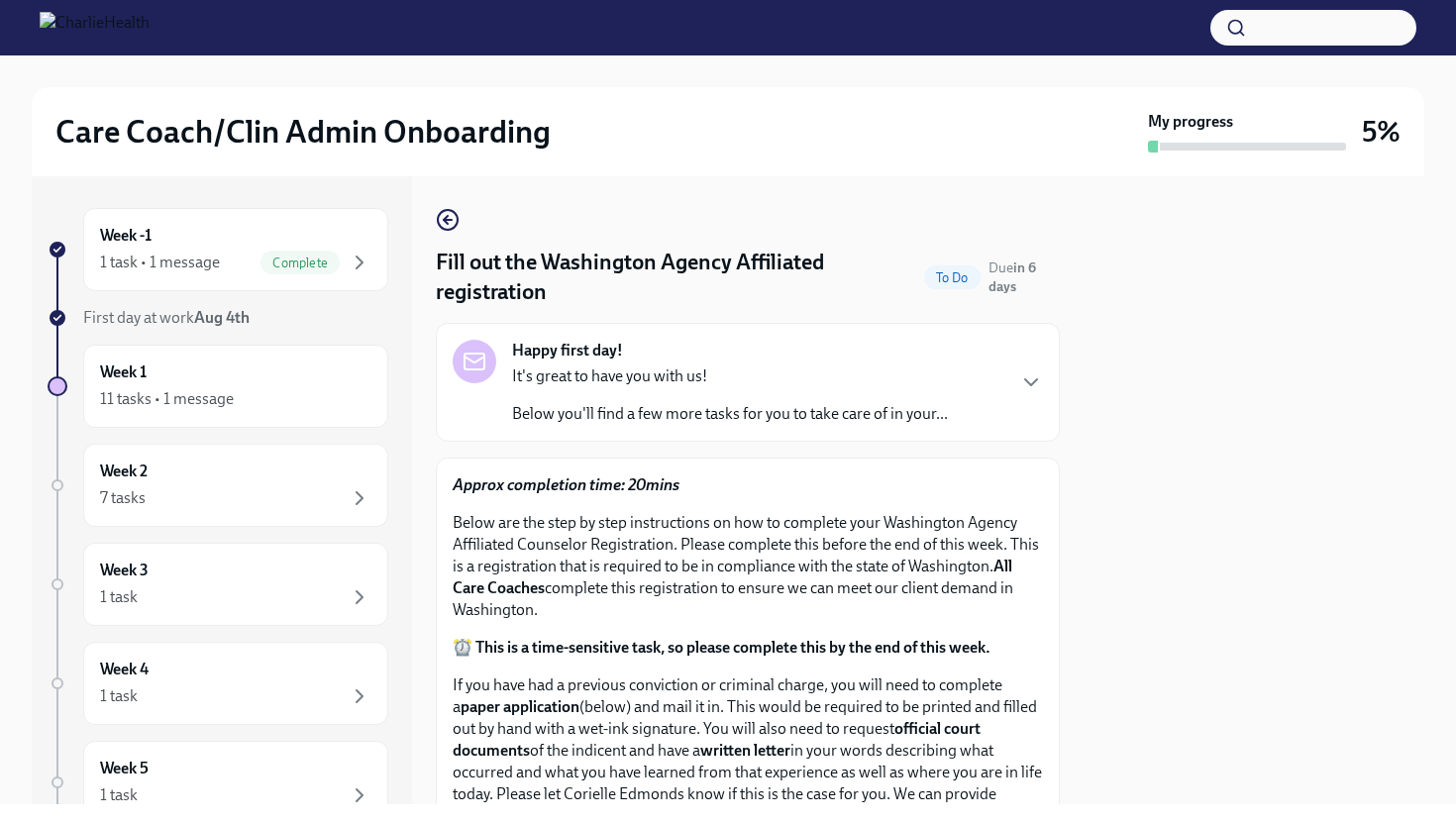 click on "It's great to have you with us!" at bounding box center [730, 376] 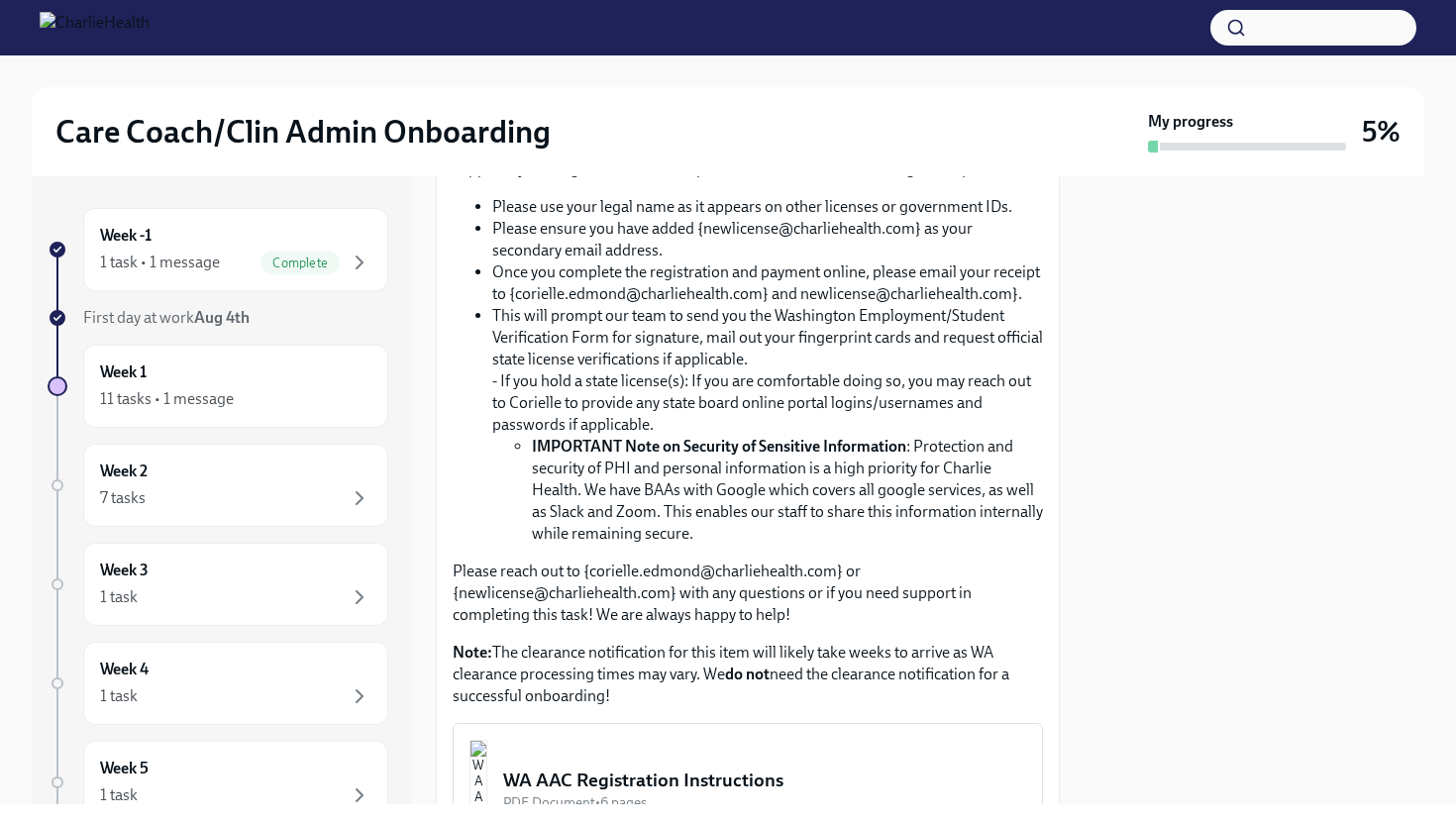 scroll, scrollTop: 1056, scrollLeft: 0, axis: vertical 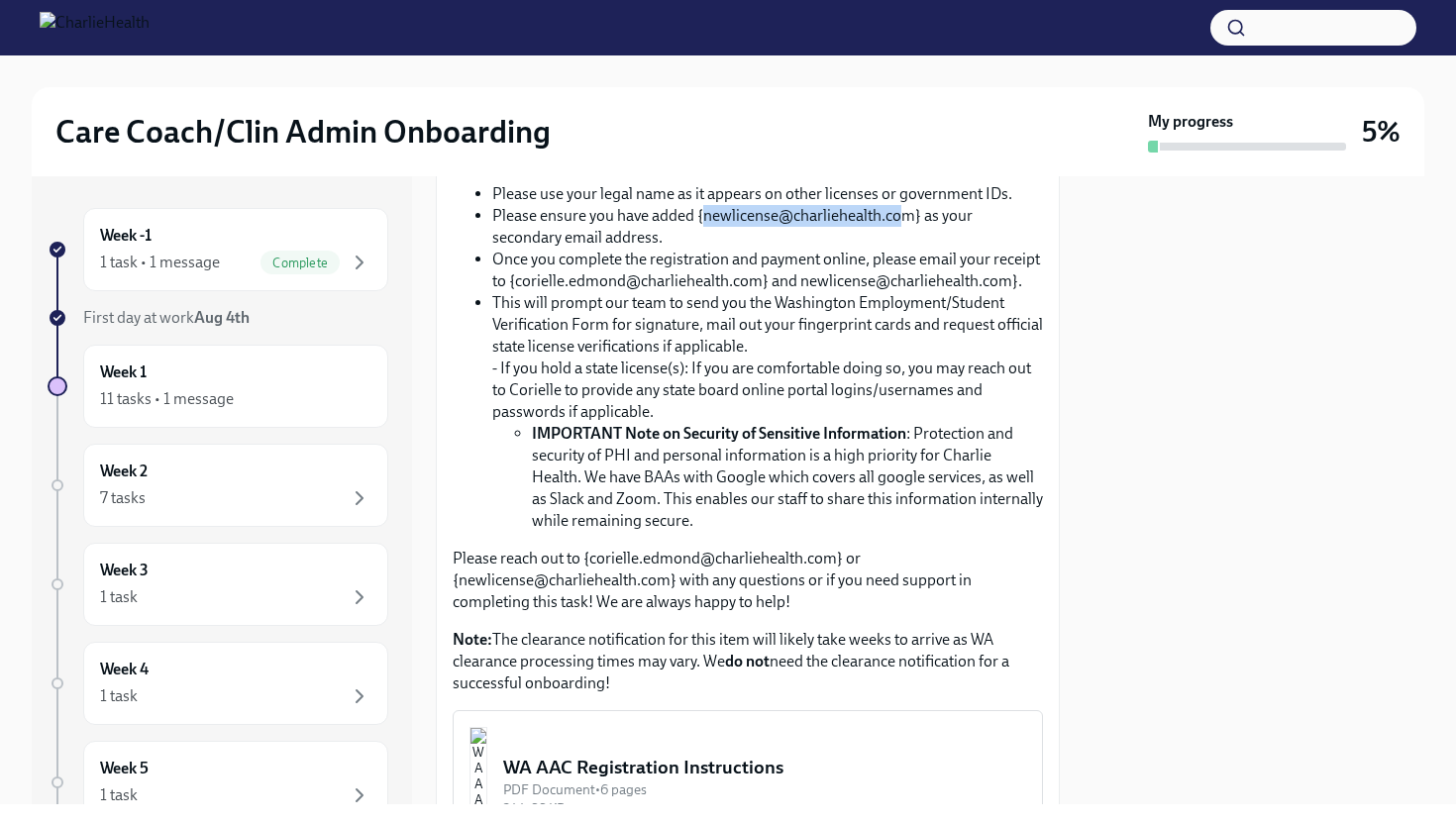 drag, startPoint x: 706, startPoint y: 430, endPoint x: 902, endPoint y: 426, distance: 196.0408 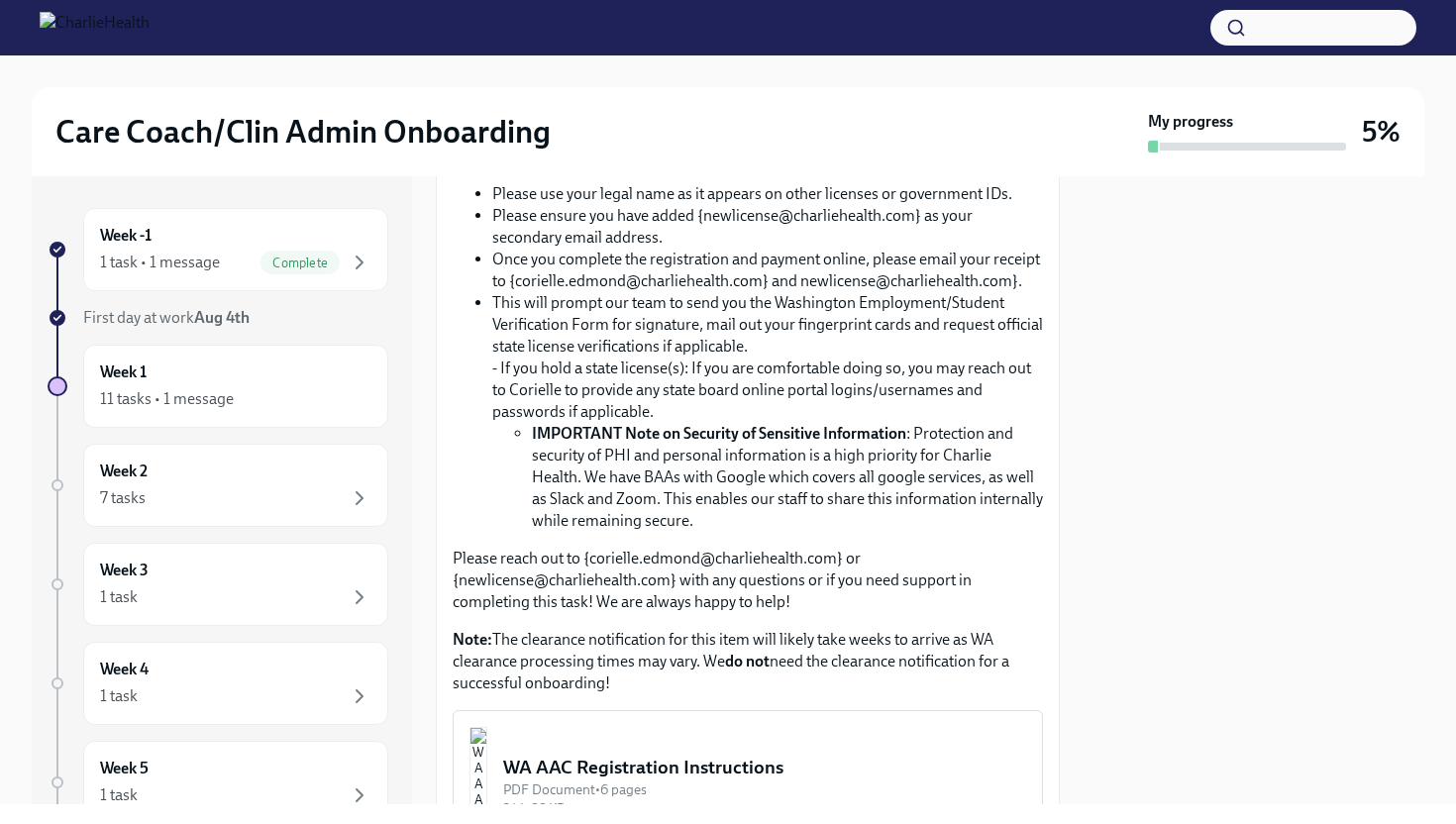 click on "Please ensure you have added {newlicense@charliehealth.com} as your secondary email address." at bounding box center [768, 227] 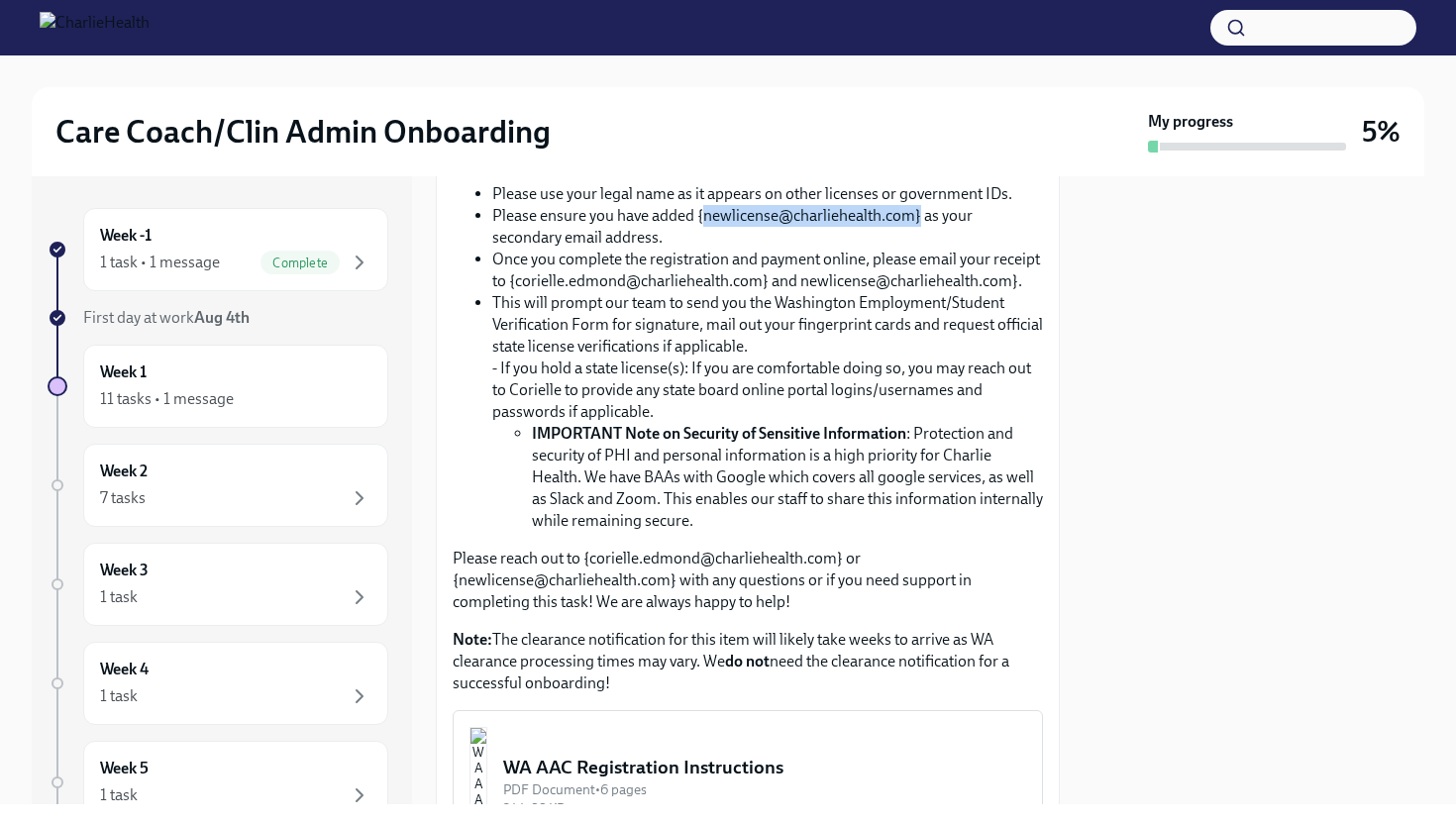 drag, startPoint x: 913, startPoint y: 429, endPoint x: 719, endPoint y: 427, distance: 194.01031 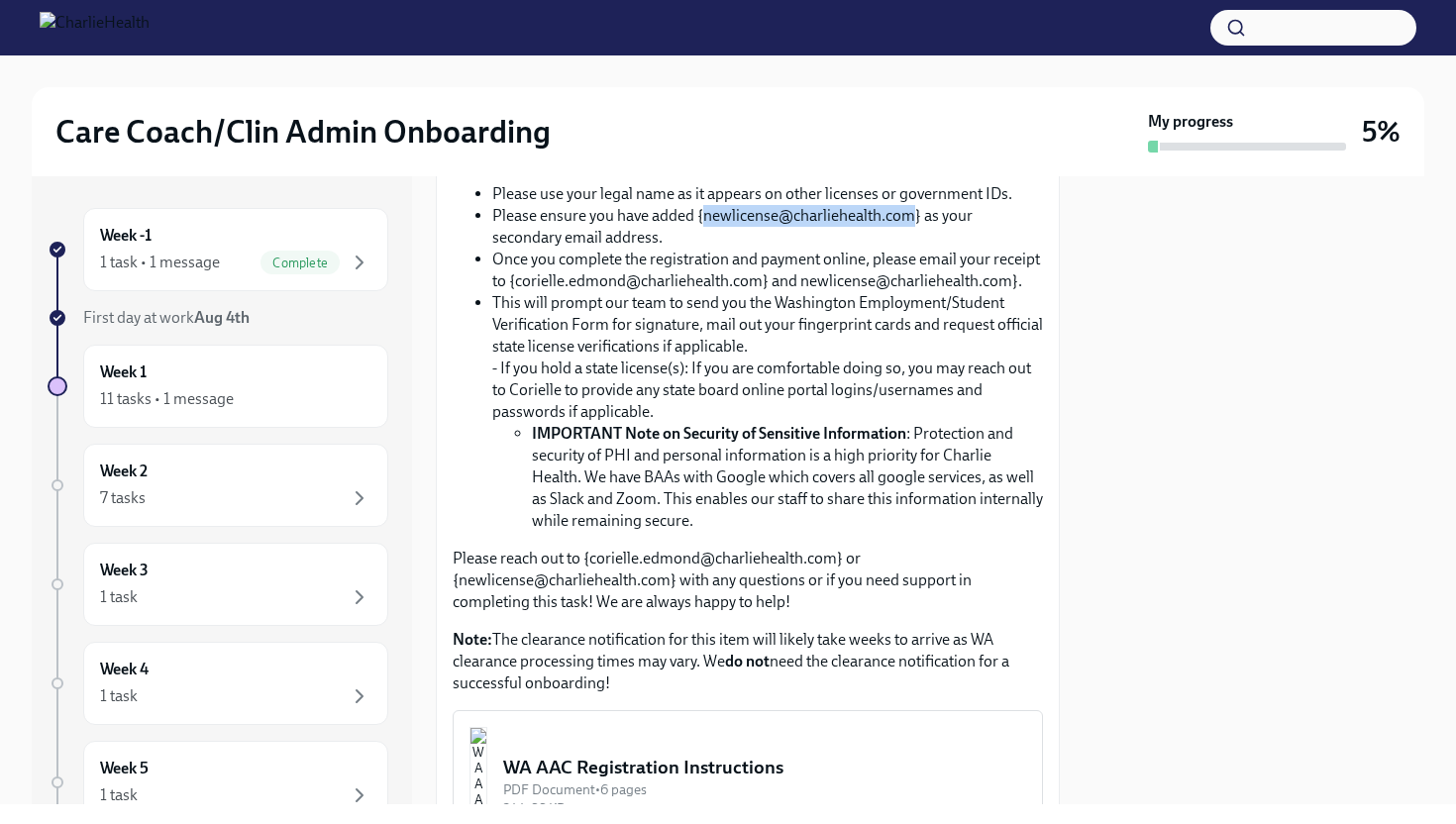 drag, startPoint x: 705, startPoint y: 429, endPoint x: 910, endPoint y: 429, distance: 205 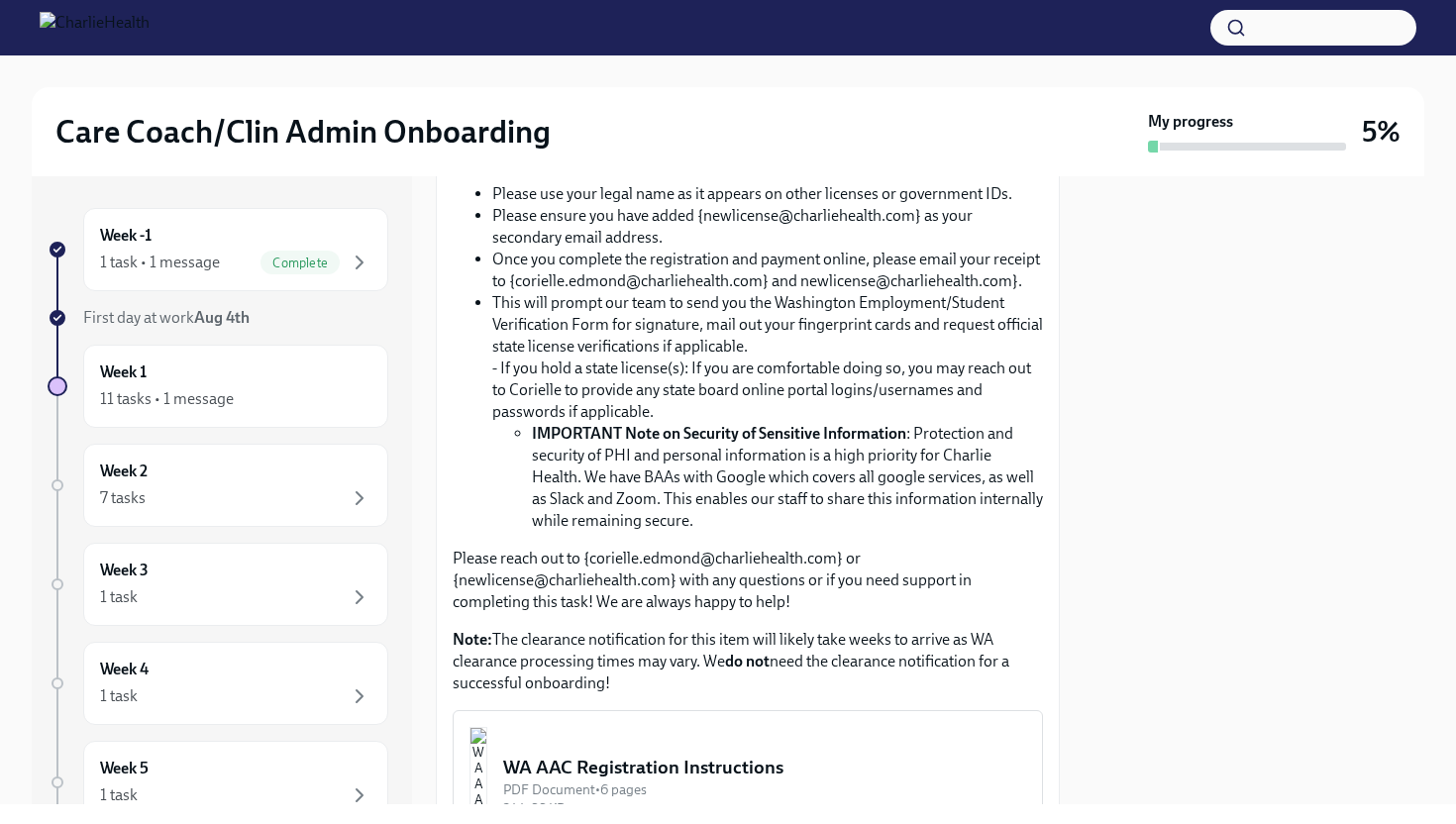 click on "Protection and security of PHI and personal information is a high priority for Charlie Health. We have BAAs with Google which covers all google services, as well as Slack and Zoom. This enables our staff to share this information internally while remaining secure." at bounding box center [768, 412] 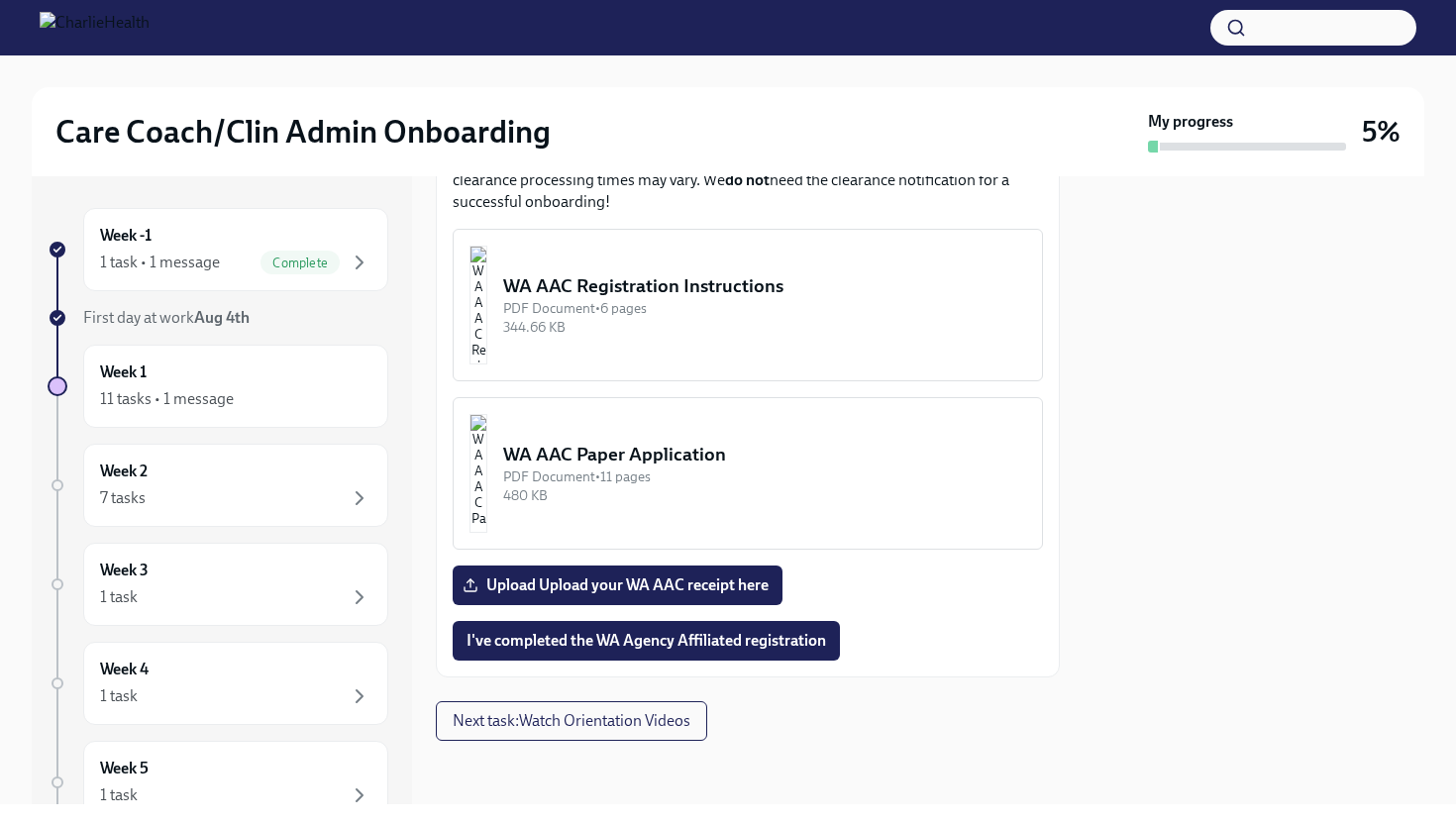 scroll, scrollTop: 1683, scrollLeft: 0, axis: vertical 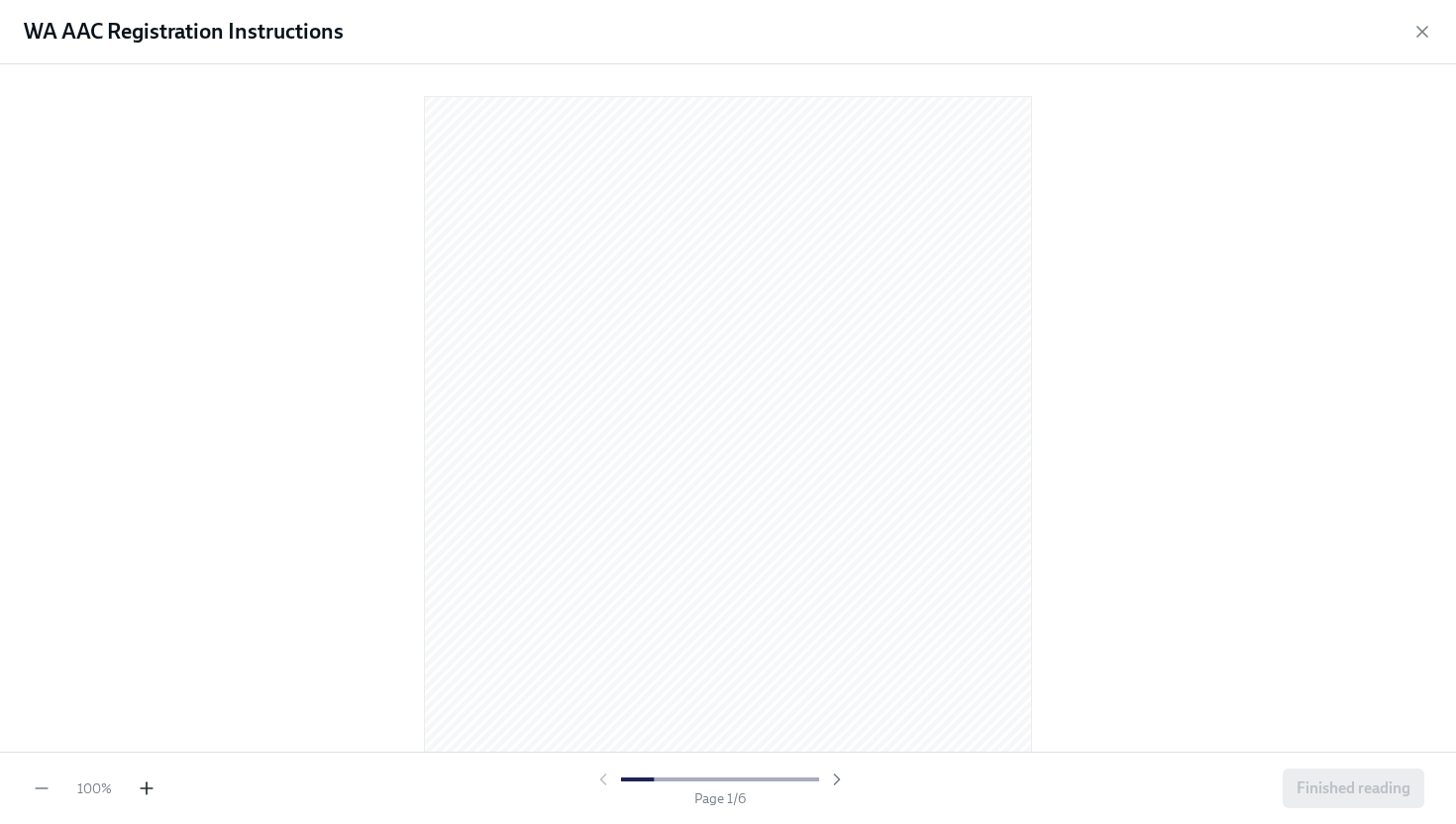 click 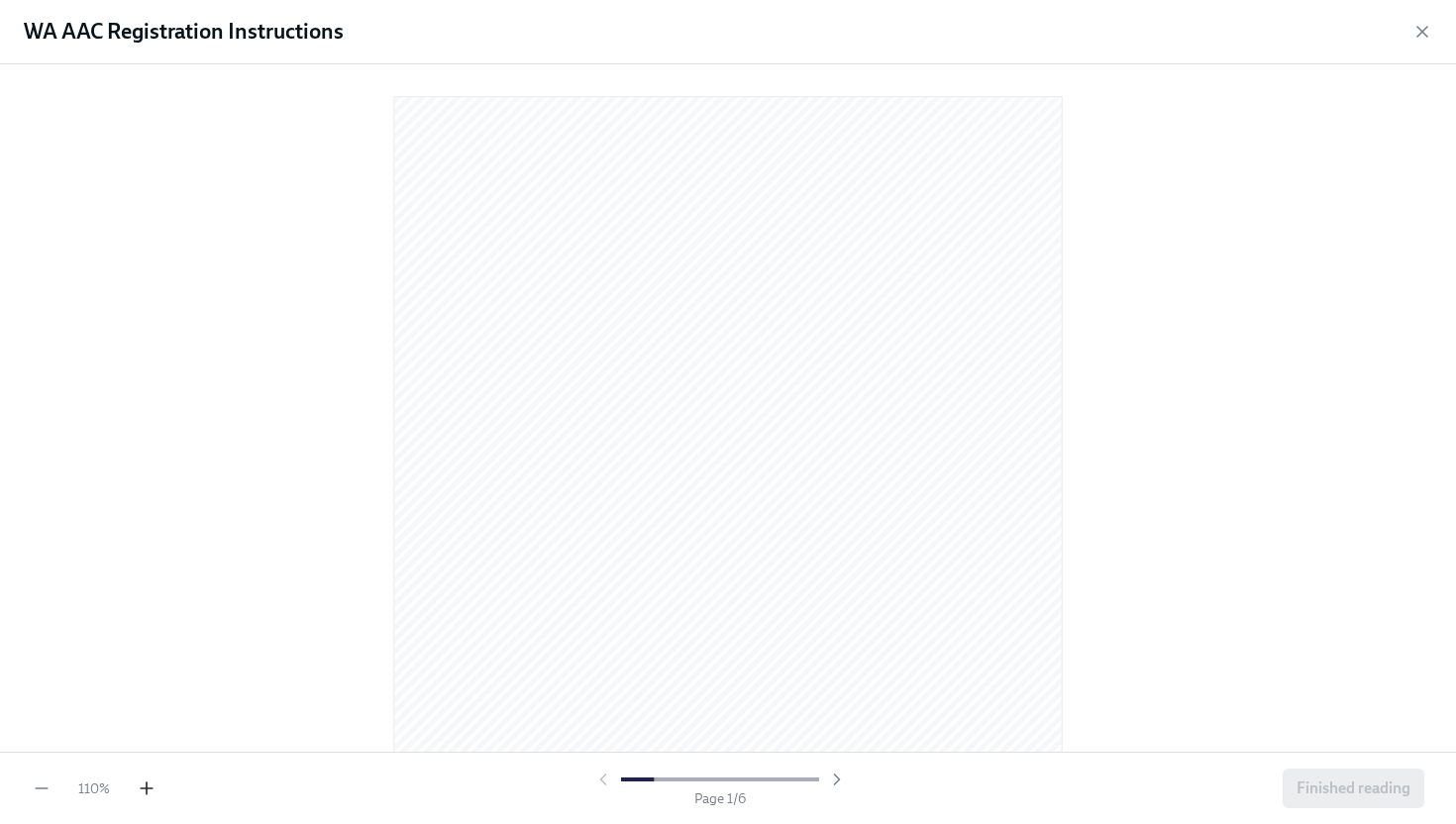 click 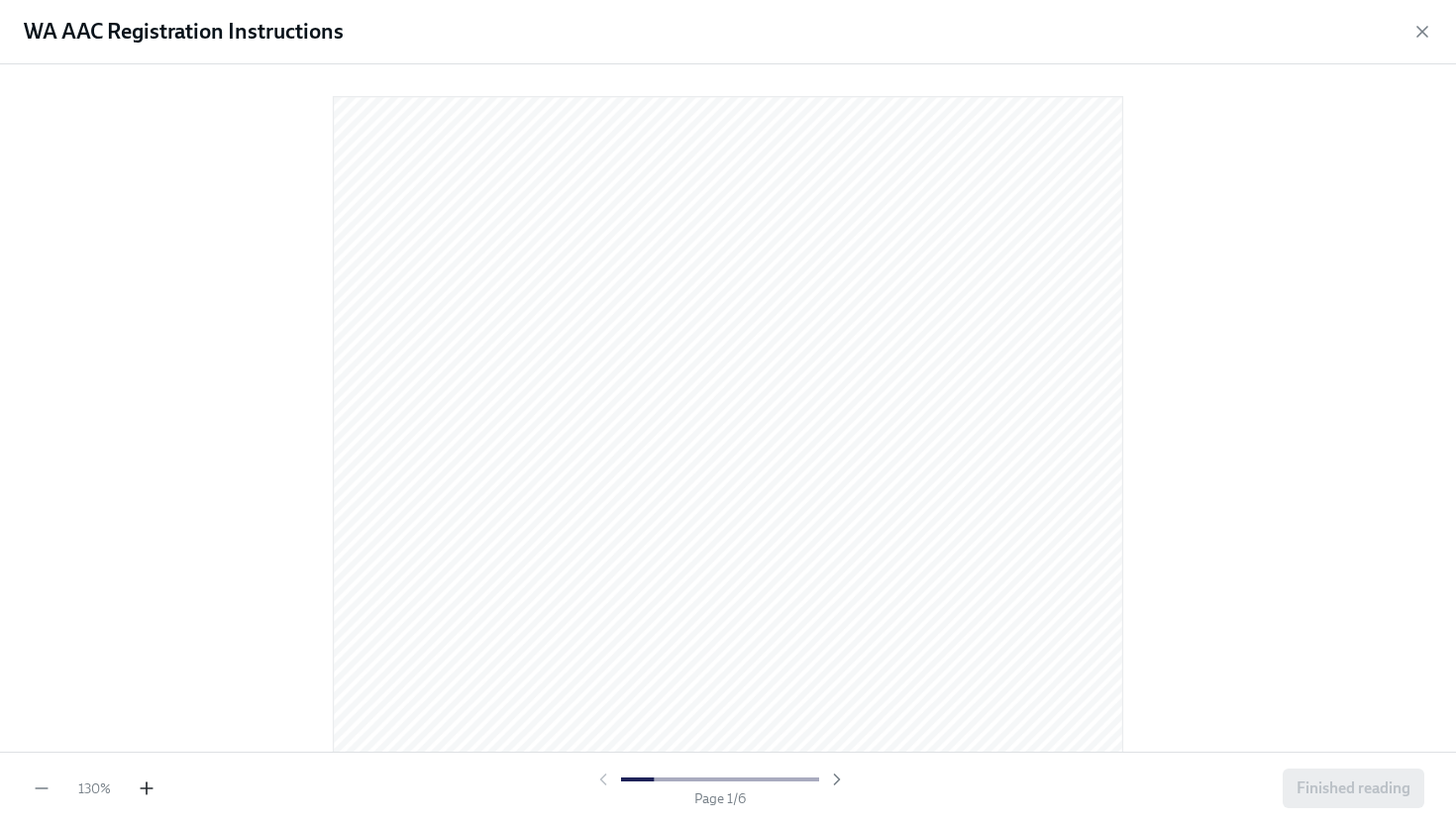 click 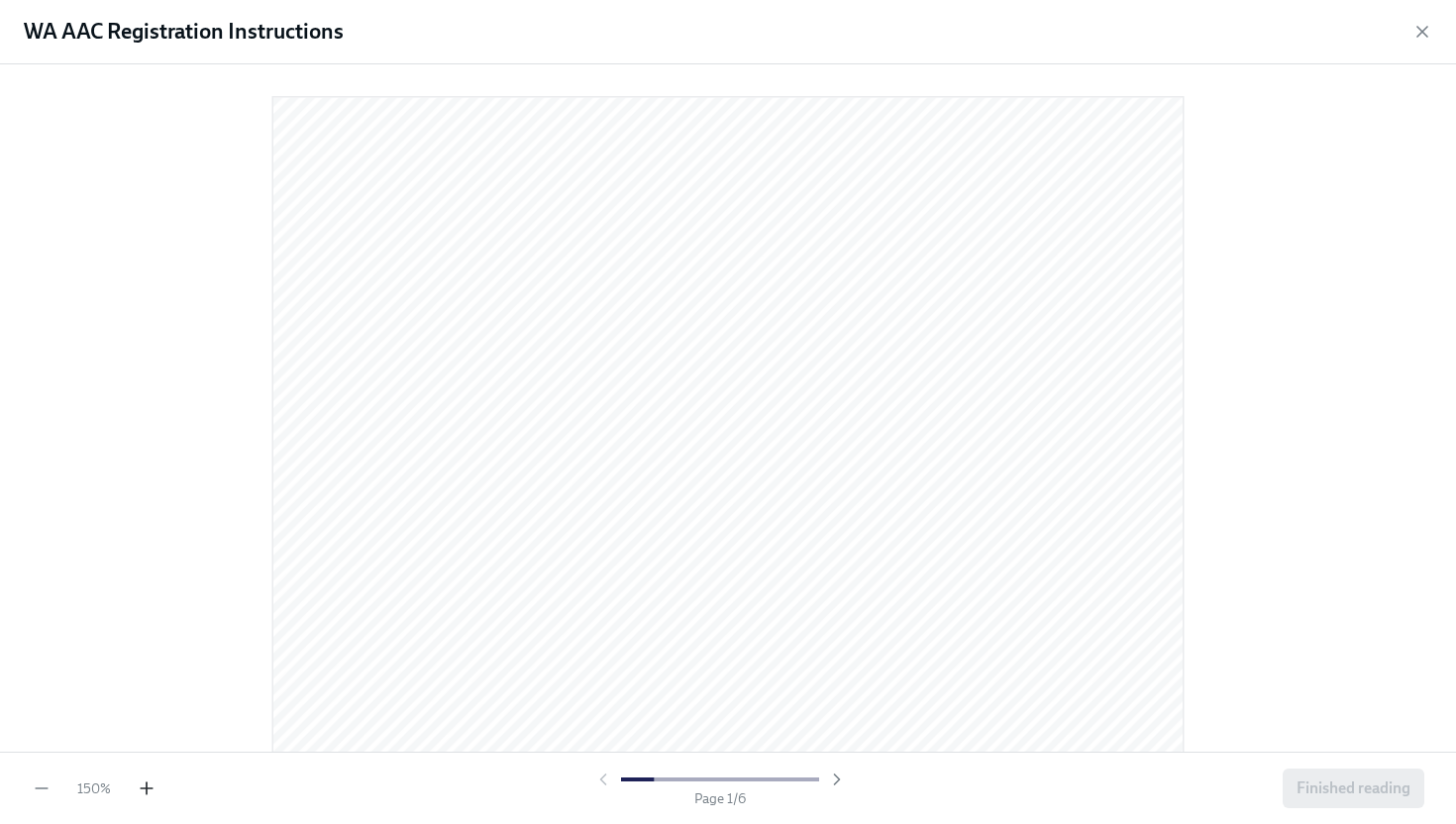 click 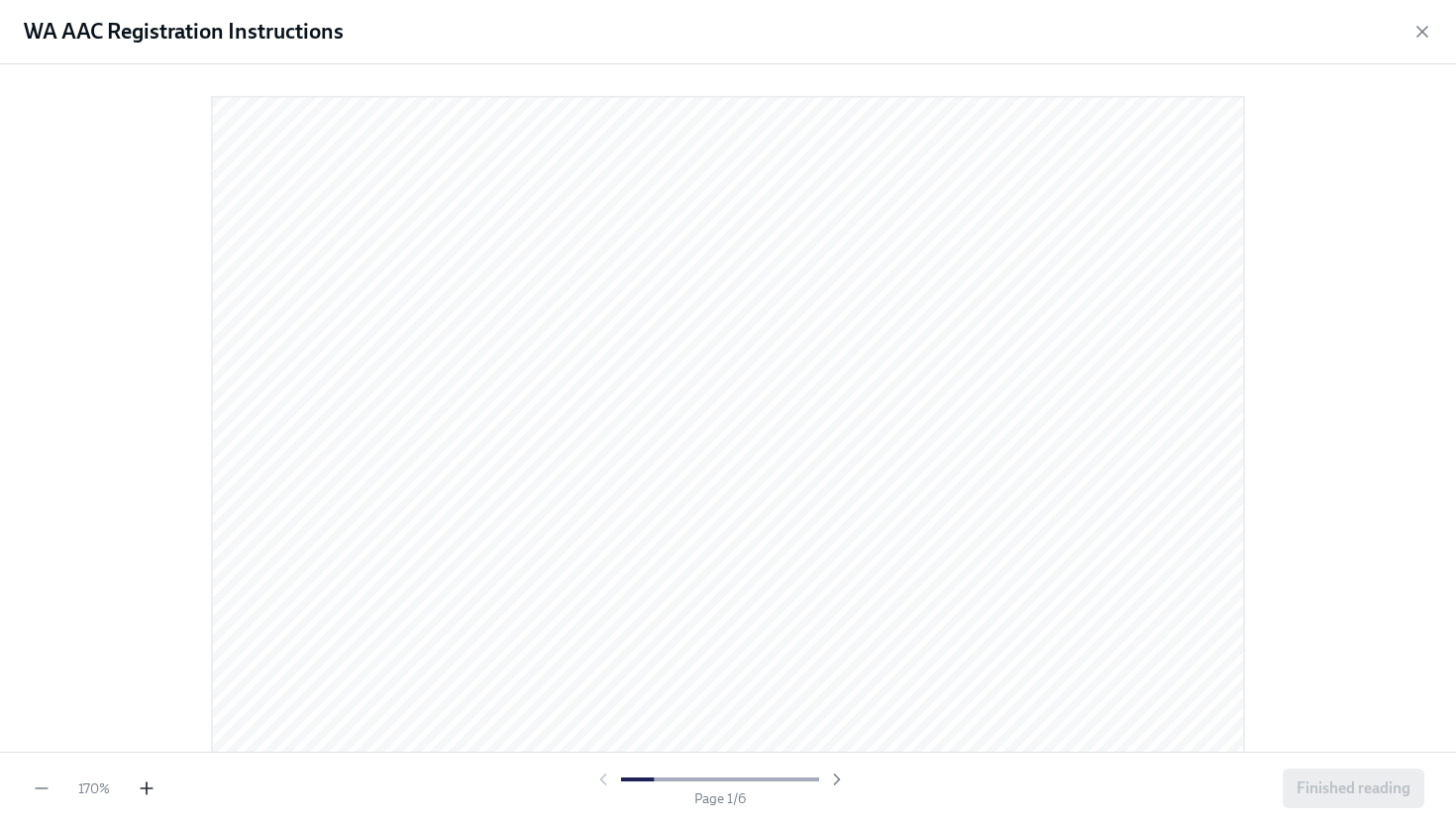 click 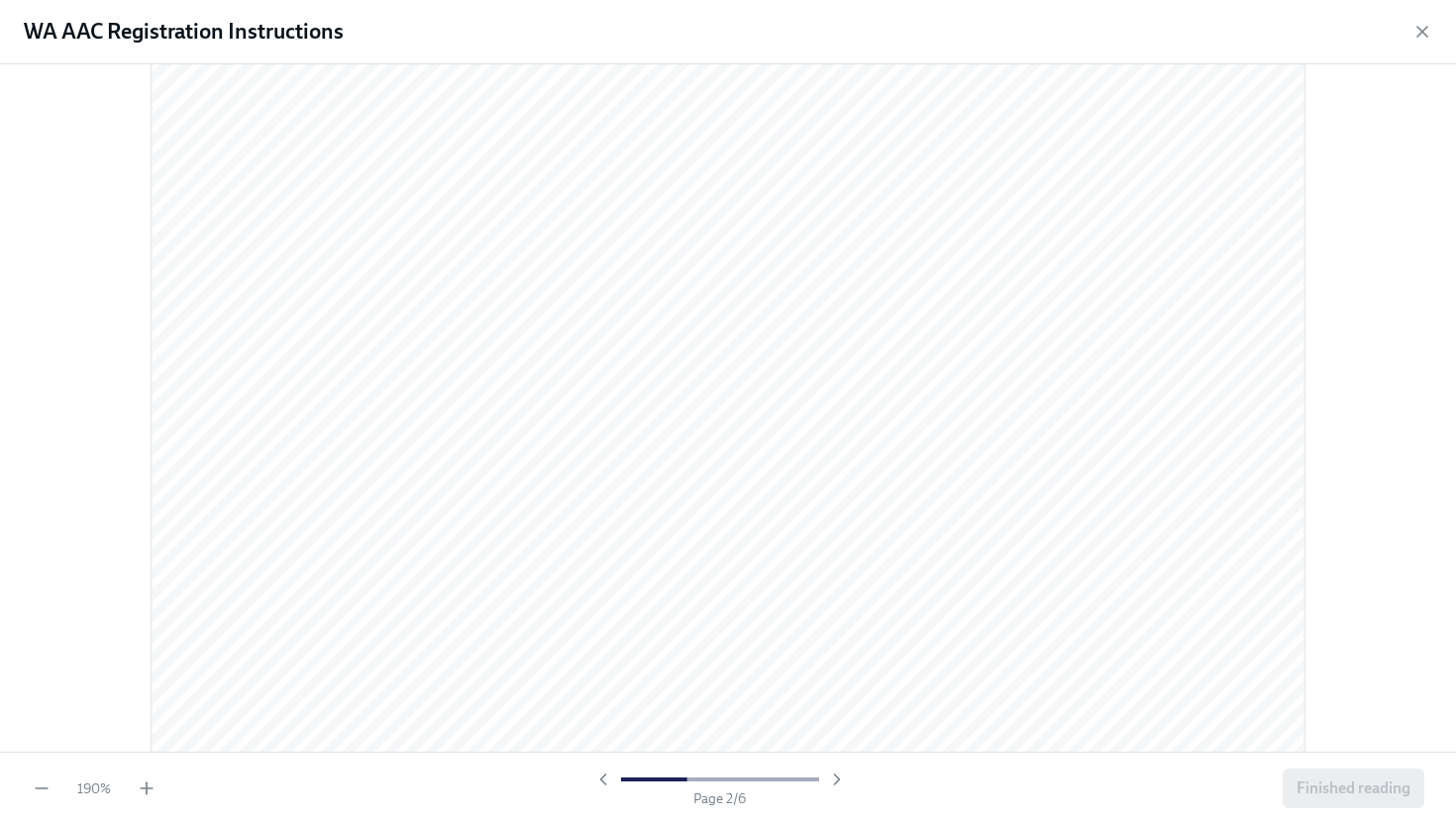 scroll, scrollTop: 0, scrollLeft: 0, axis: both 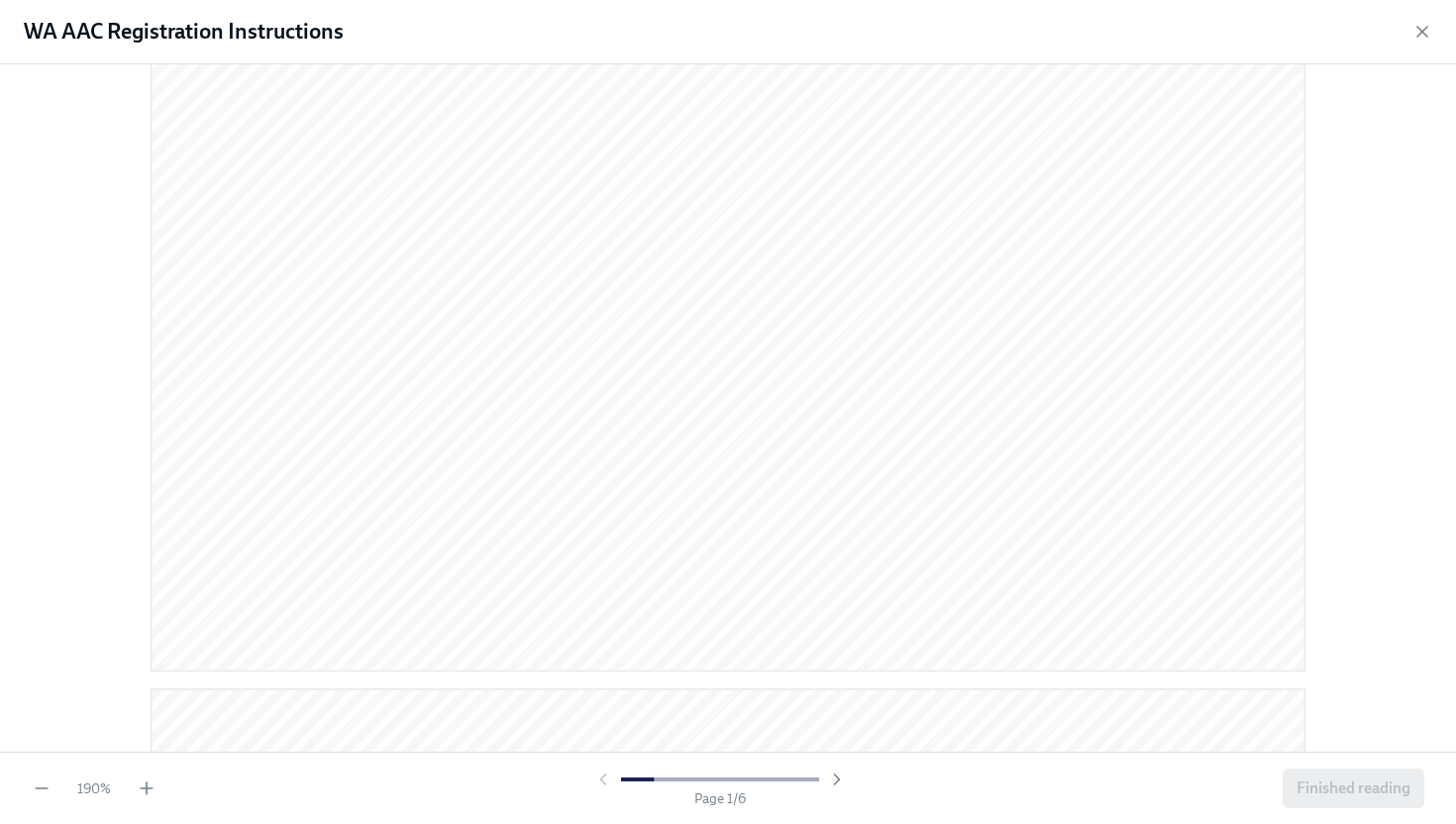 click on "190 % Page   1 / 6 Finished reading" at bounding box center (728, 787) 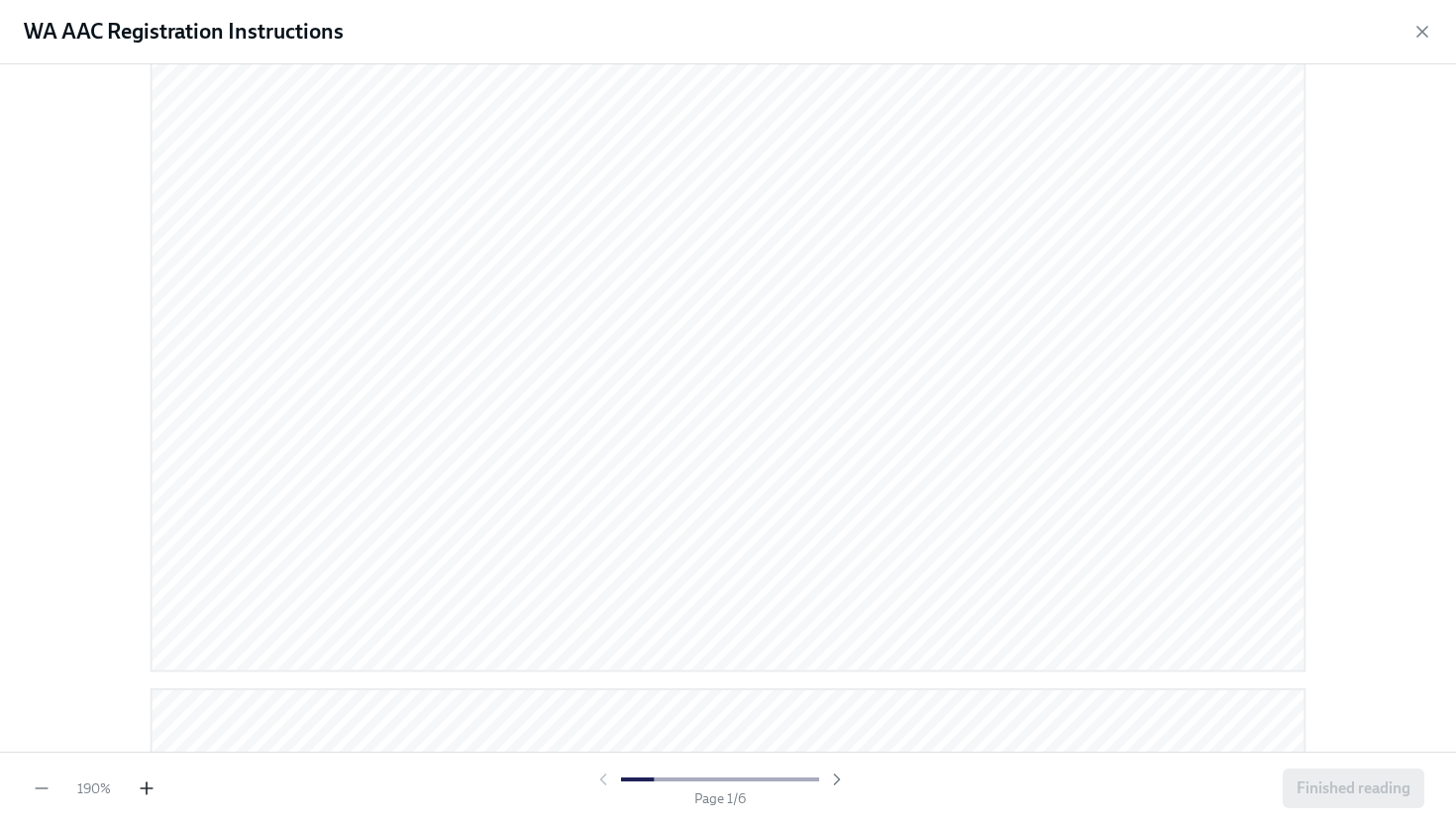 click 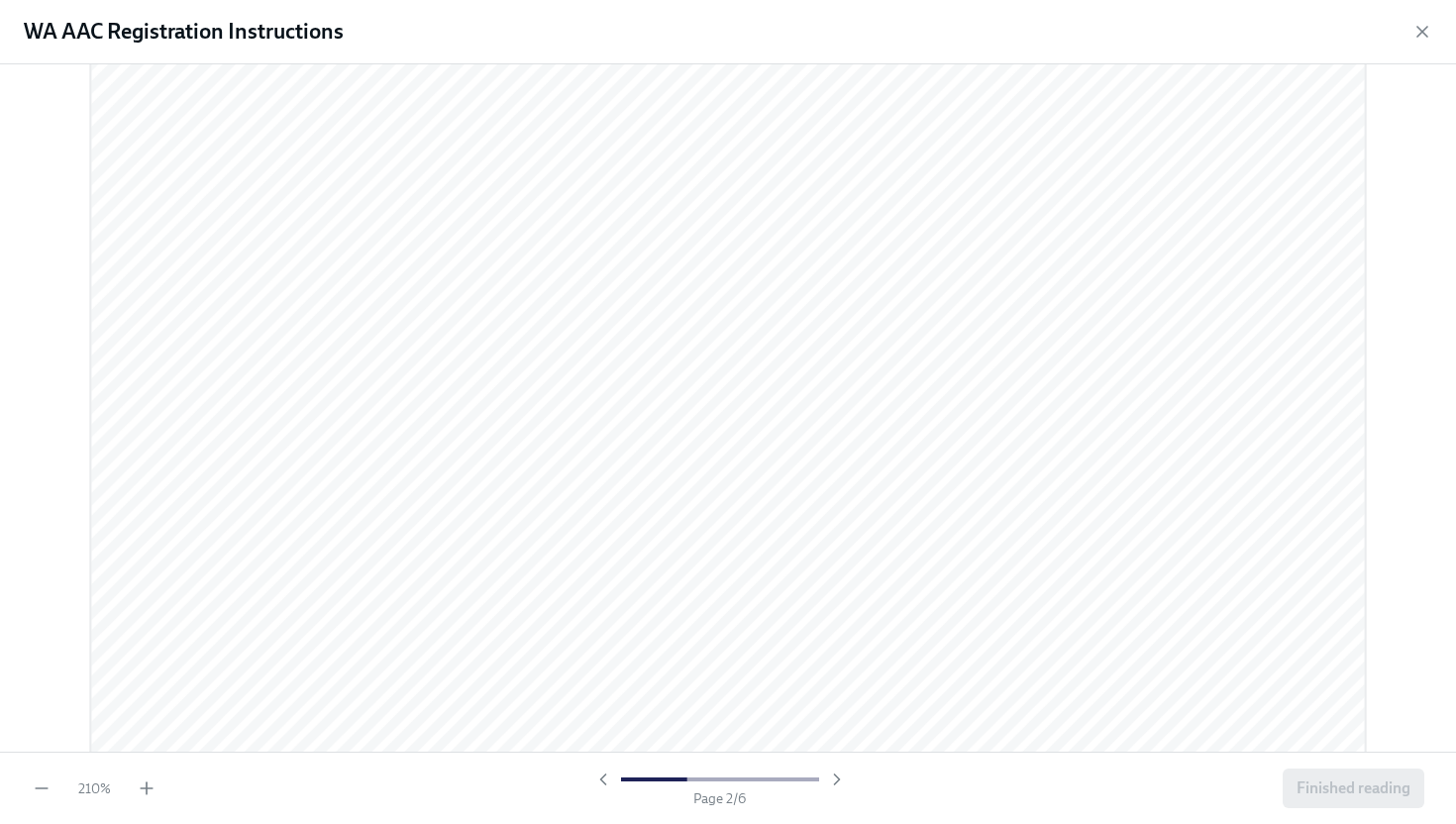 scroll, scrollTop: 2121, scrollLeft: 0, axis: vertical 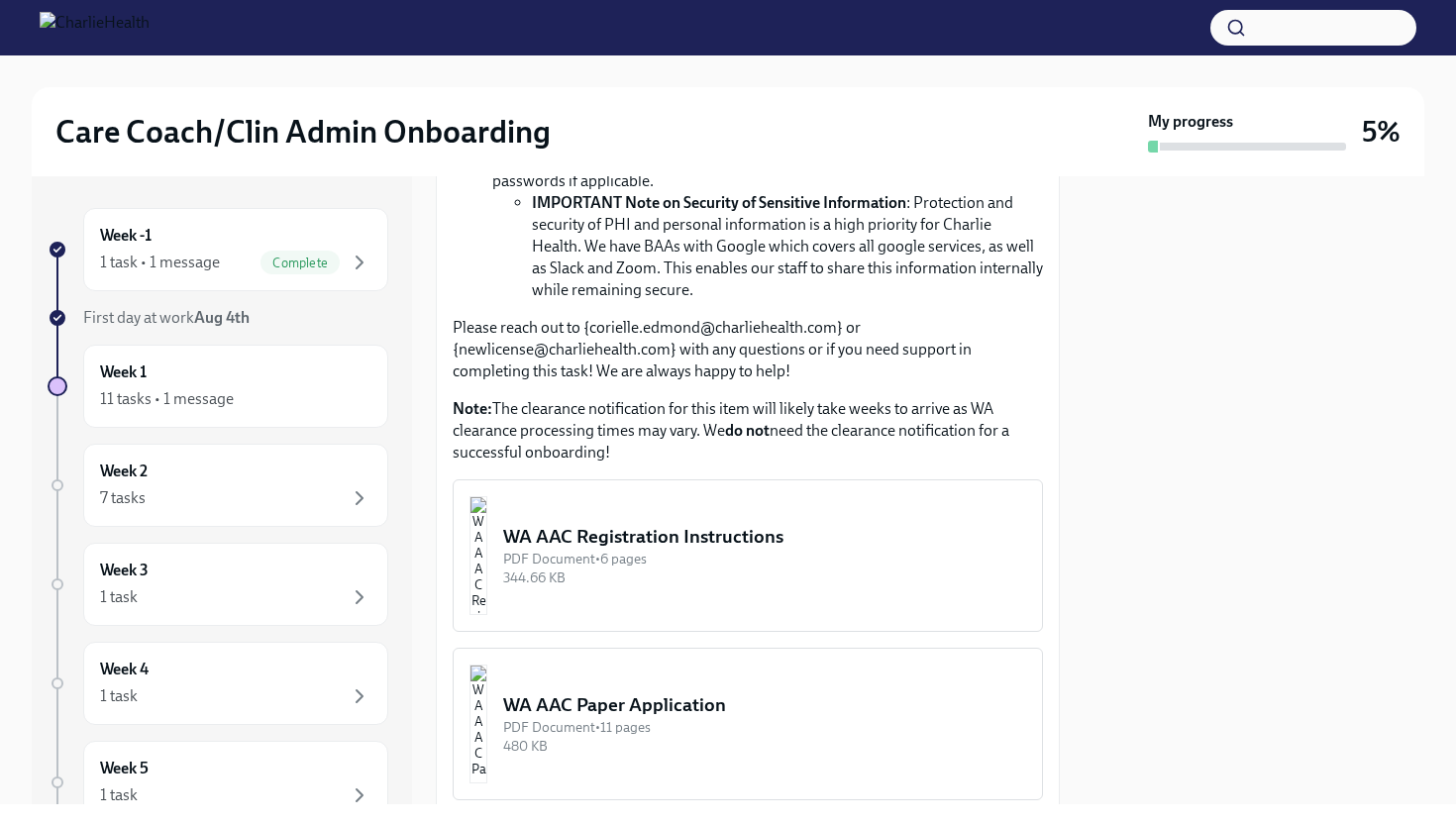 click on "344.66 KB" at bounding box center (765, 577) 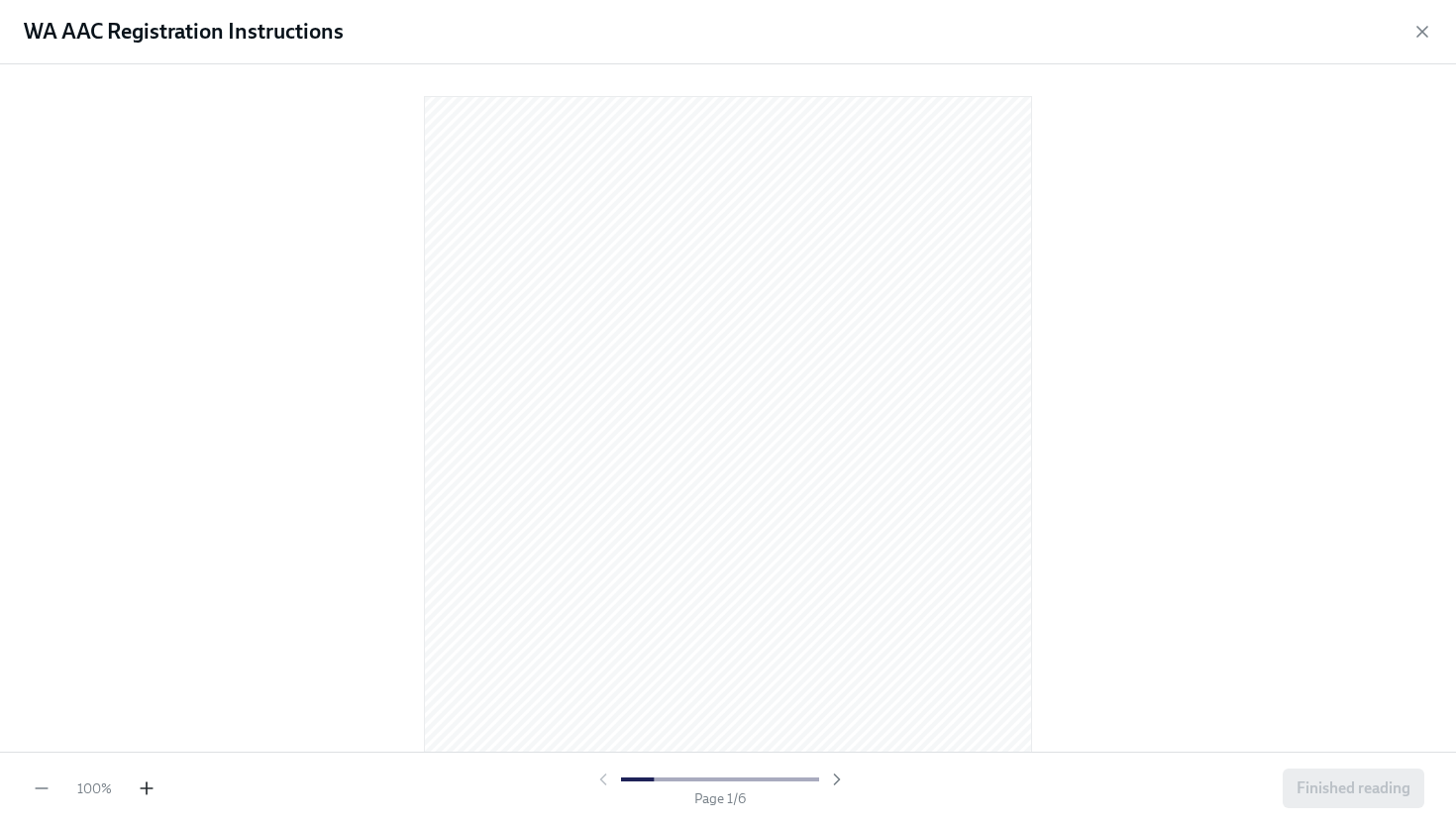 click 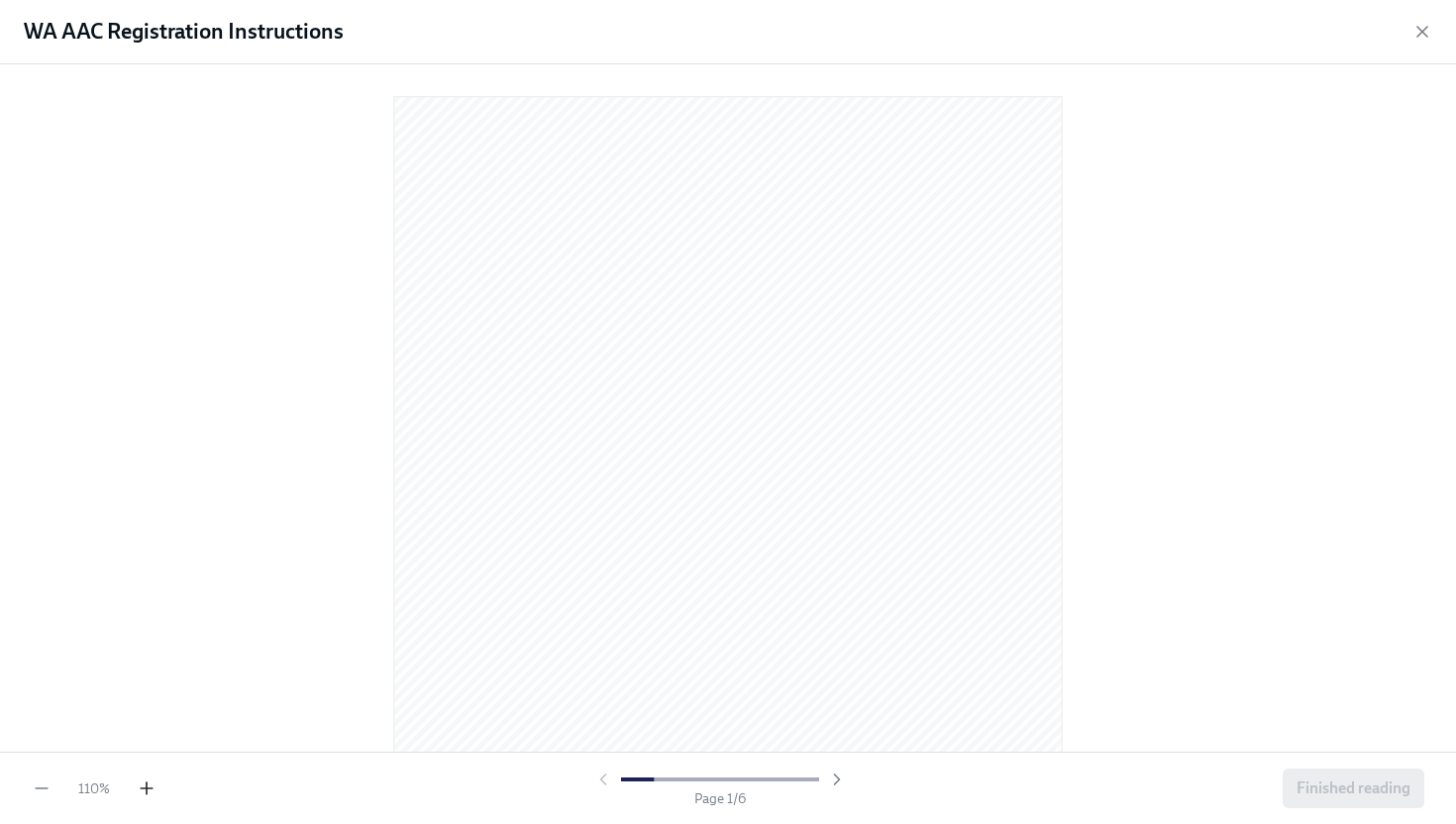 click 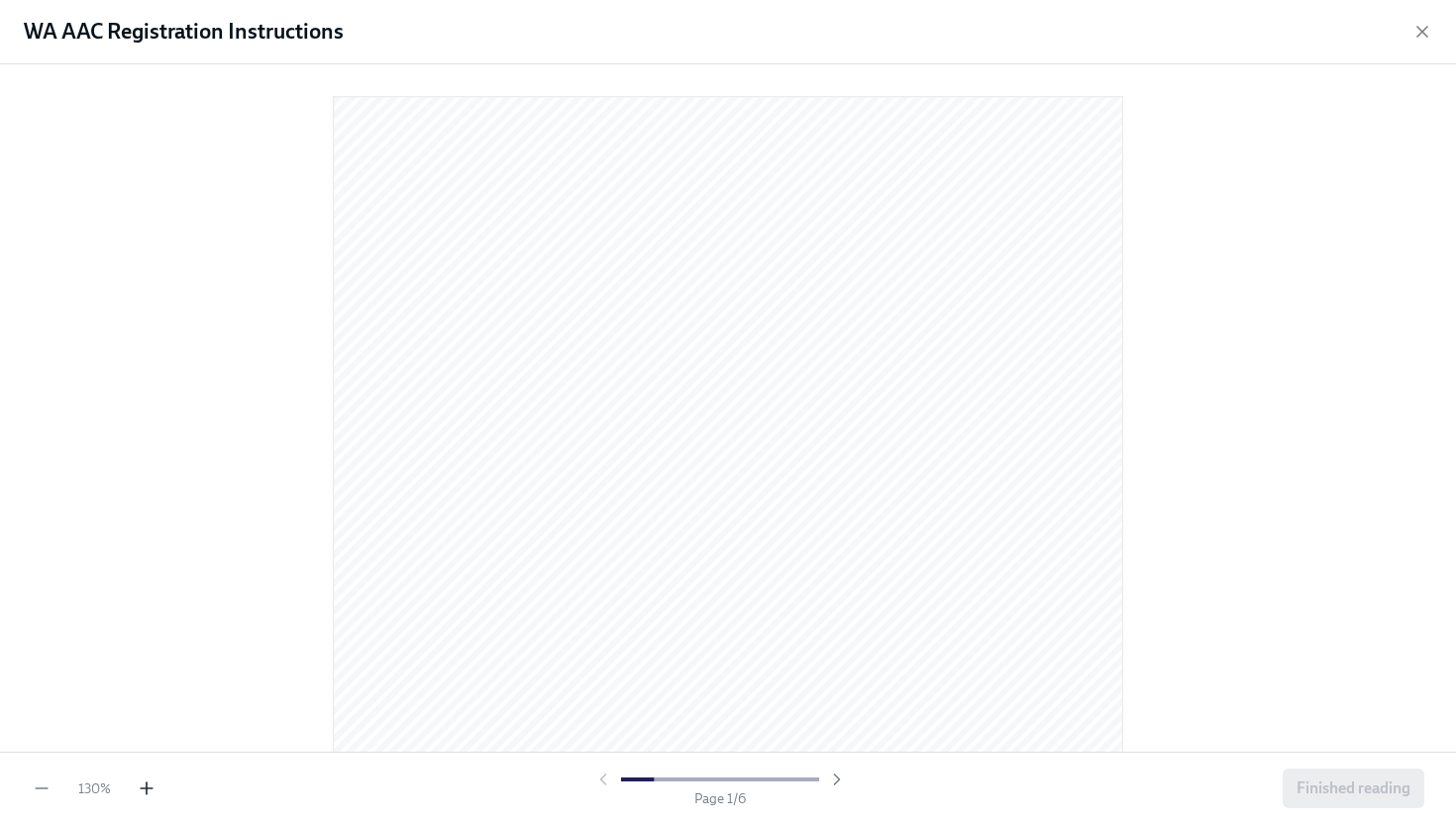 click 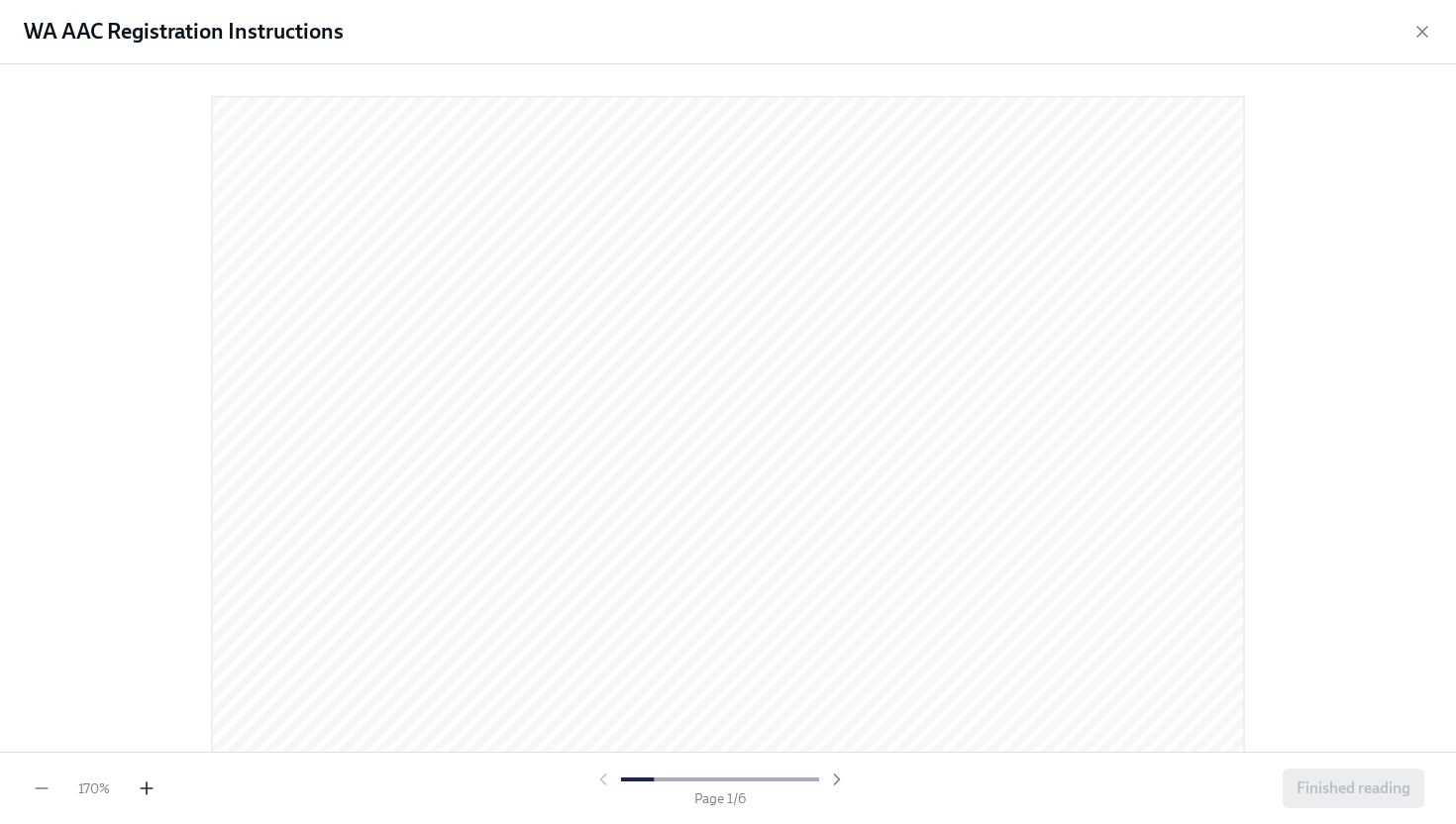 click 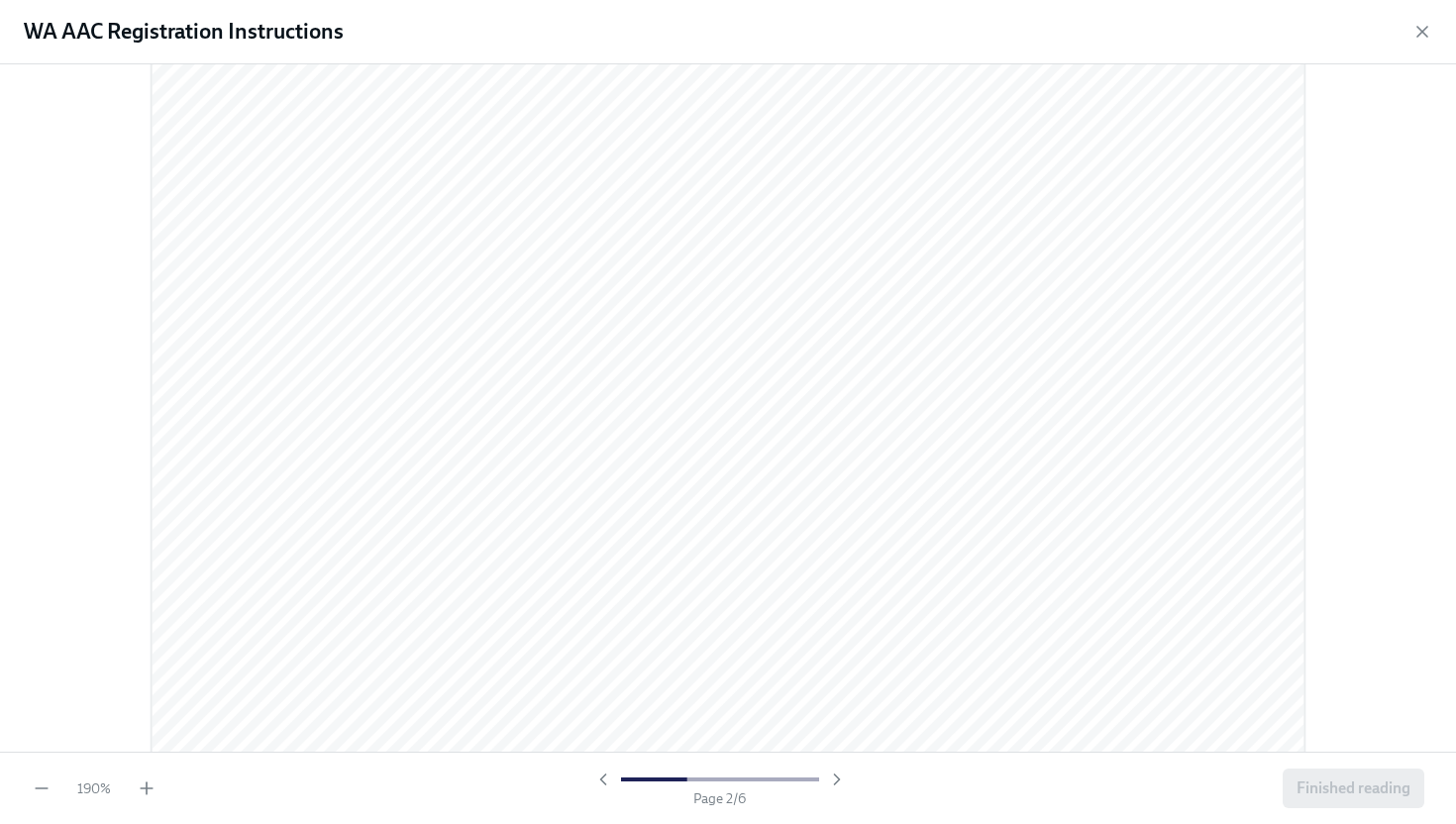 scroll, scrollTop: 2284, scrollLeft: 0, axis: vertical 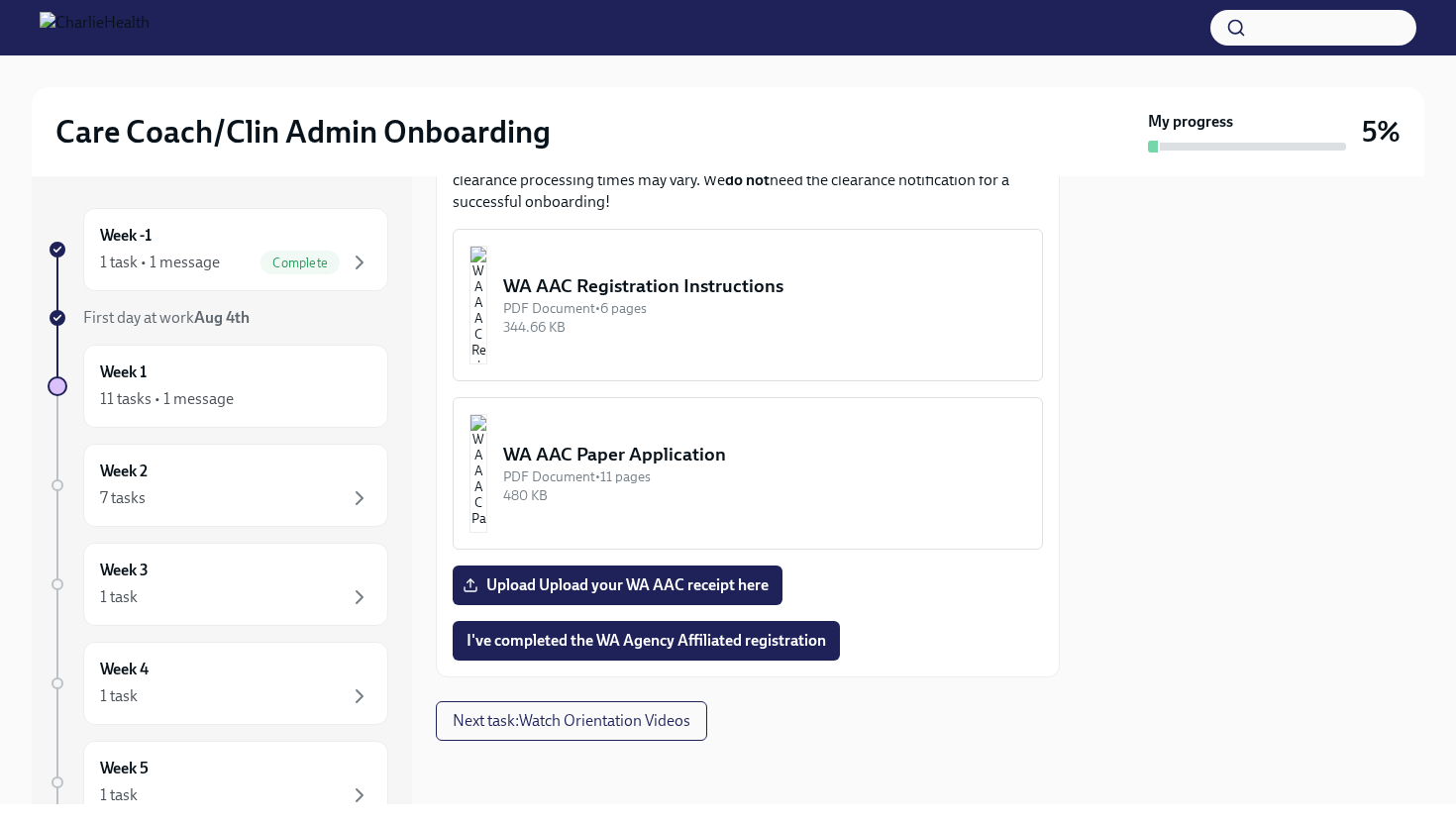 click on "344.66 KB" at bounding box center [765, 327] 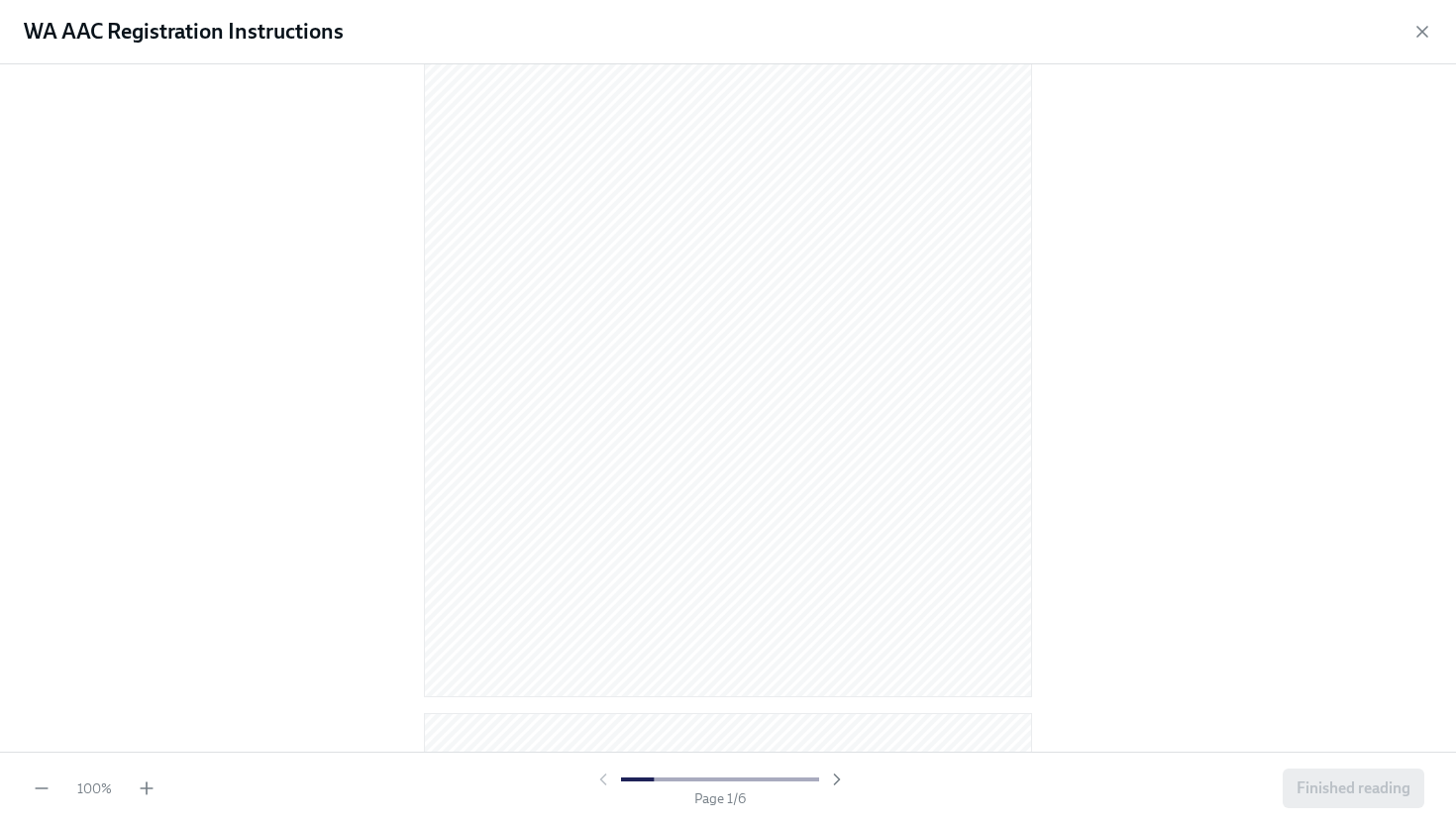 scroll, scrollTop: 2674, scrollLeft: 0, axis: vertical 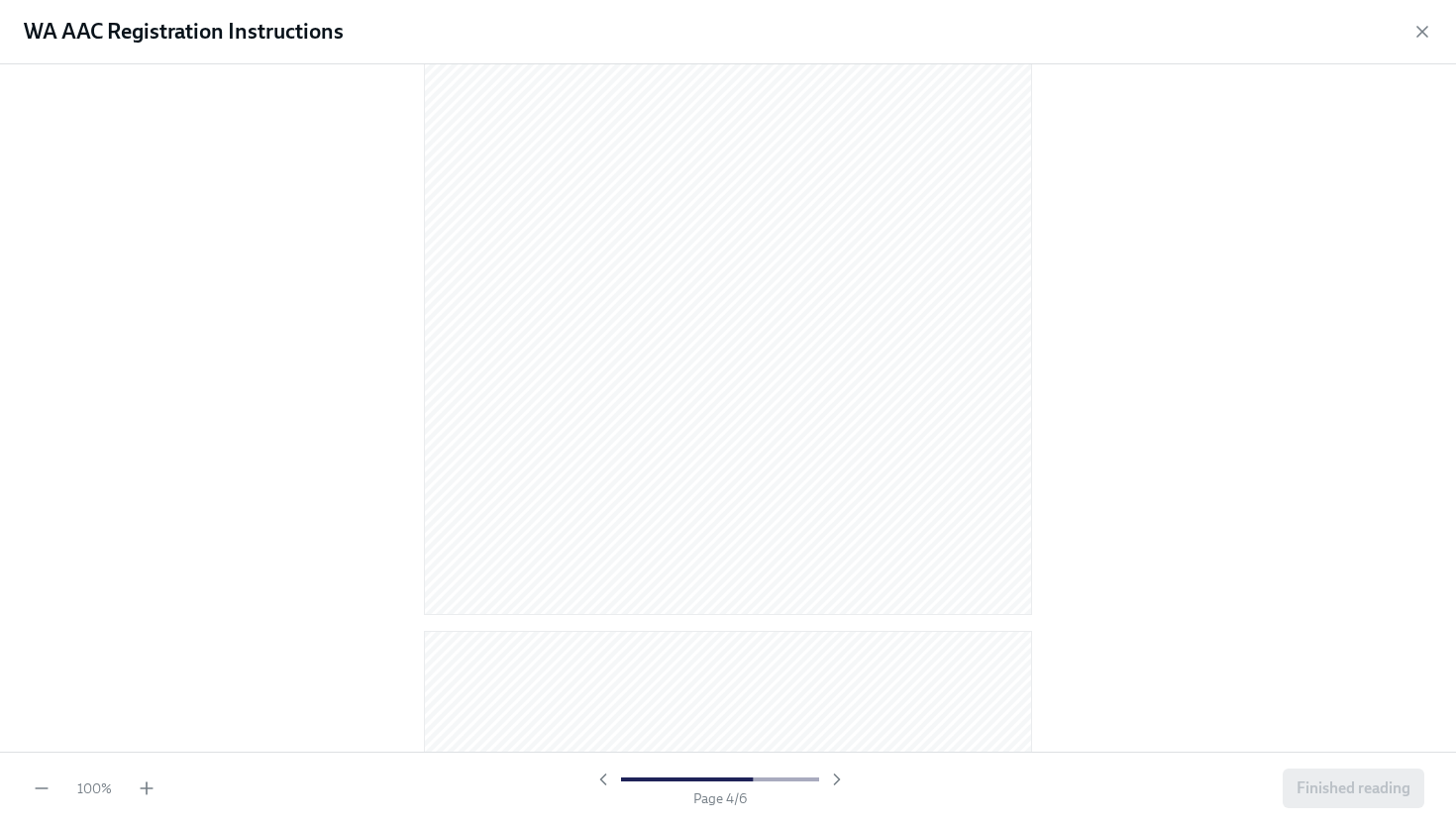 click on "100 %" at bounding box center [94, 788] 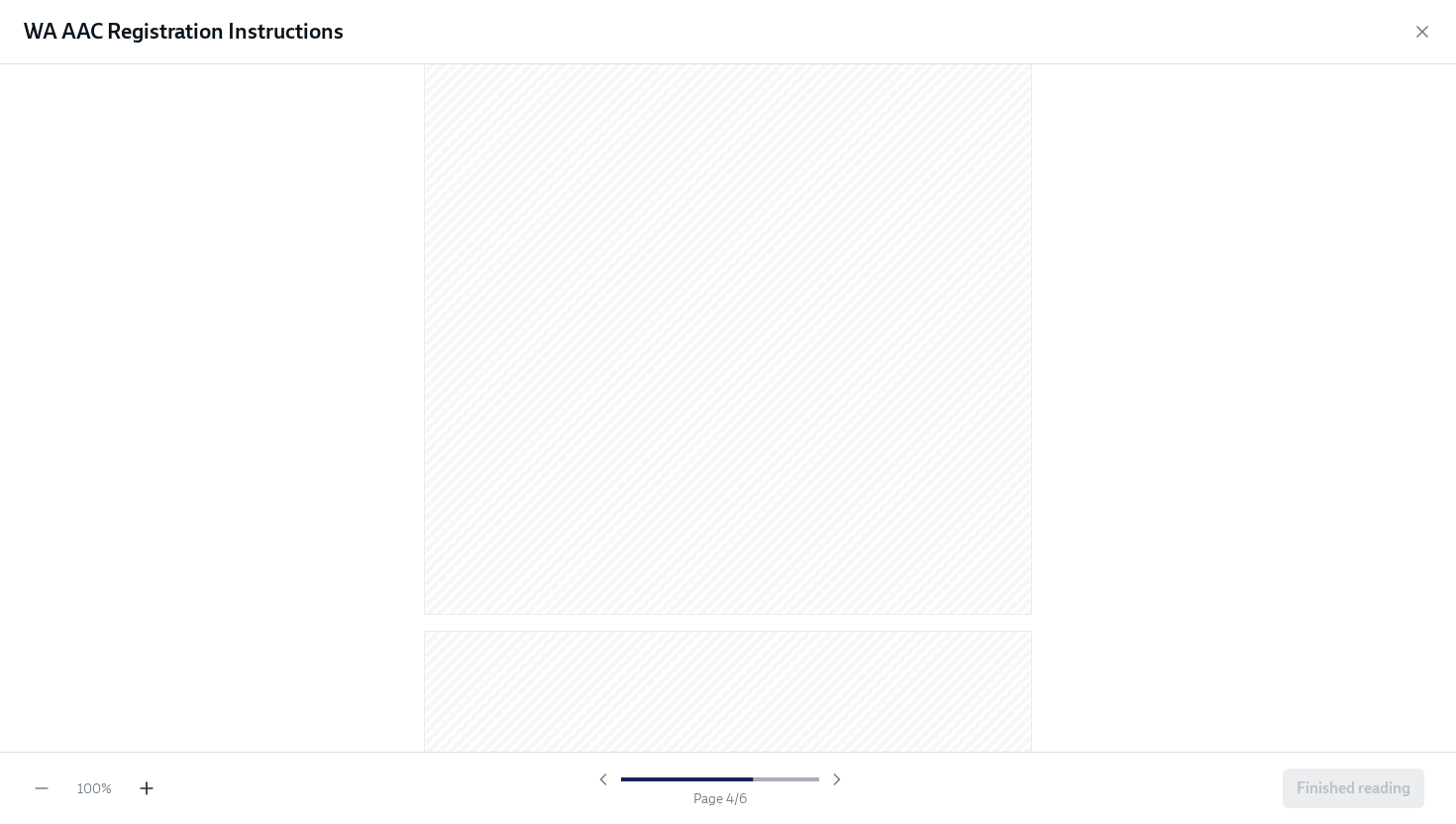click 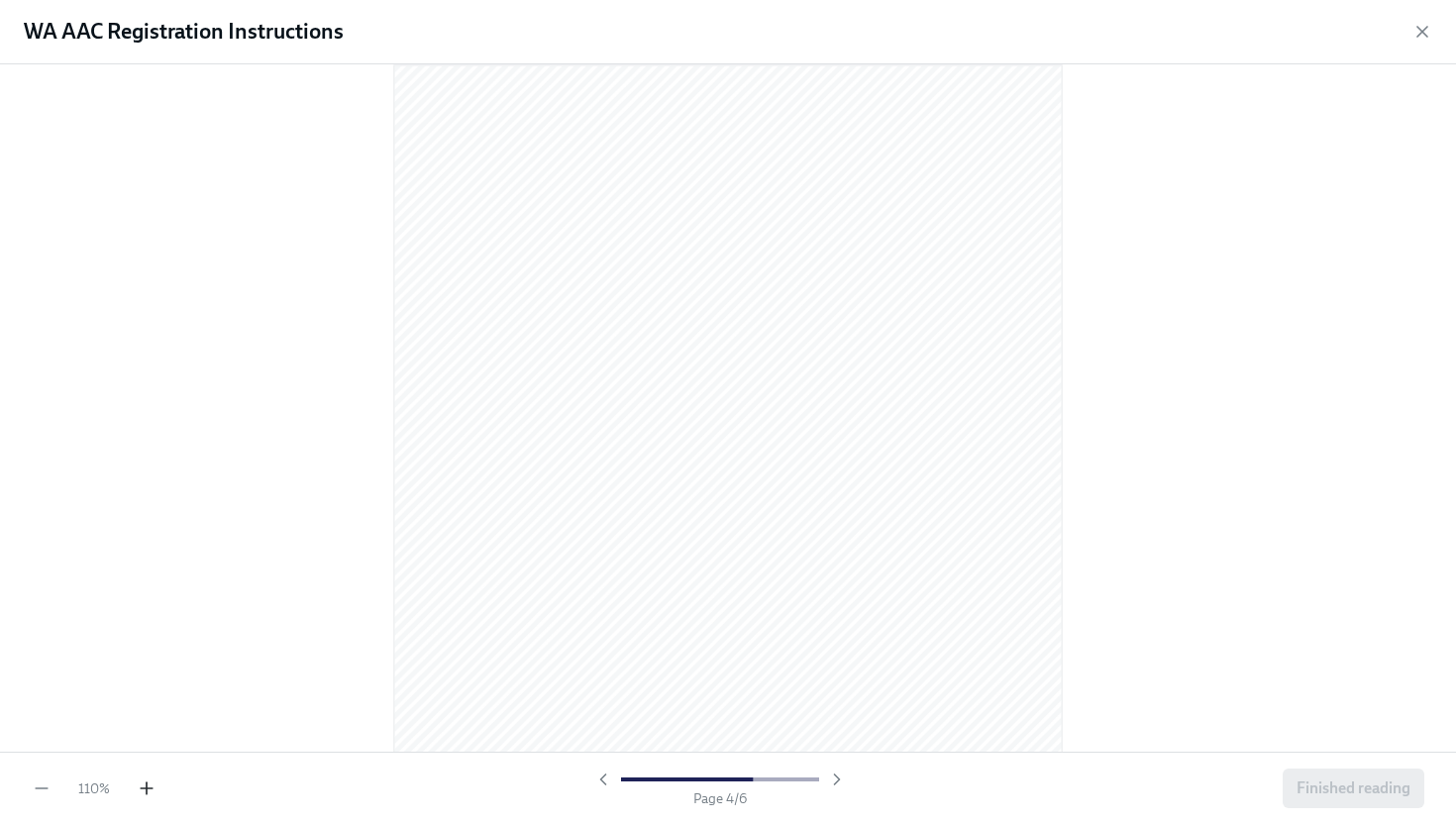 click 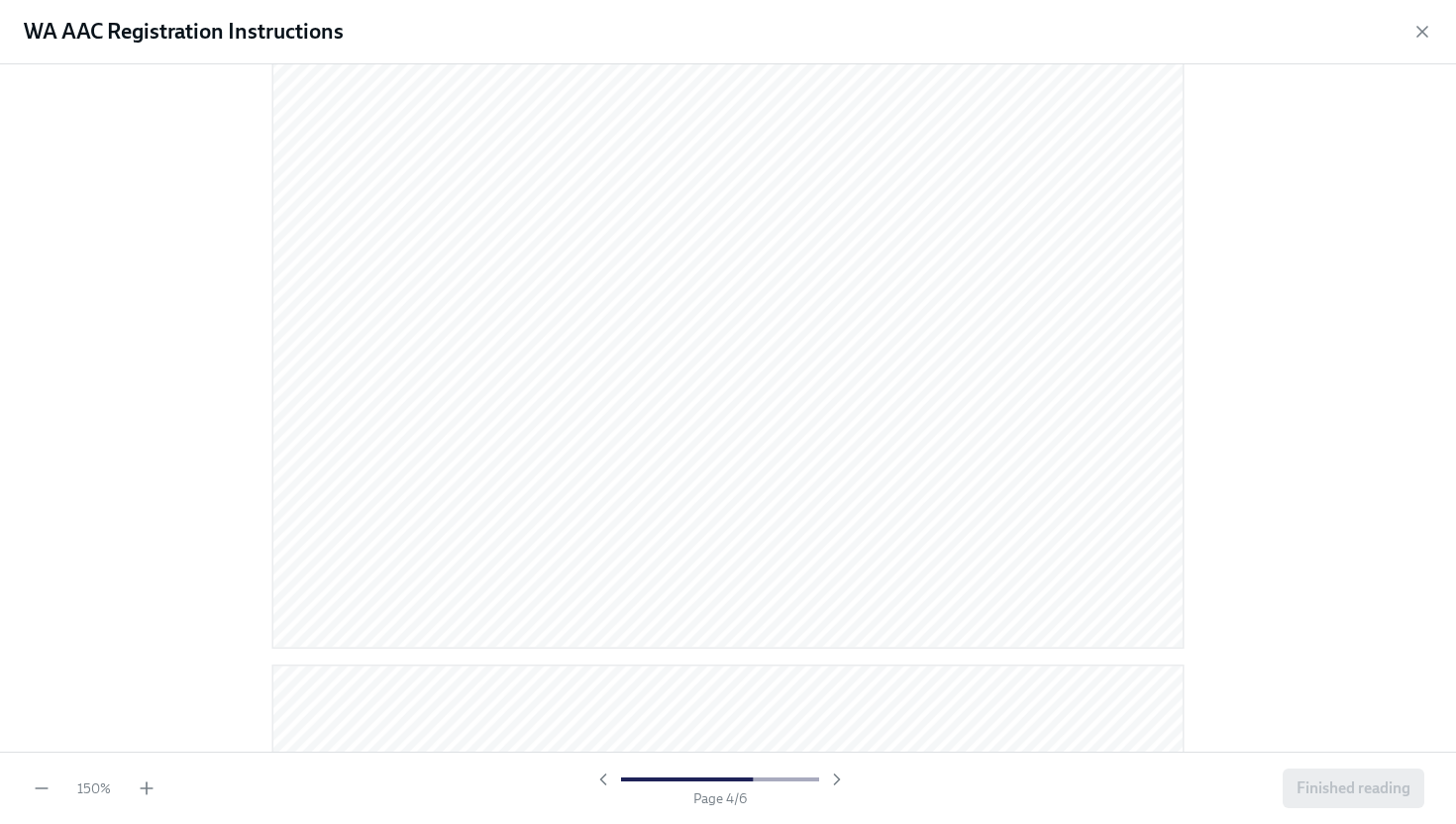 scroll, scrollTop: 5899, scrollLeft: 0, axis: vertical 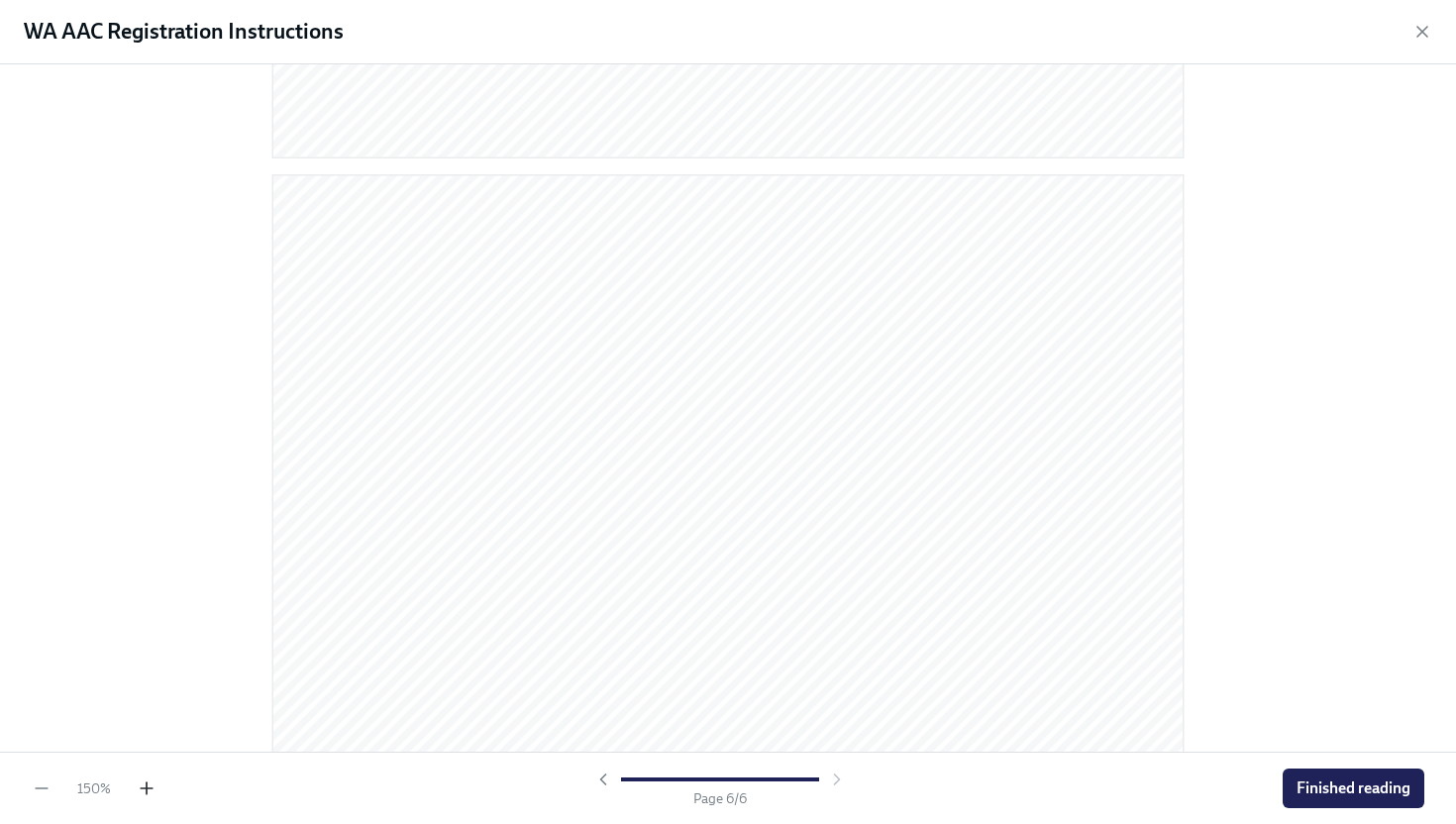 click 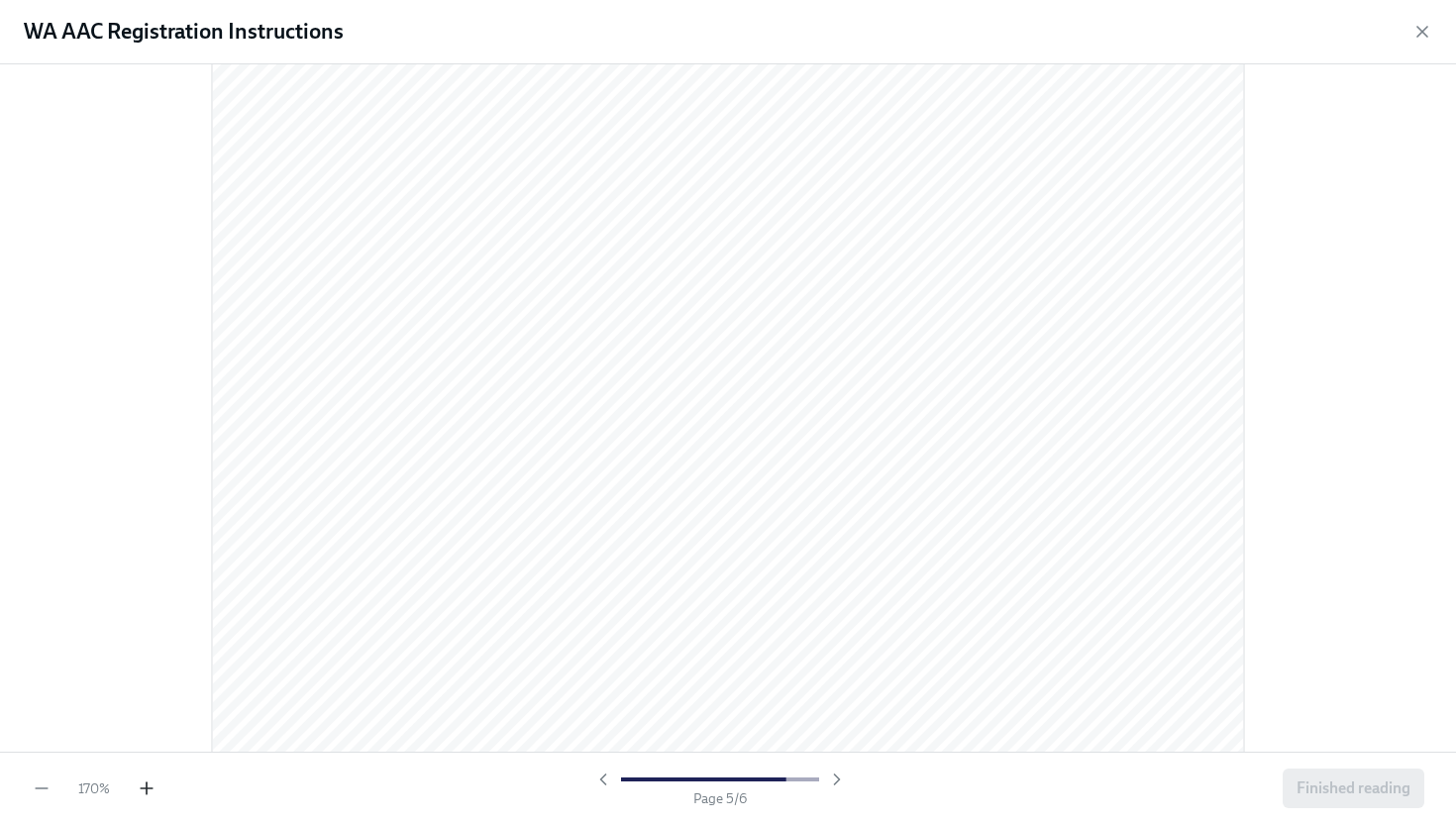 click 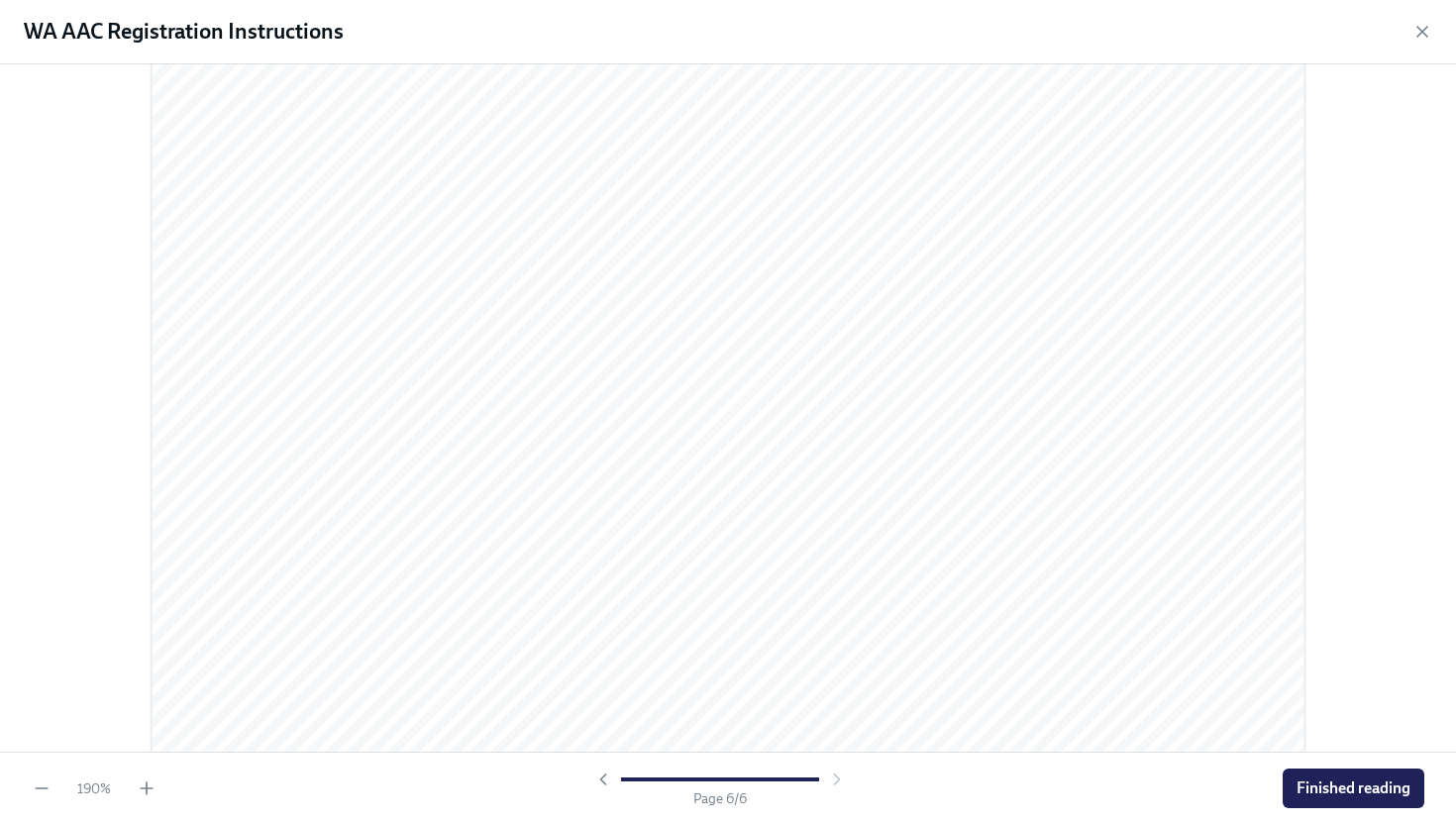 scroll, scrollTop: 7712, scrollLeft: 0, axis: vertical 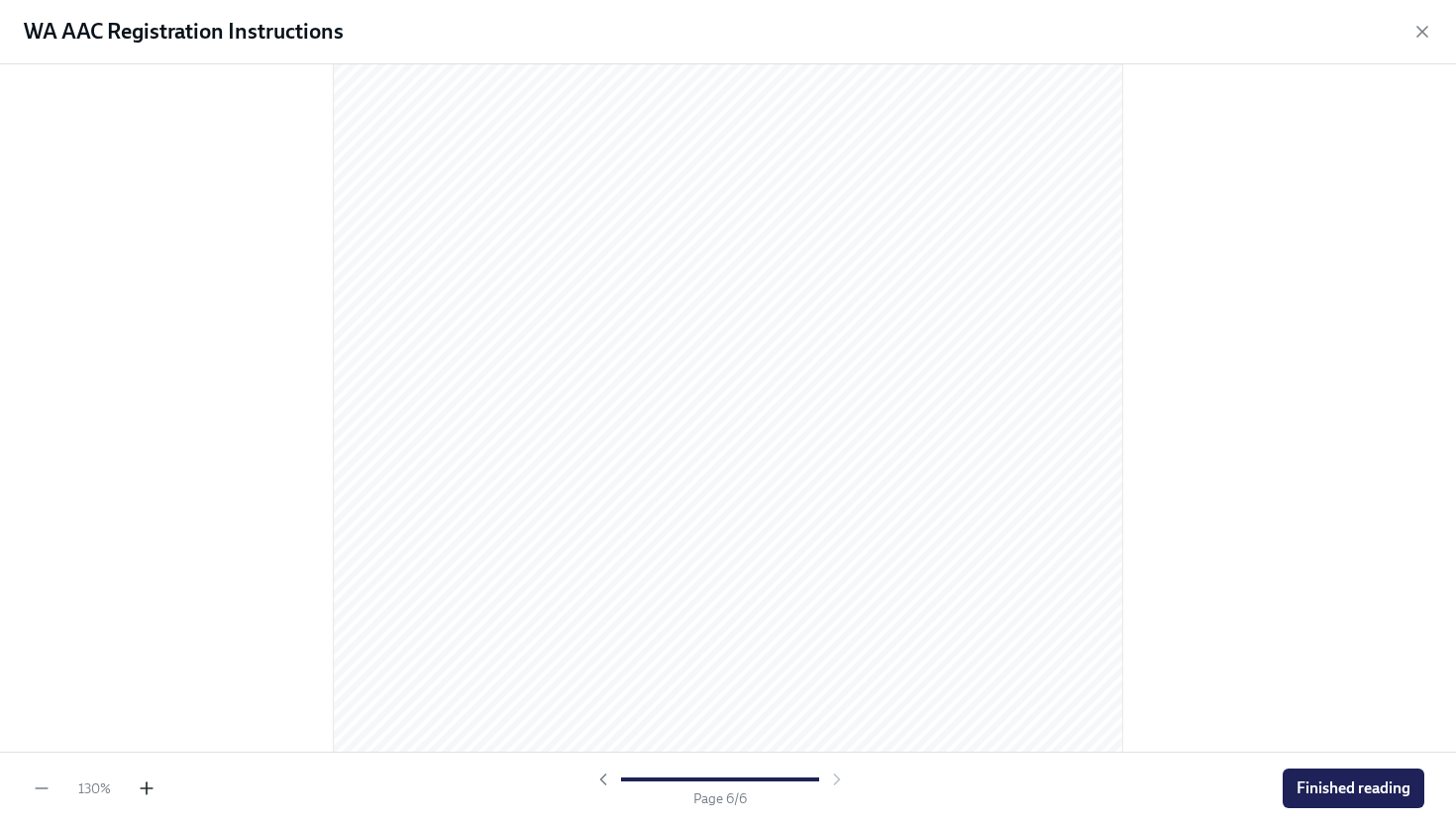 click 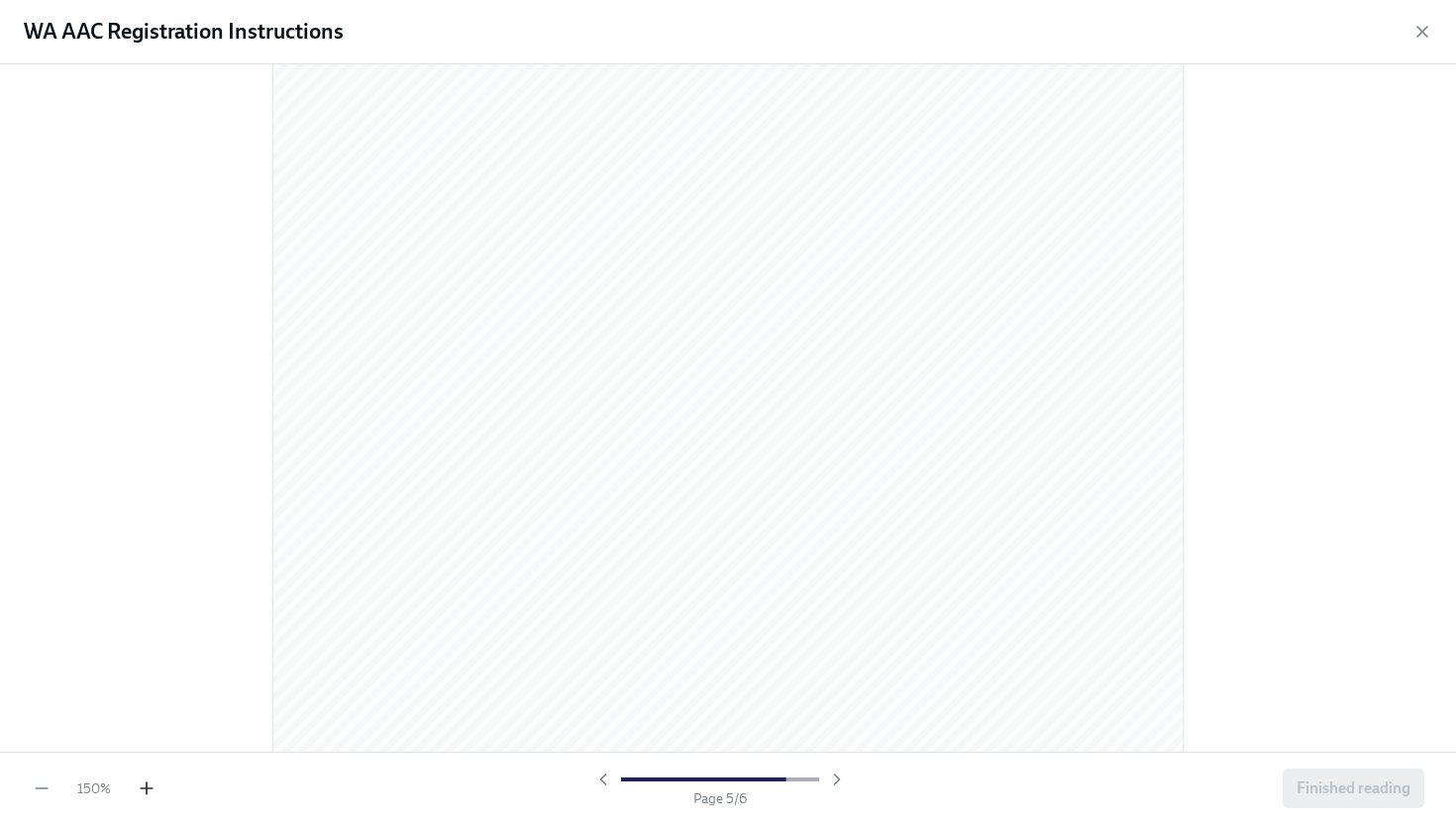 click 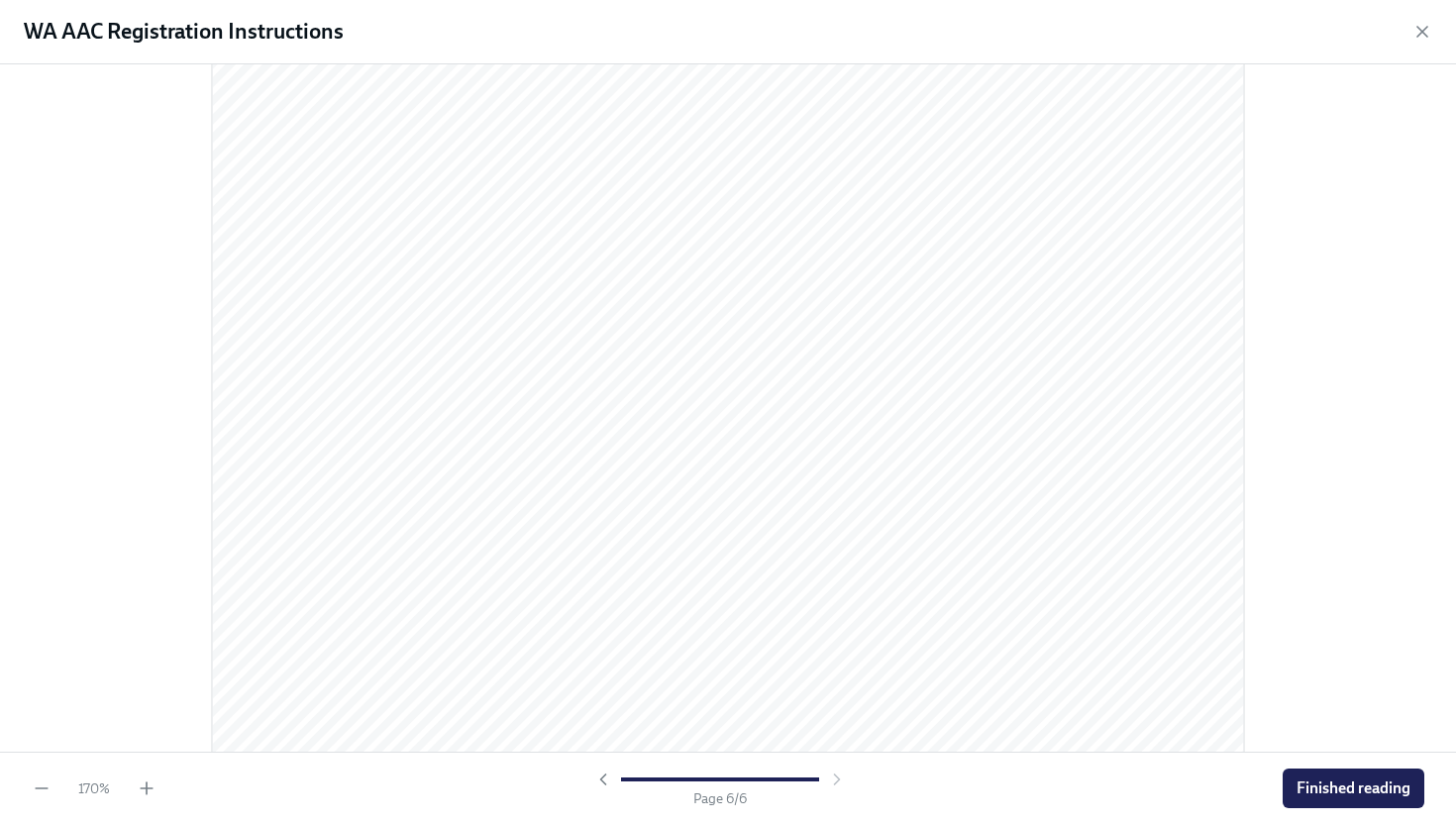 scroll, scrollTop: 7024, scrollLeft: 0, axis: vertical 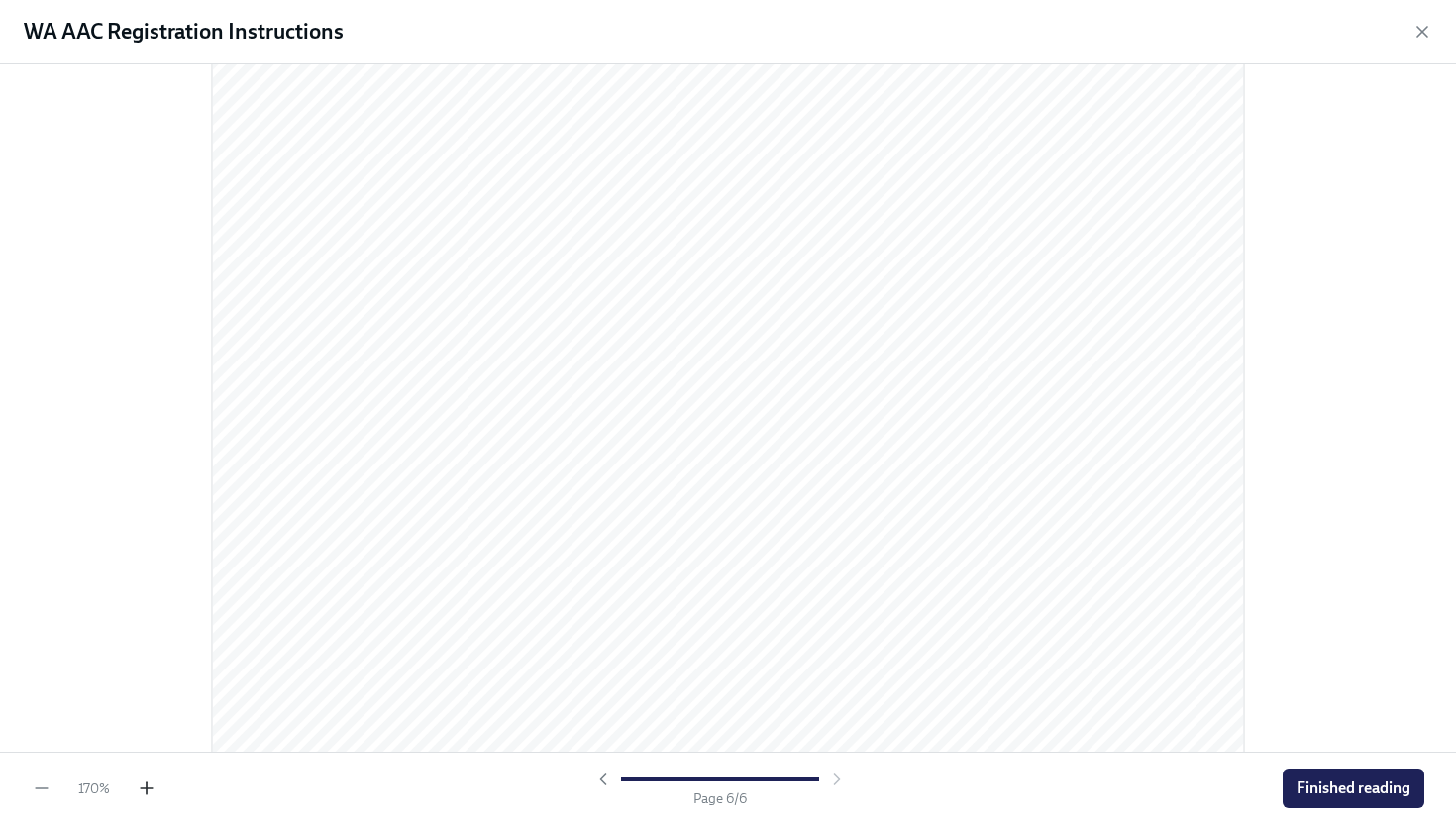 click 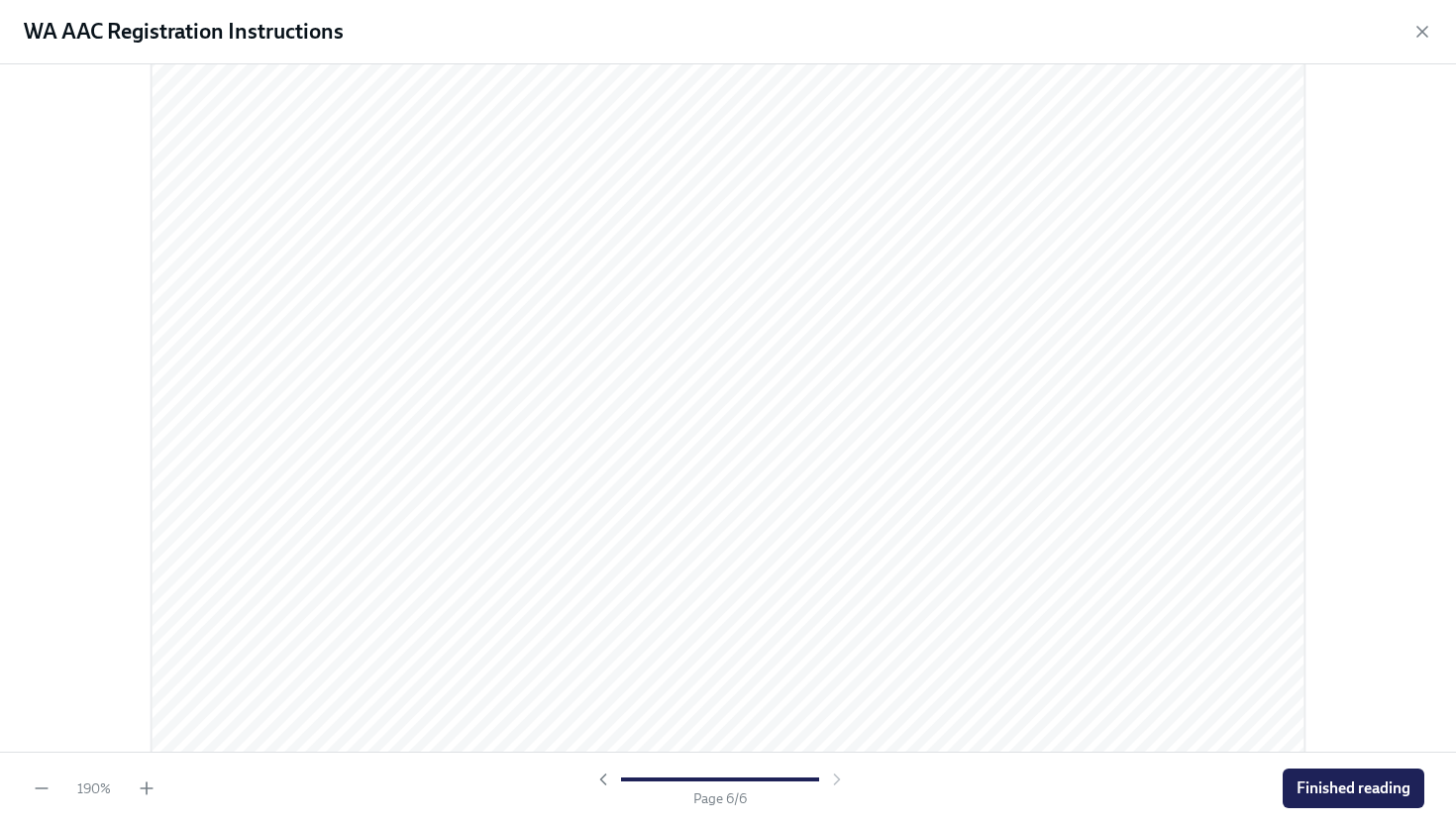 scroll, scrollTop: 7761, scrollLeft: 0, axis: vertical 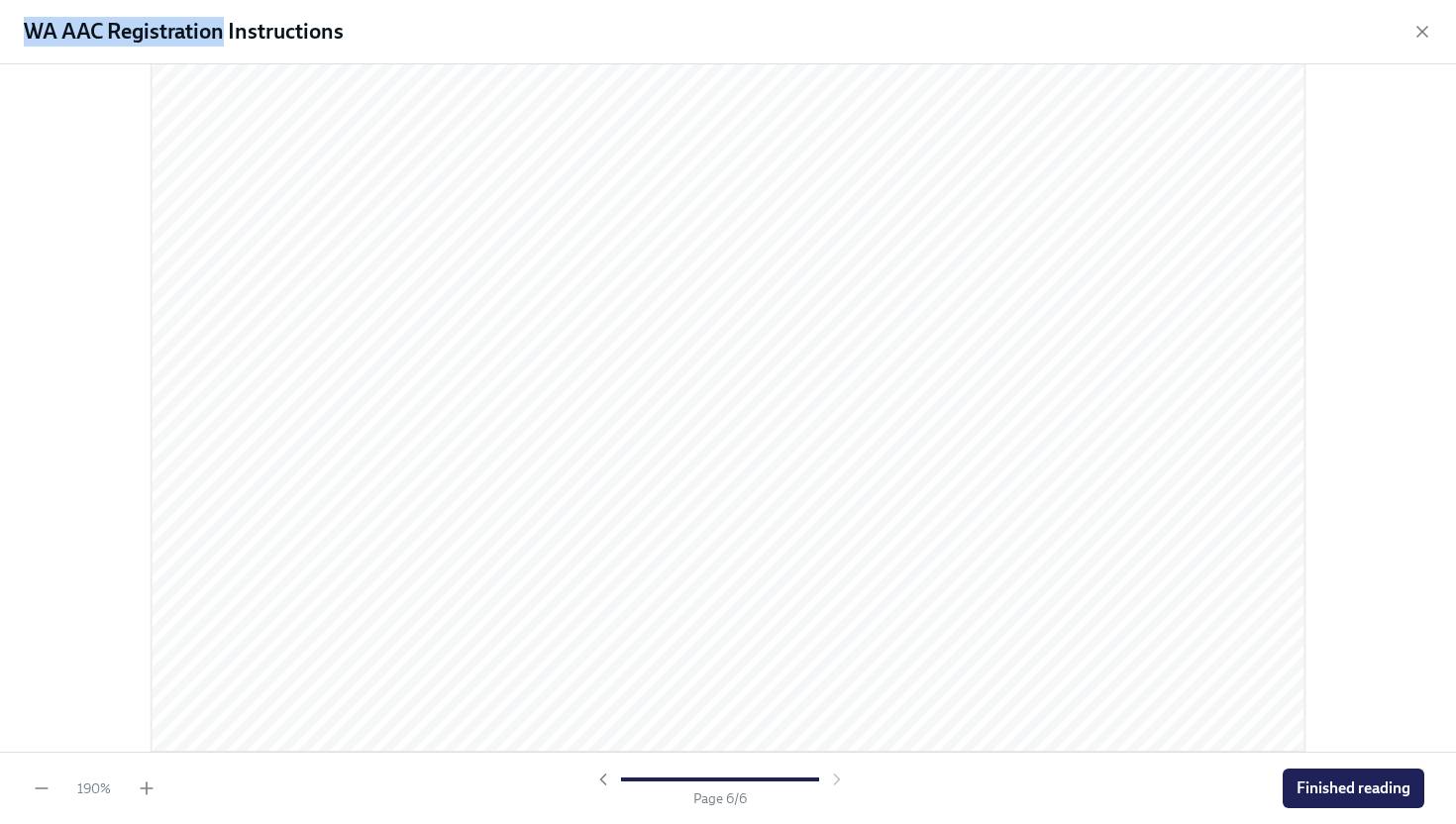 drag, startPoint x: 227, startPoint y: 39, endPoint x: 21, endPoint y: 33, distance: 206.08736 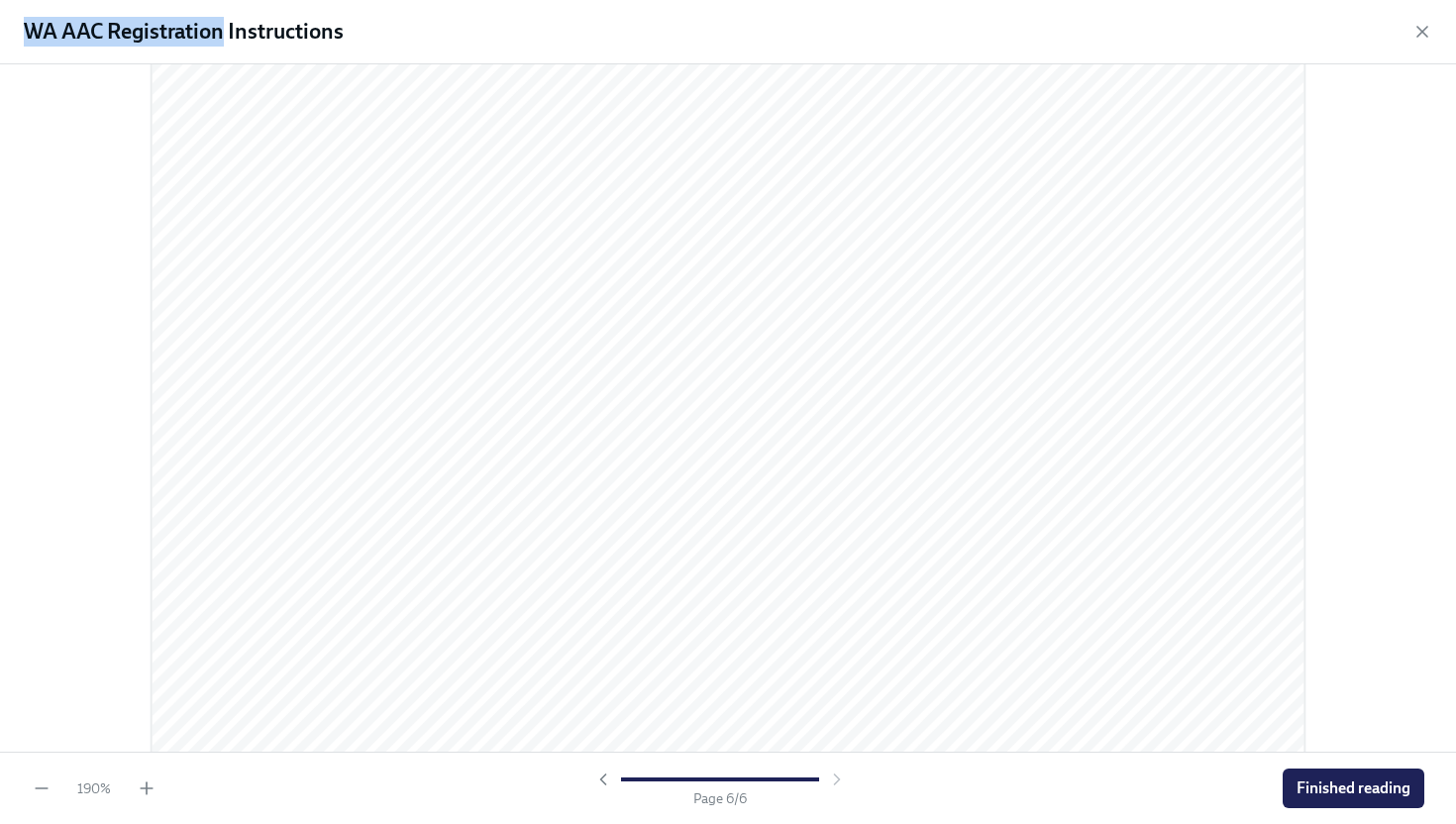 scroll, scrollTop: 8184, scrollLeft: 0, axis: vertical 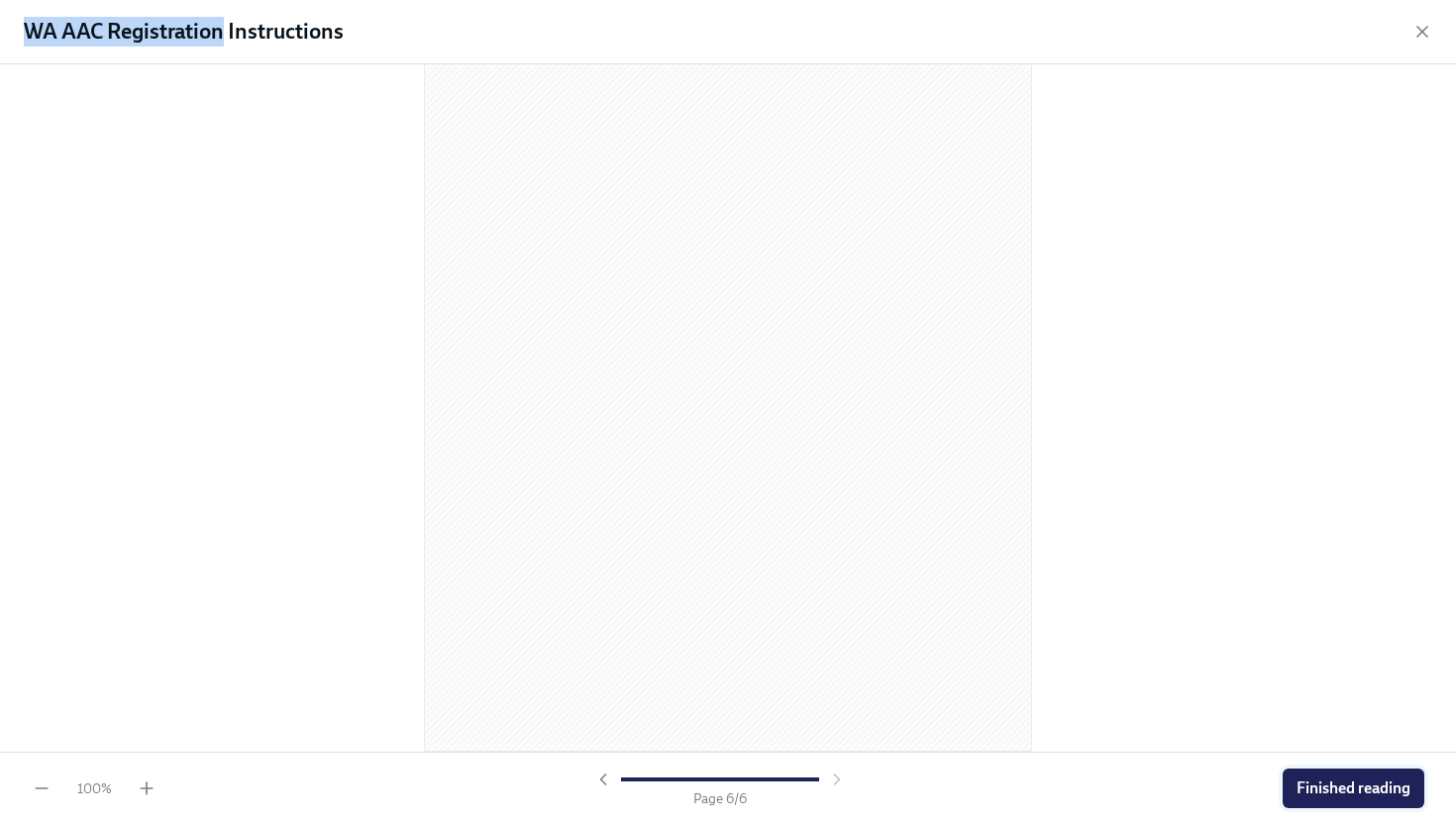 click on "Finished reading" at bounding box center [1353, 788] 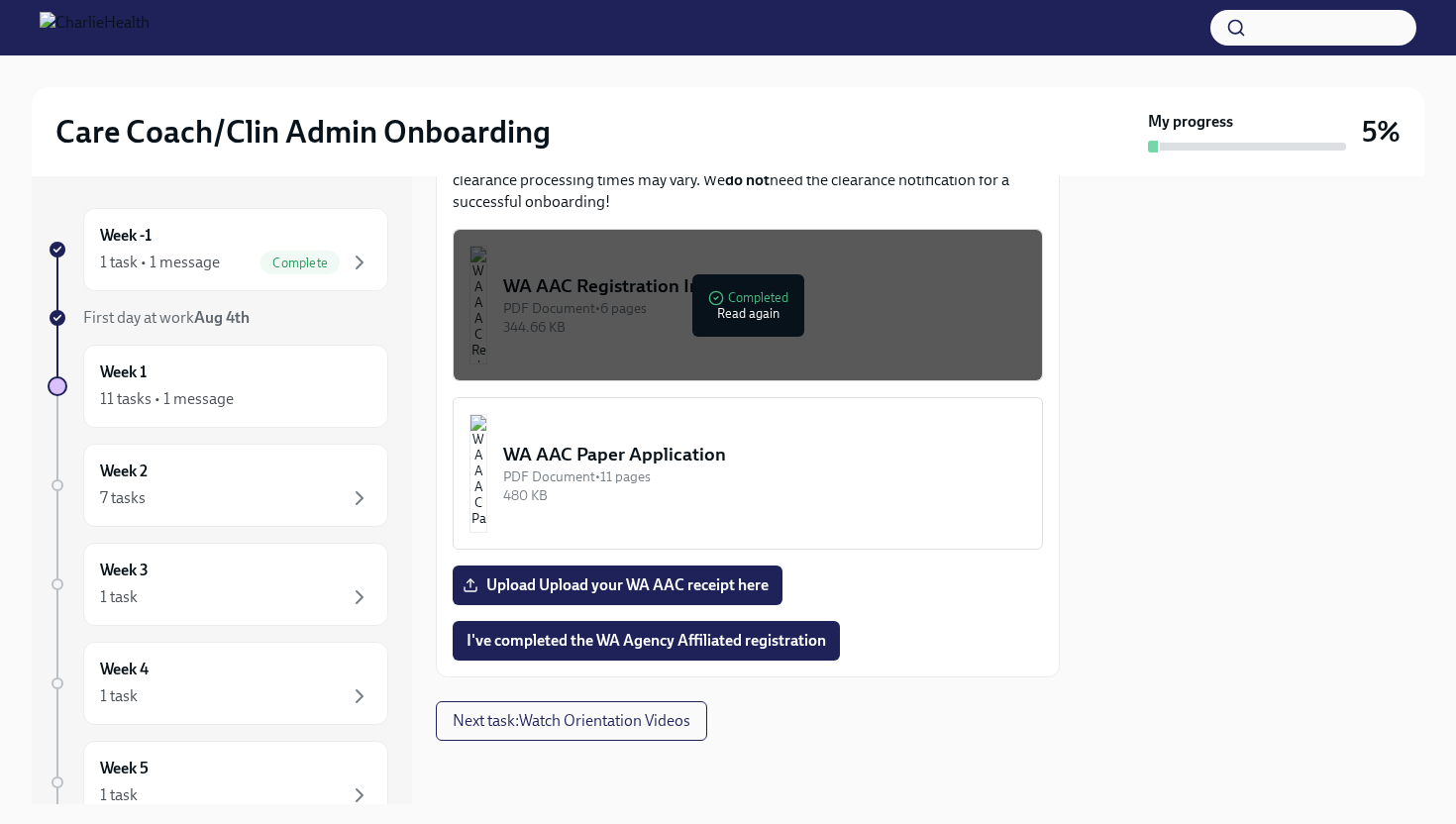 click at bounding box center [1254, 490] 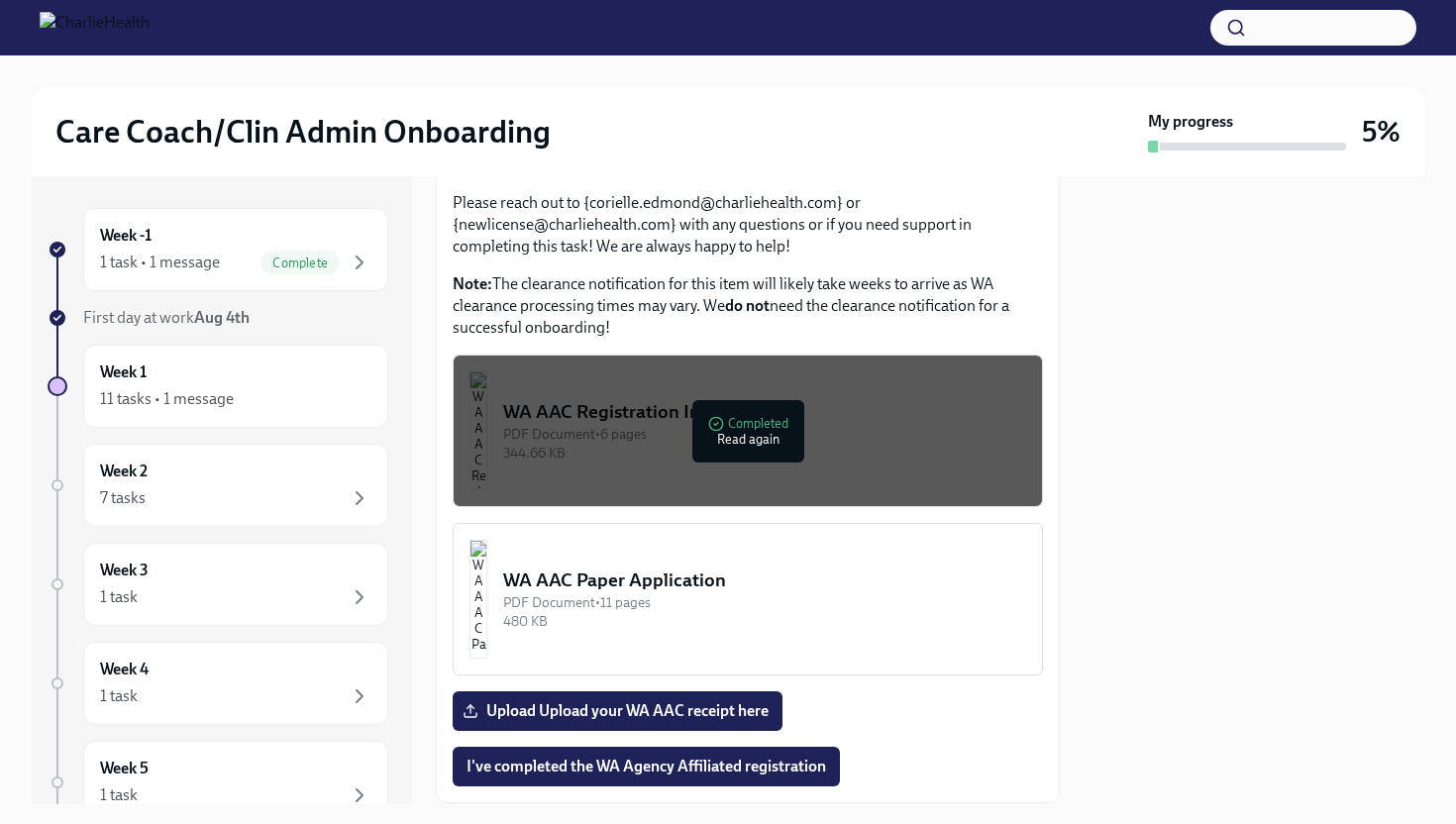 scroll, scrollTop: 1141, scrollLeft: 0, axis: vertical 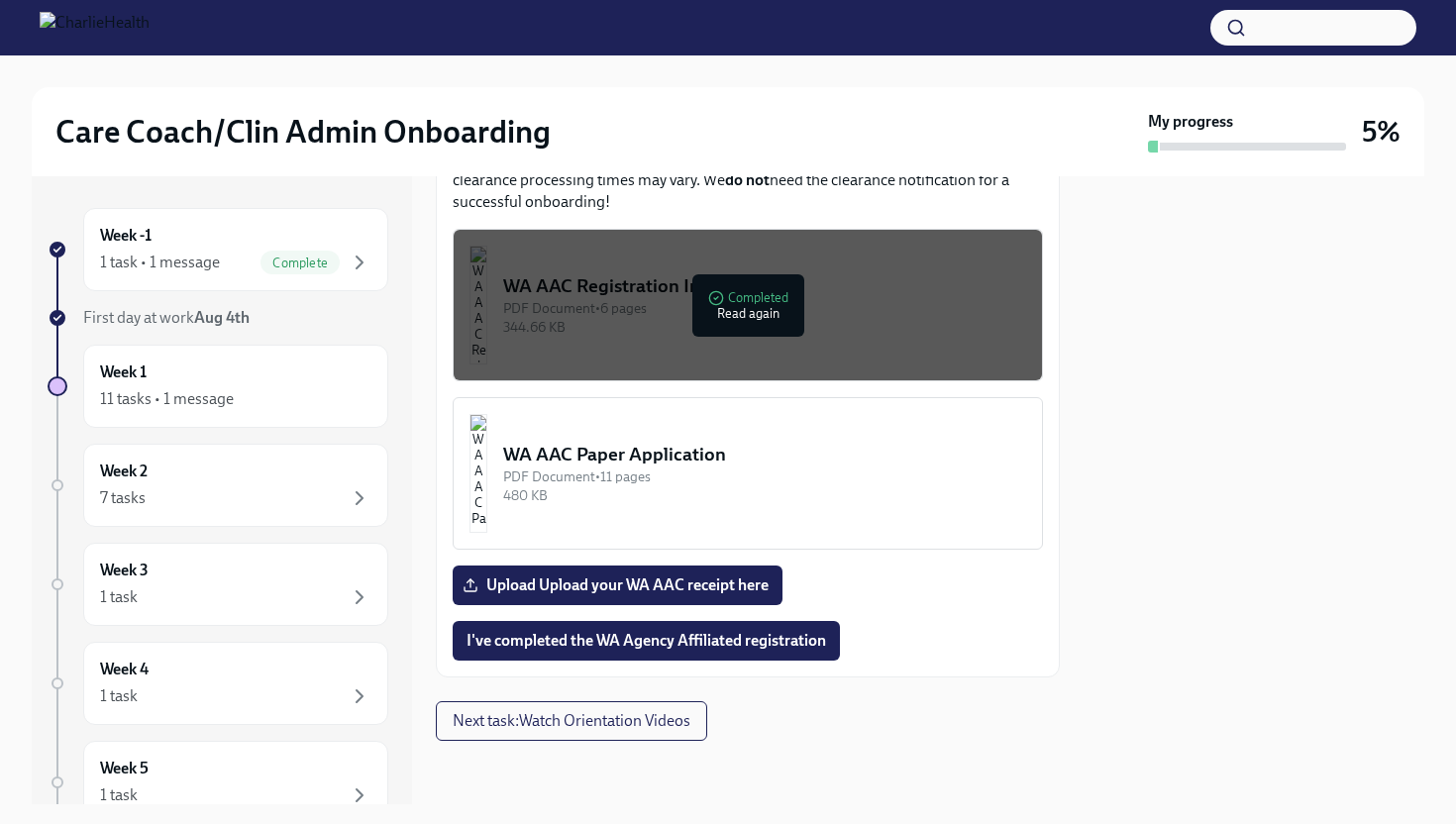 click on "WA AAC Paper Application" at bounding box center [765, 455] 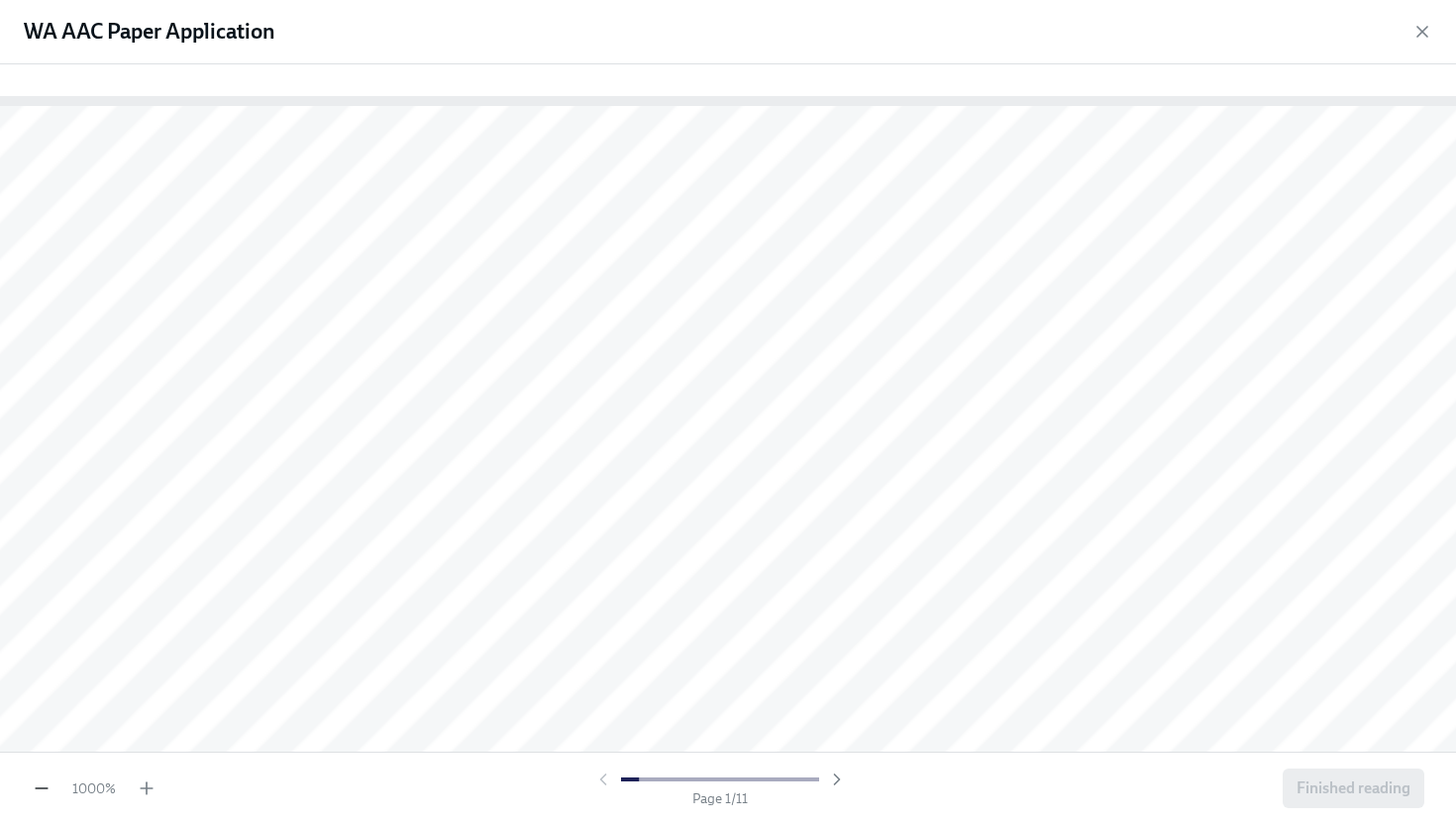 click 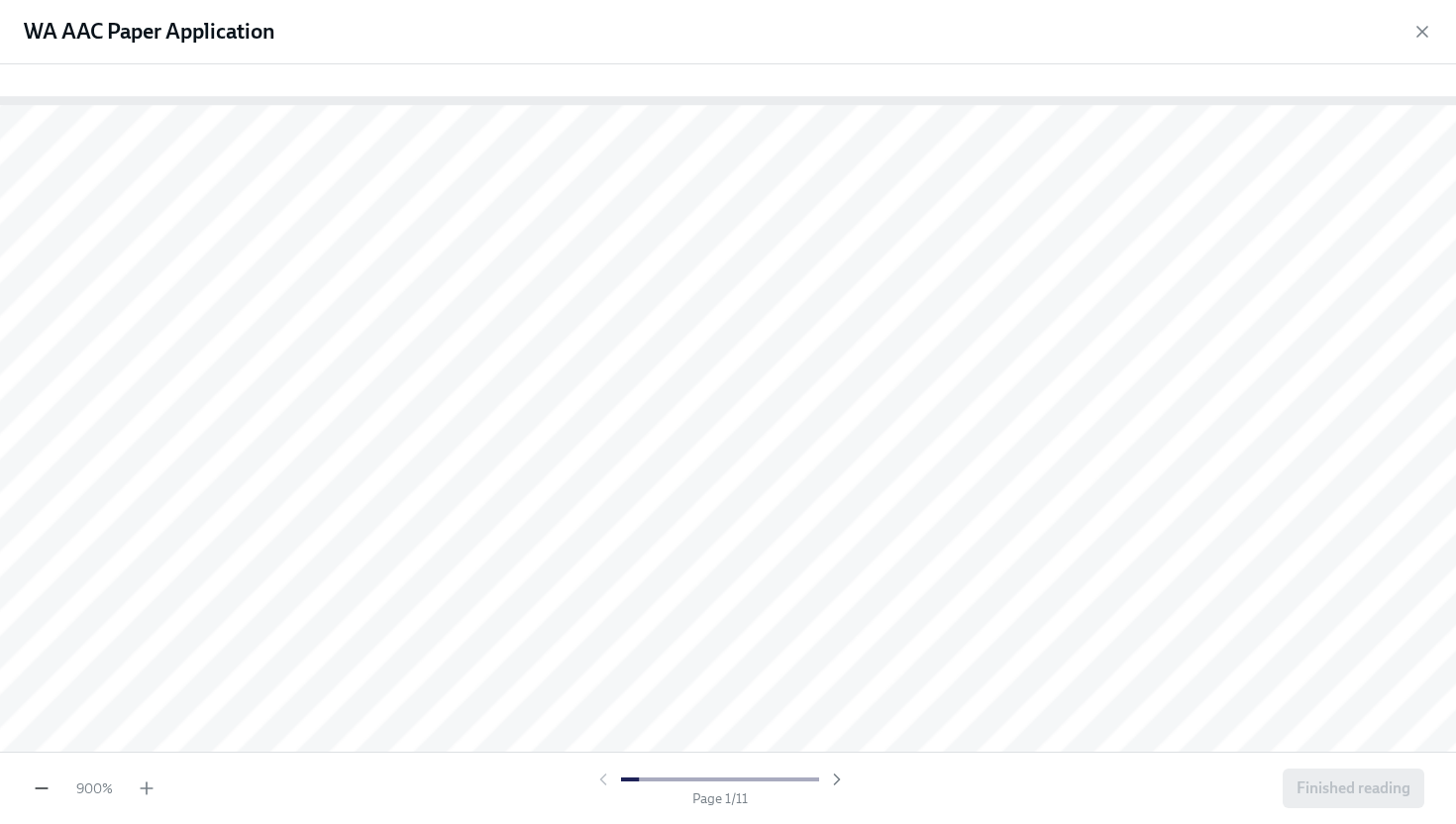 click 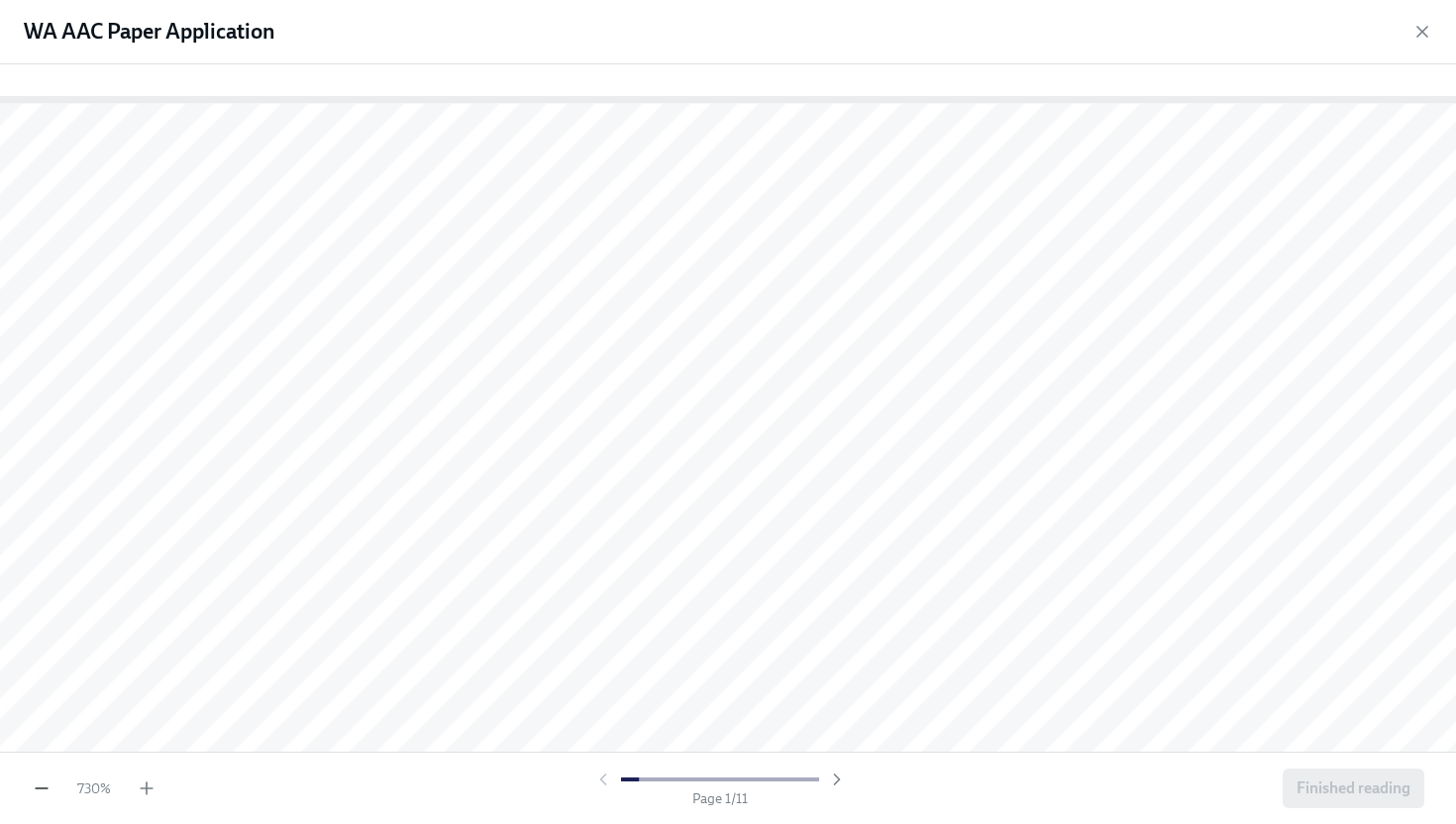 click 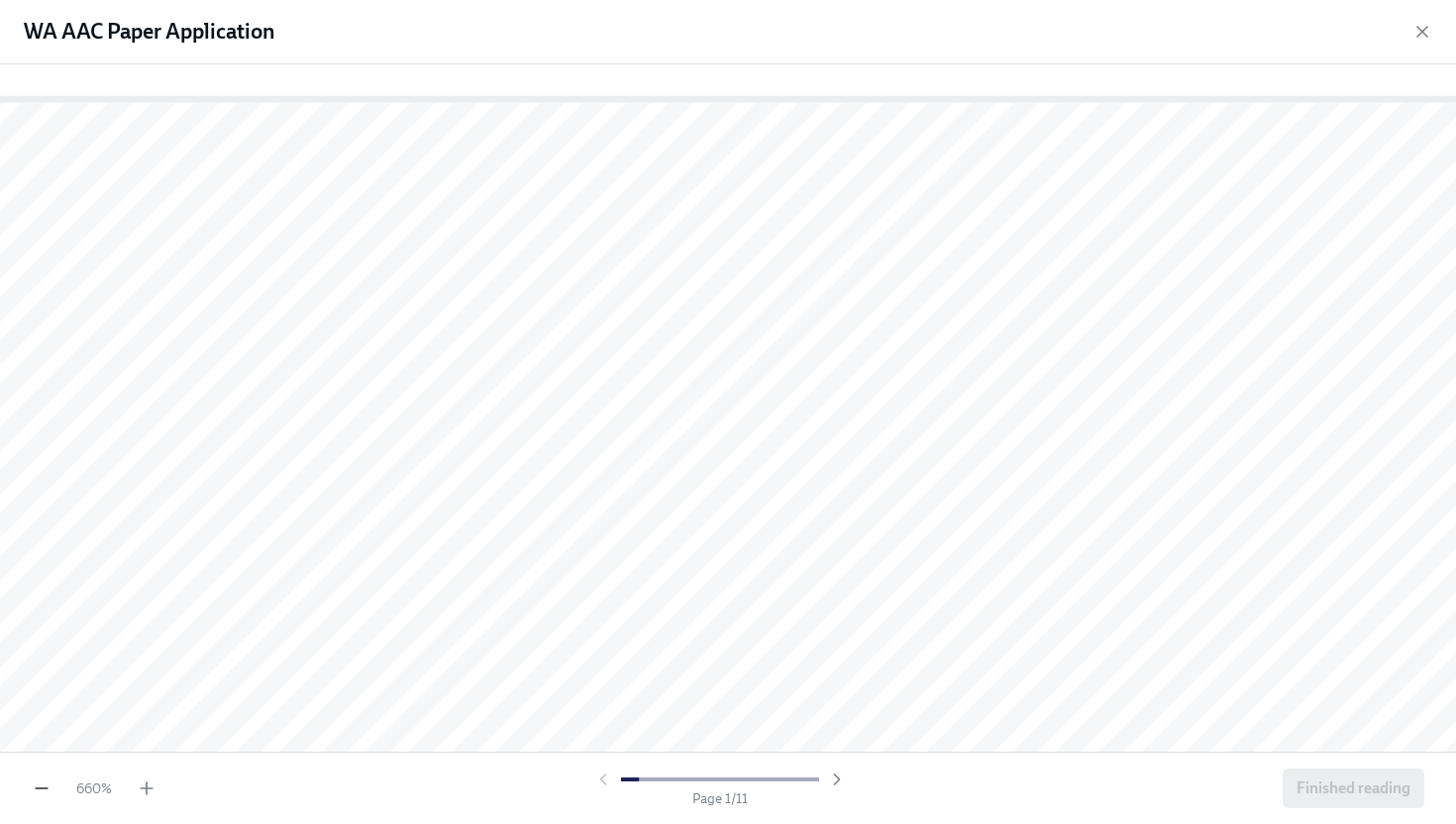 click 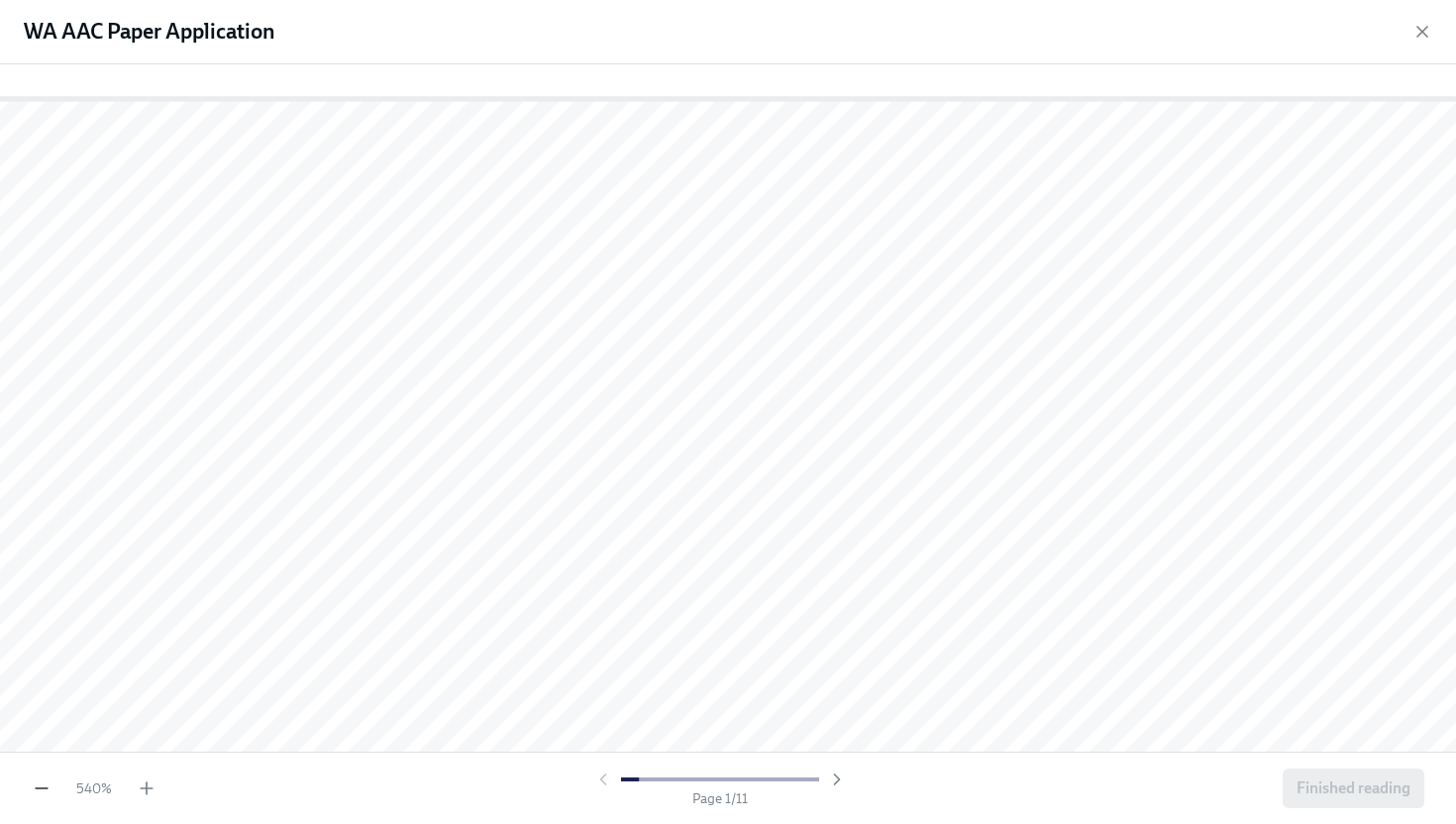 click 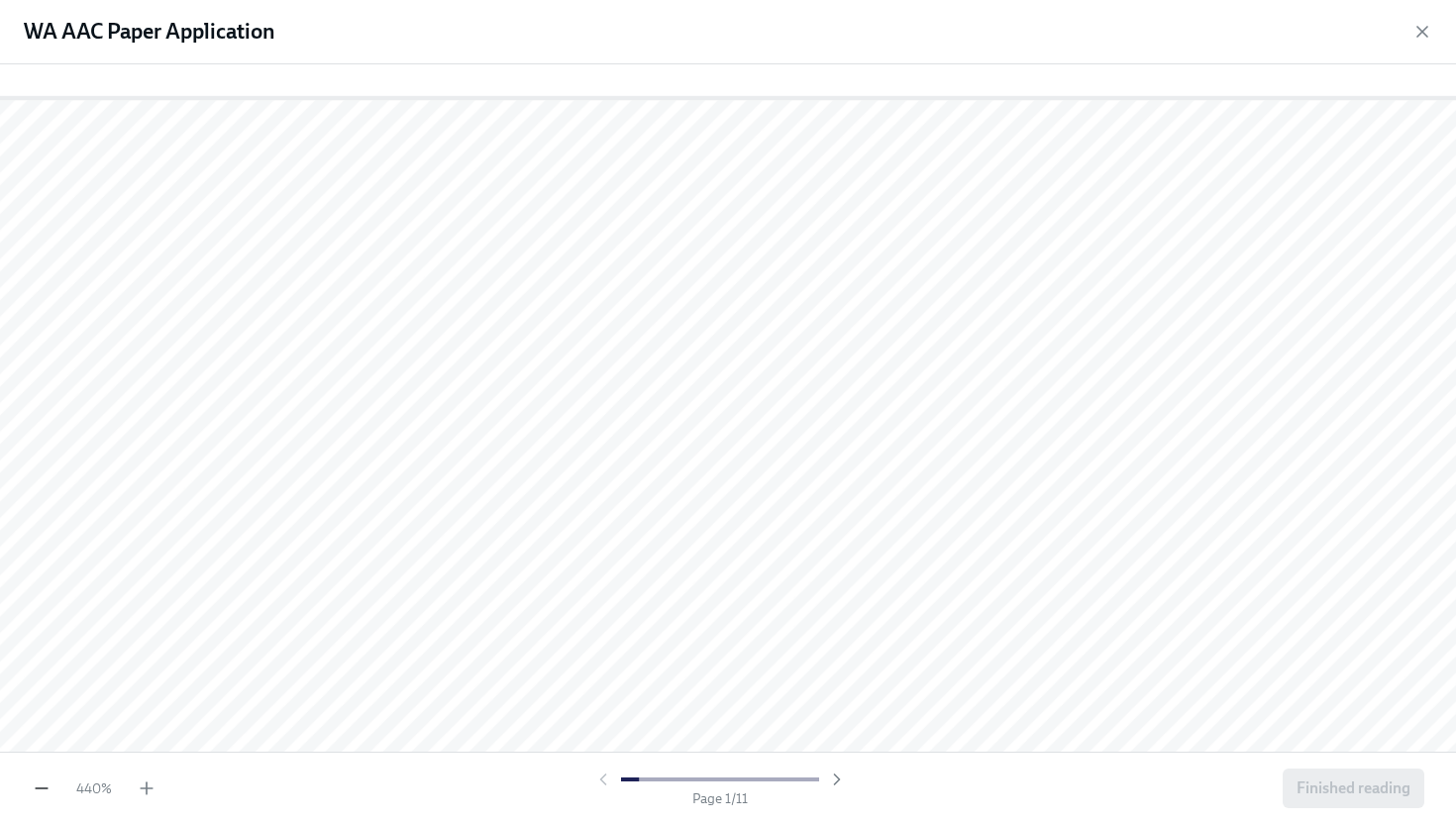 click 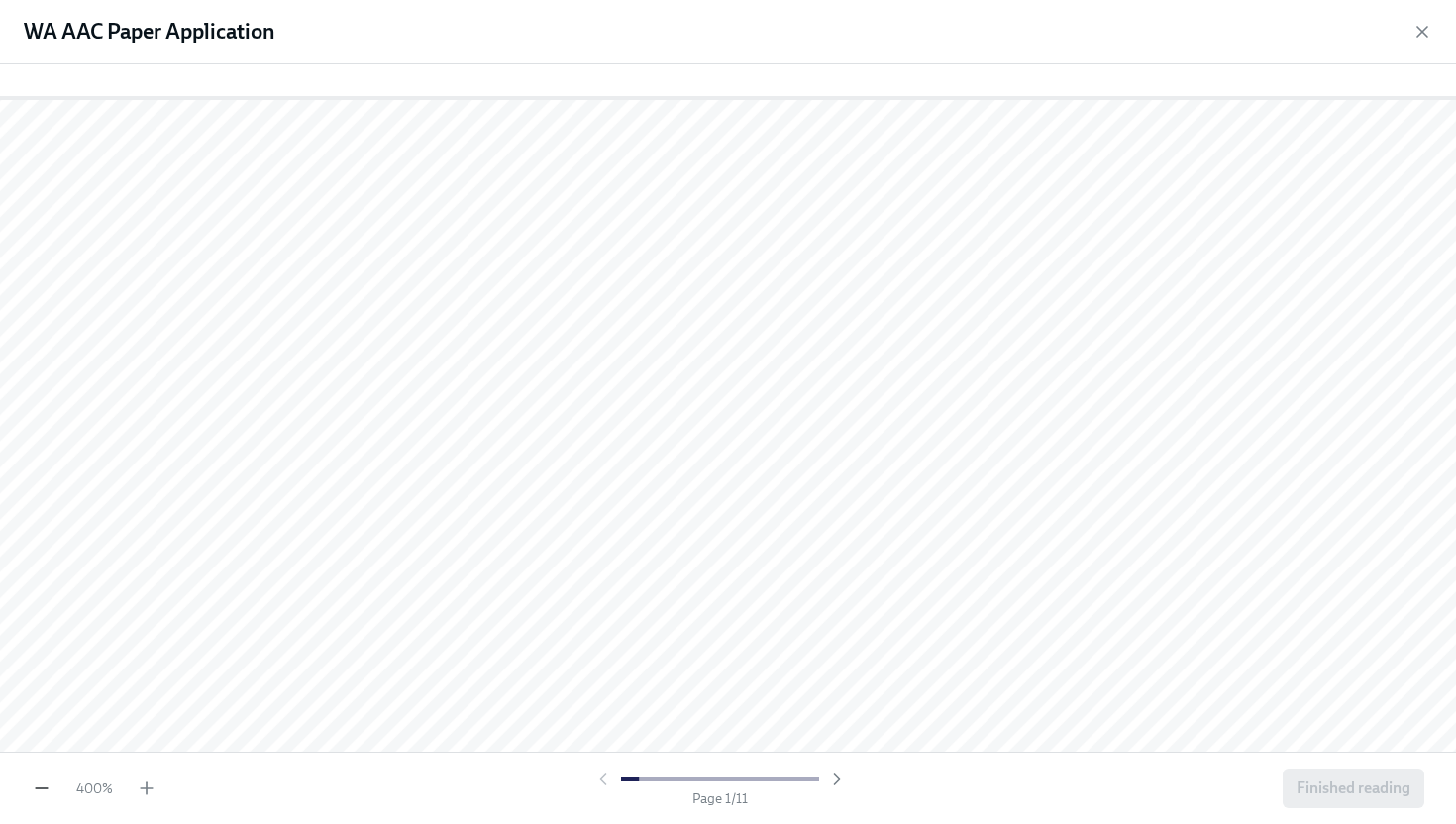 click 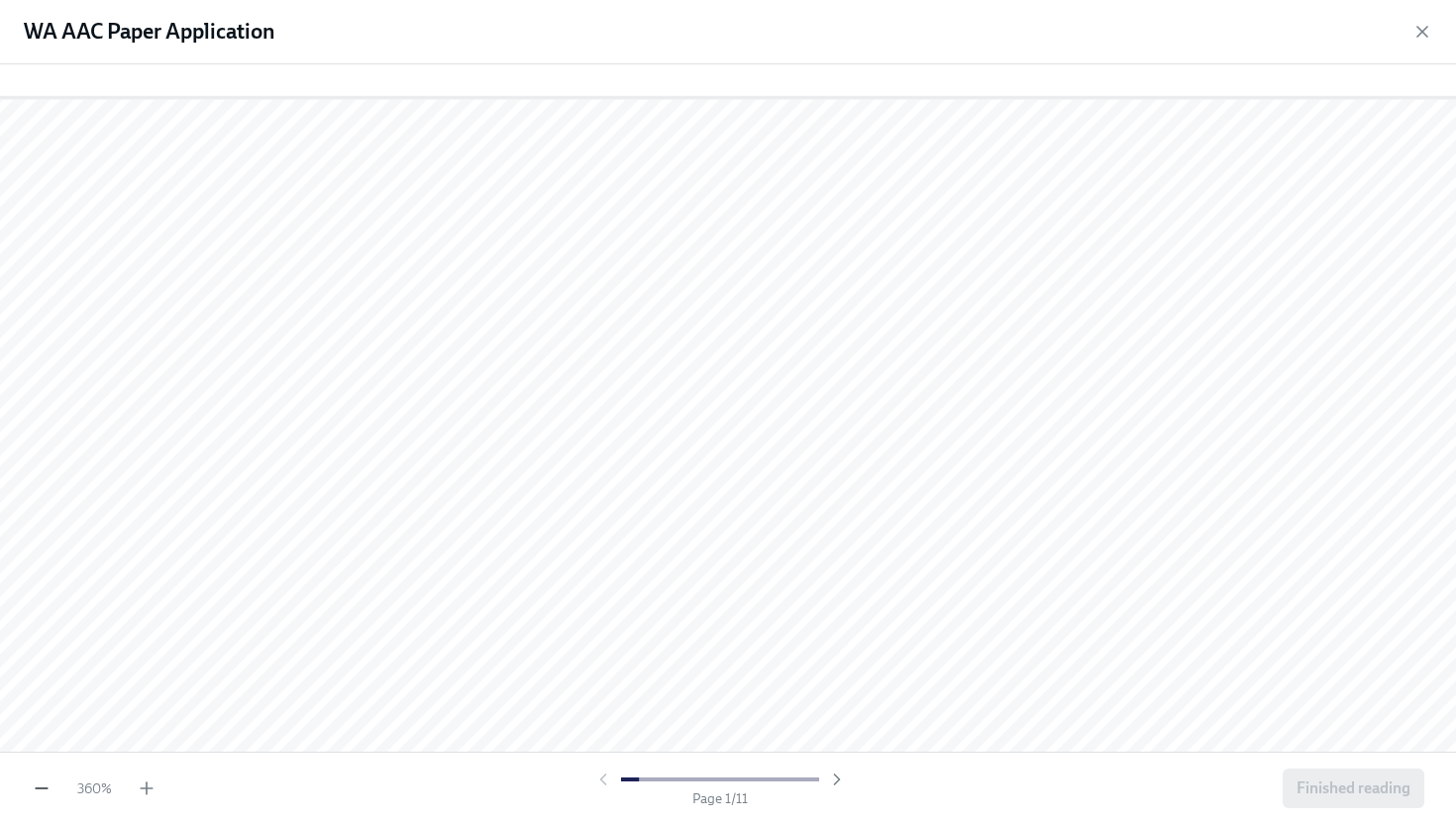click 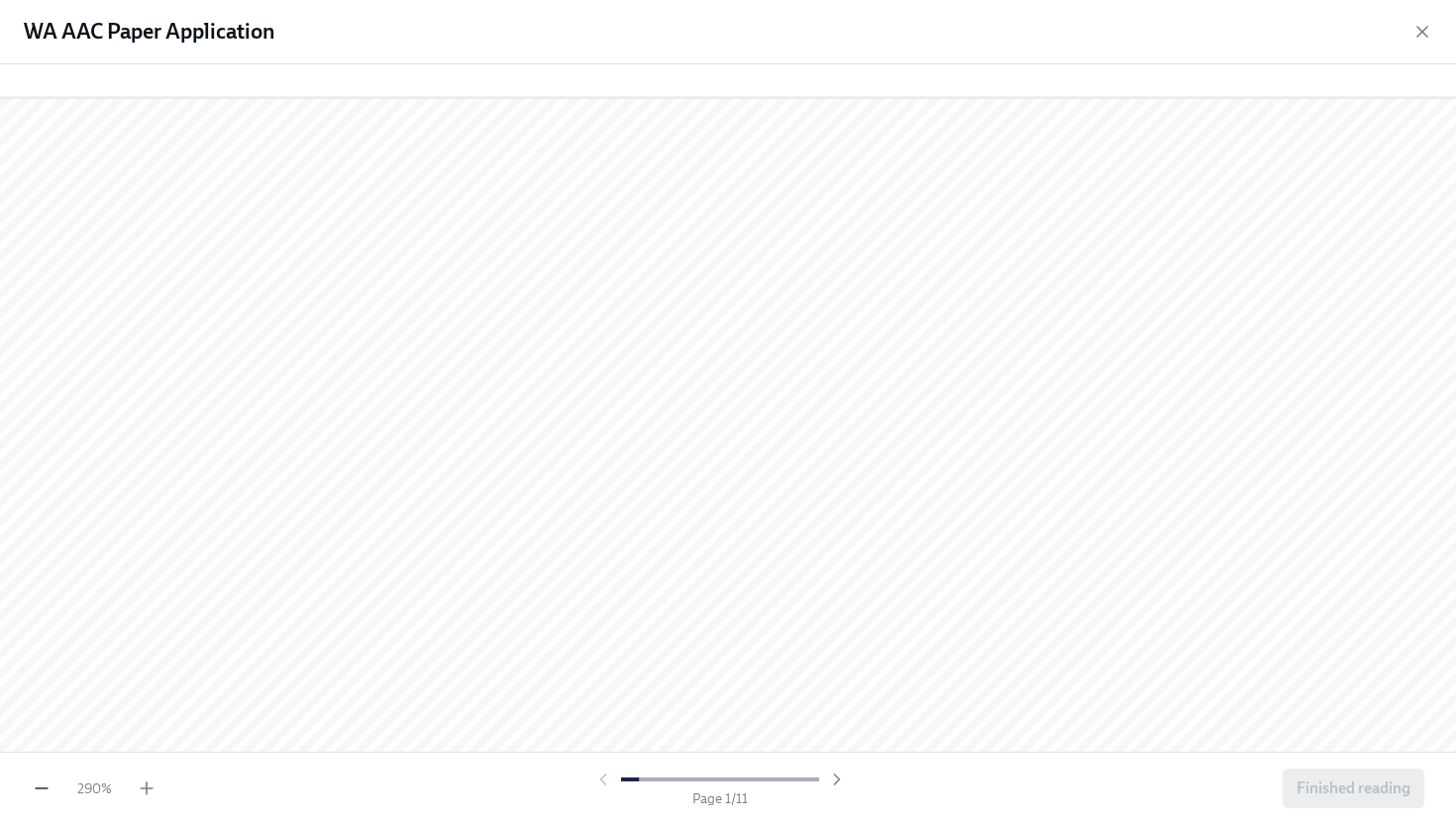 click 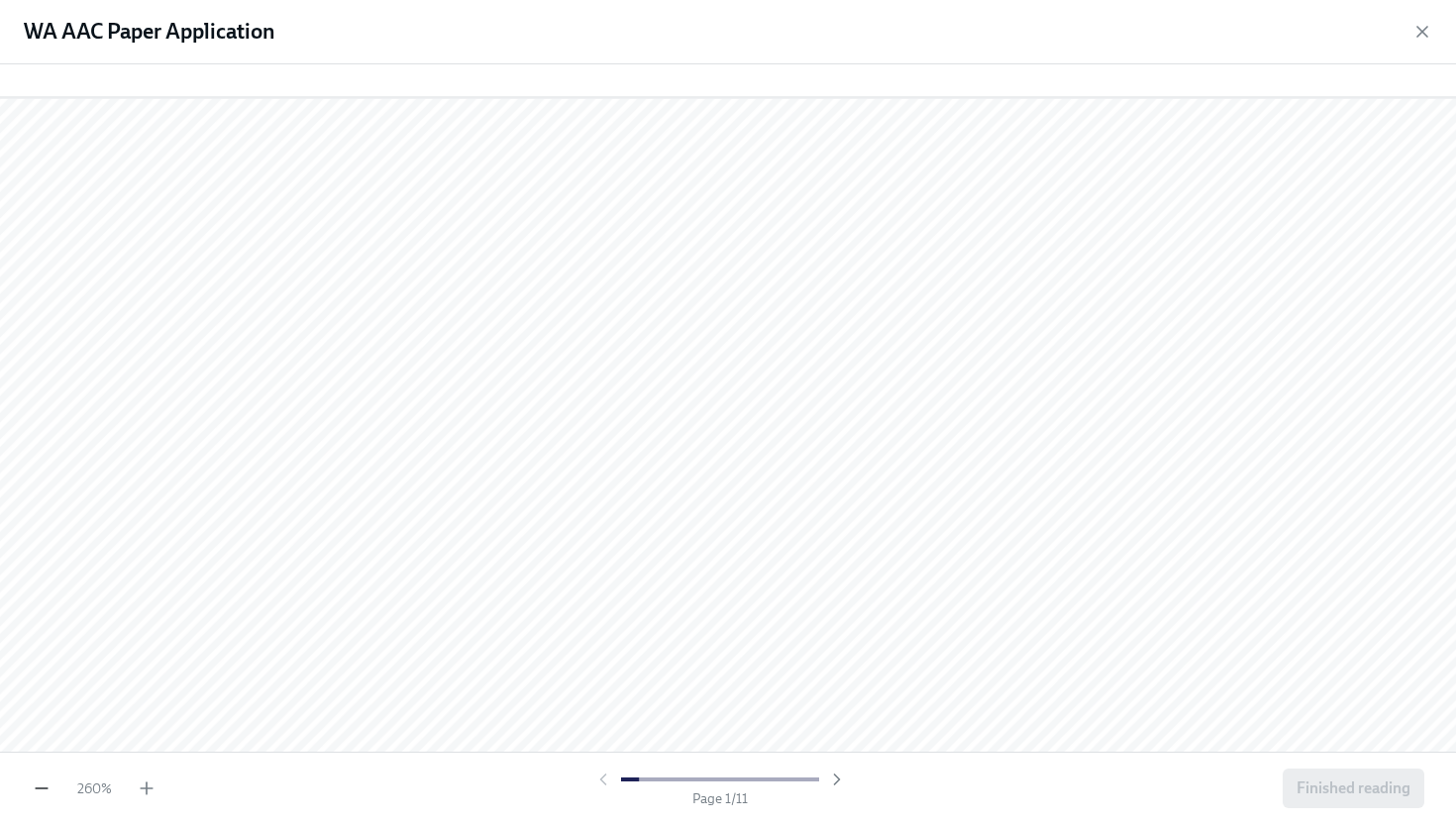 click 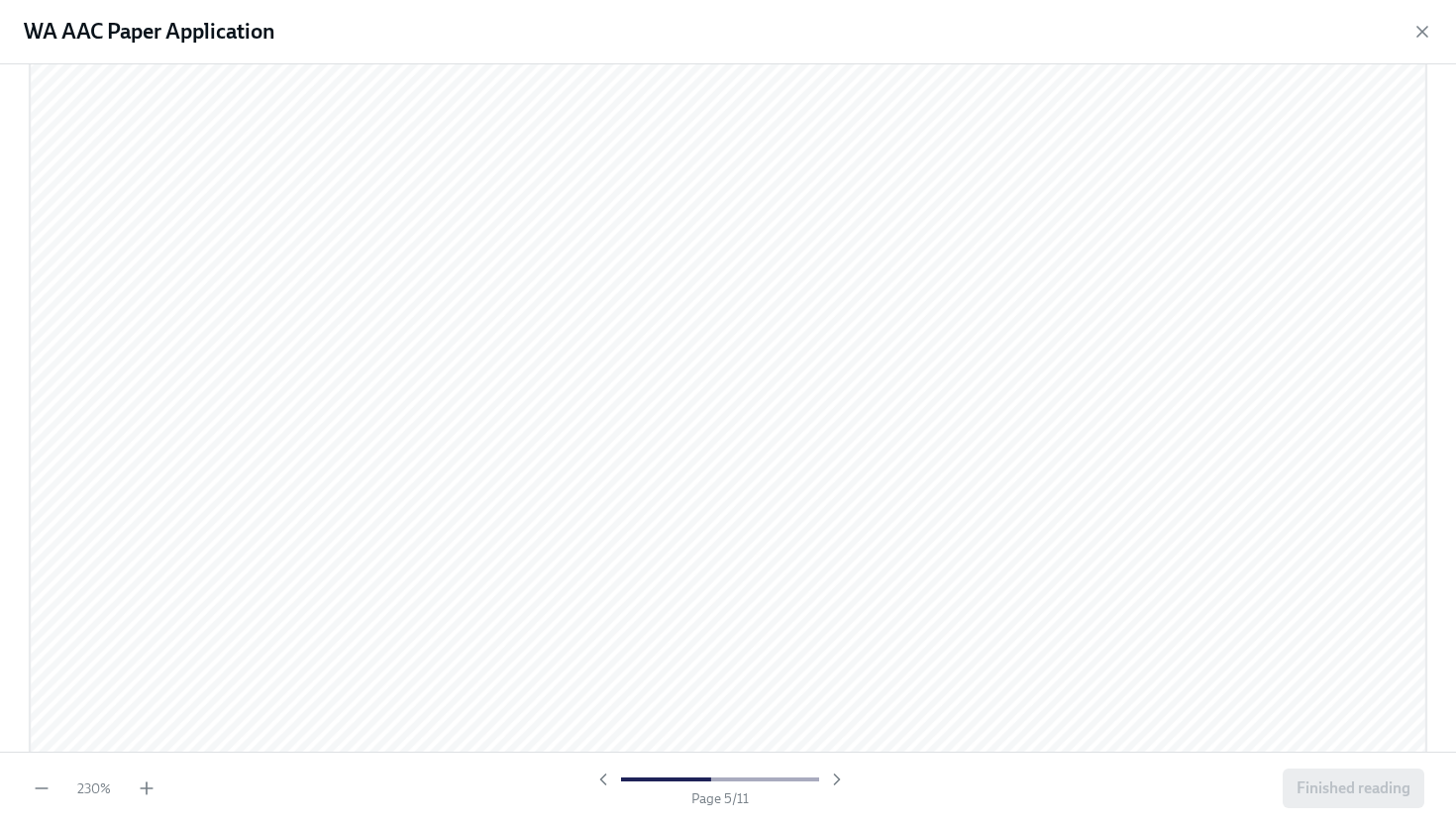 scroll, scrollTop: 8391, scrollLeft: 0, axis: vertical 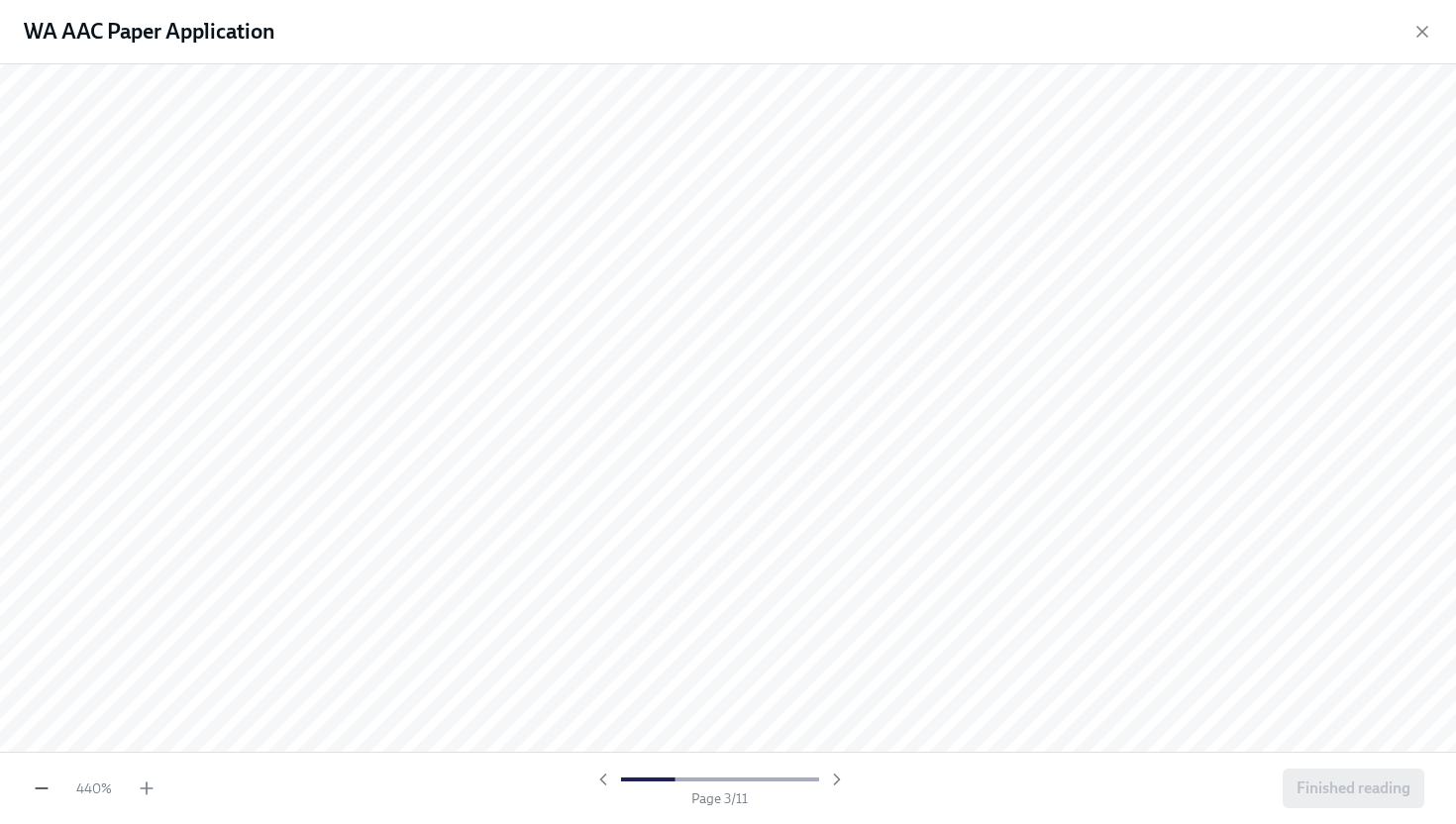 click 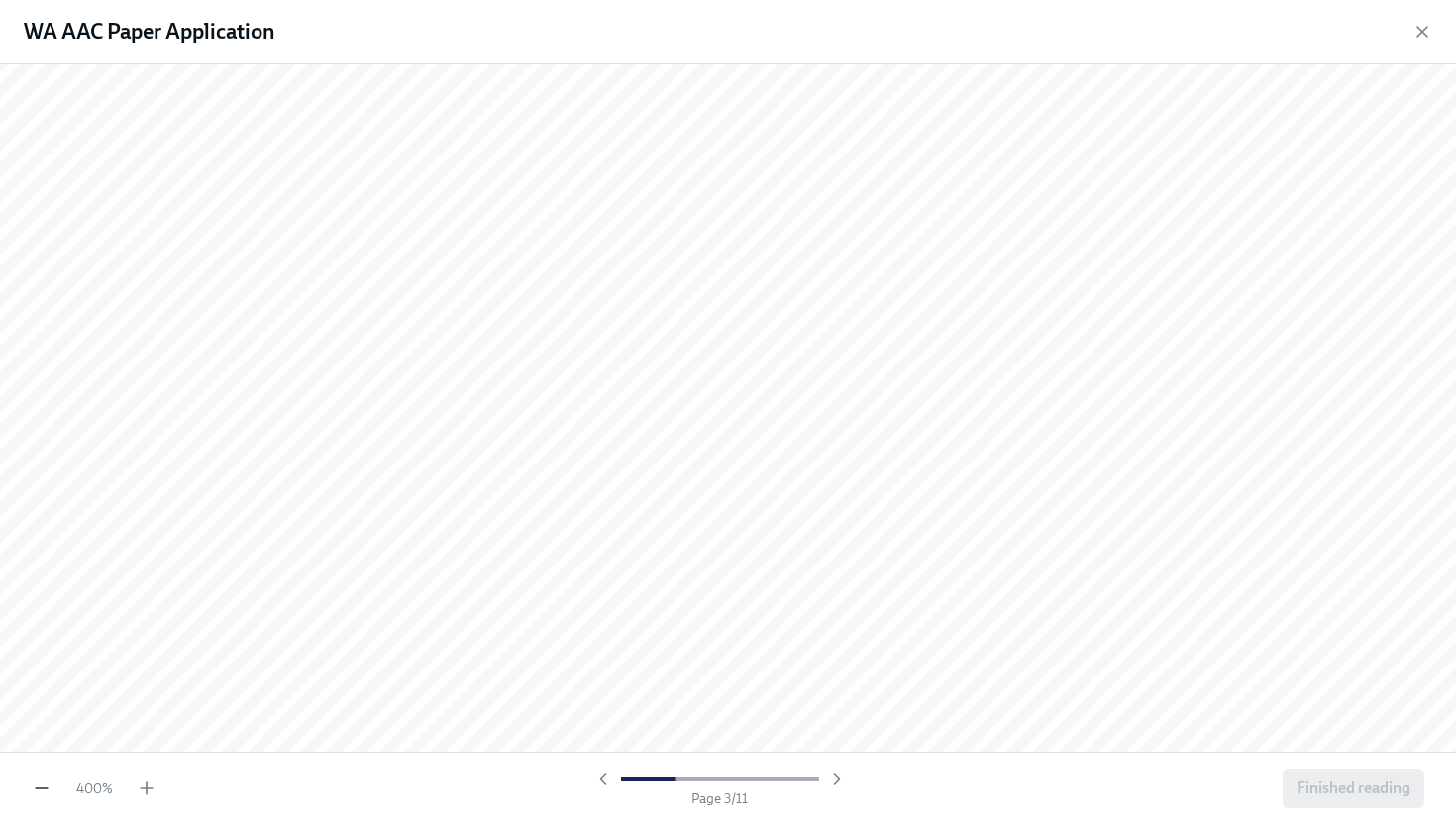 click 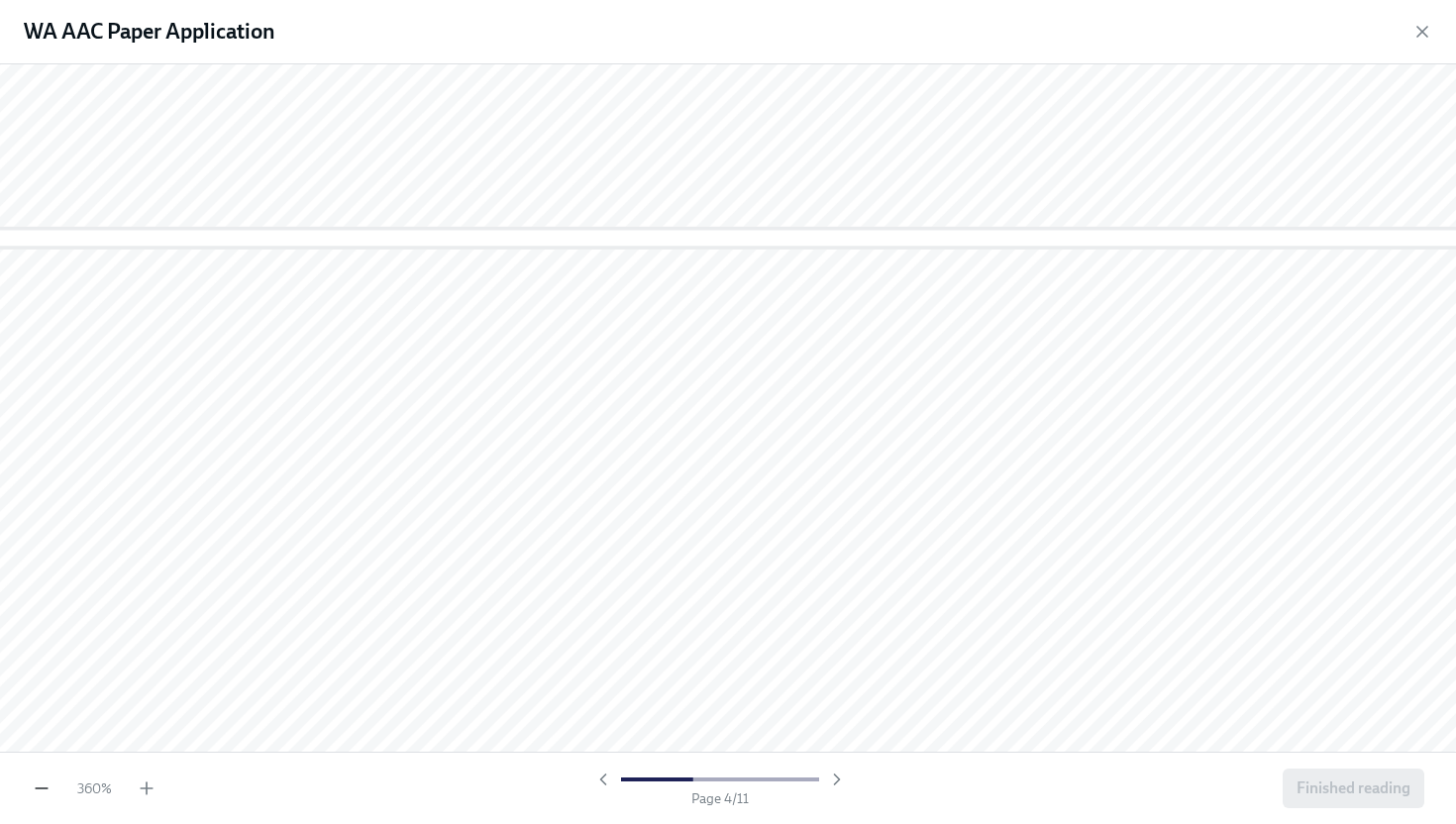 click 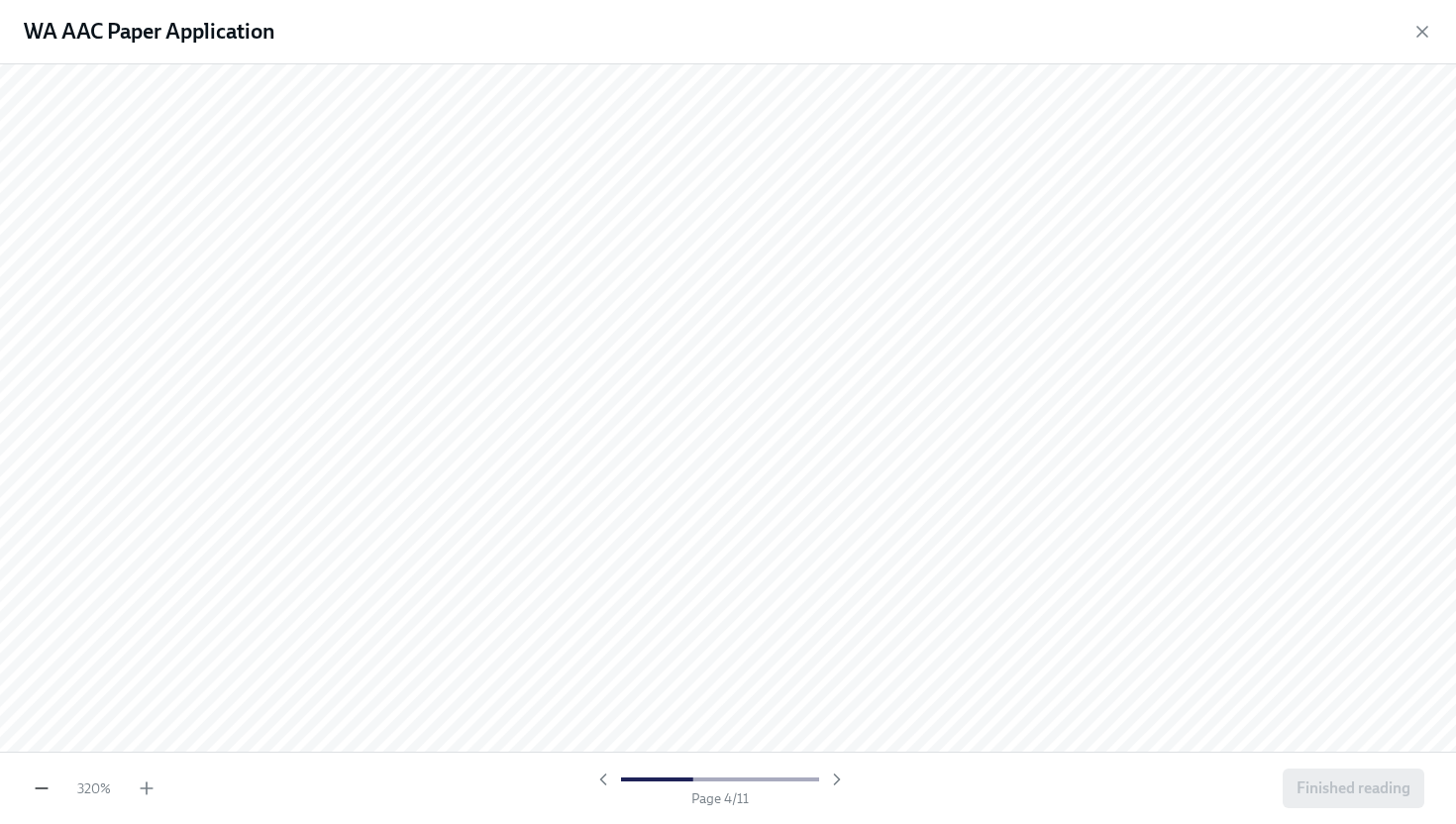 click 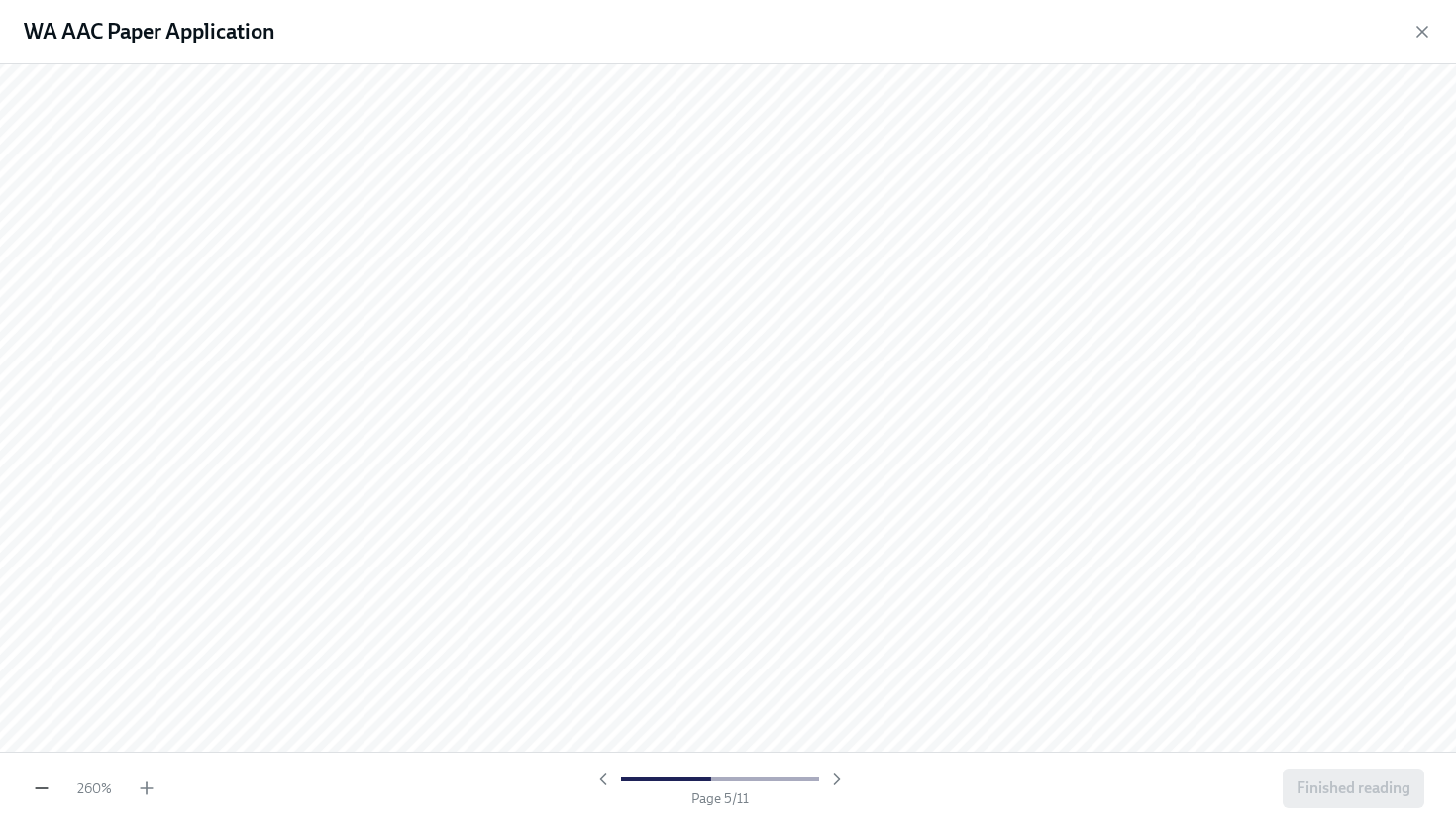 click 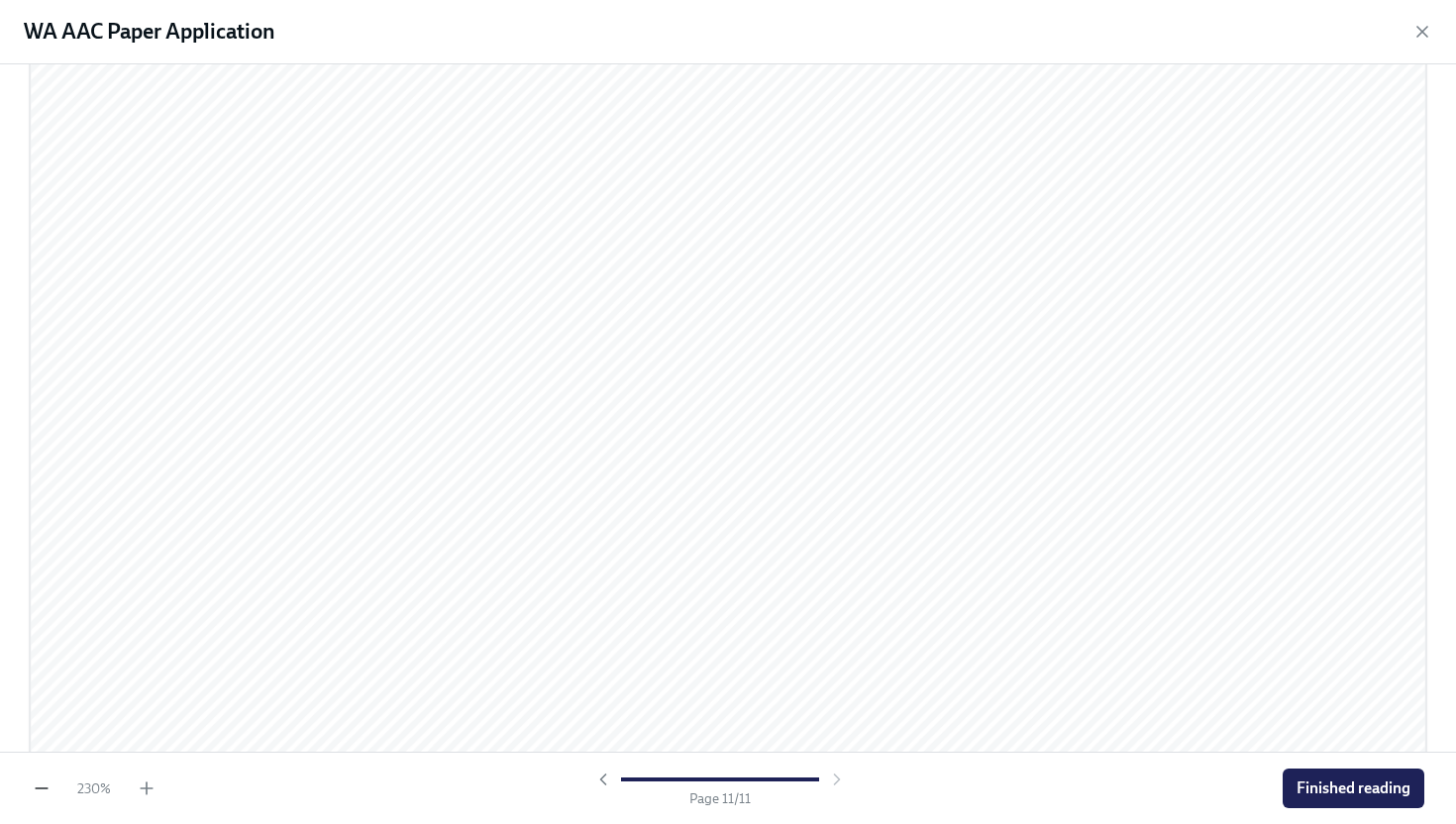 scroll, scrollTop: 19398, scrollLeft: 0, axis: vertical 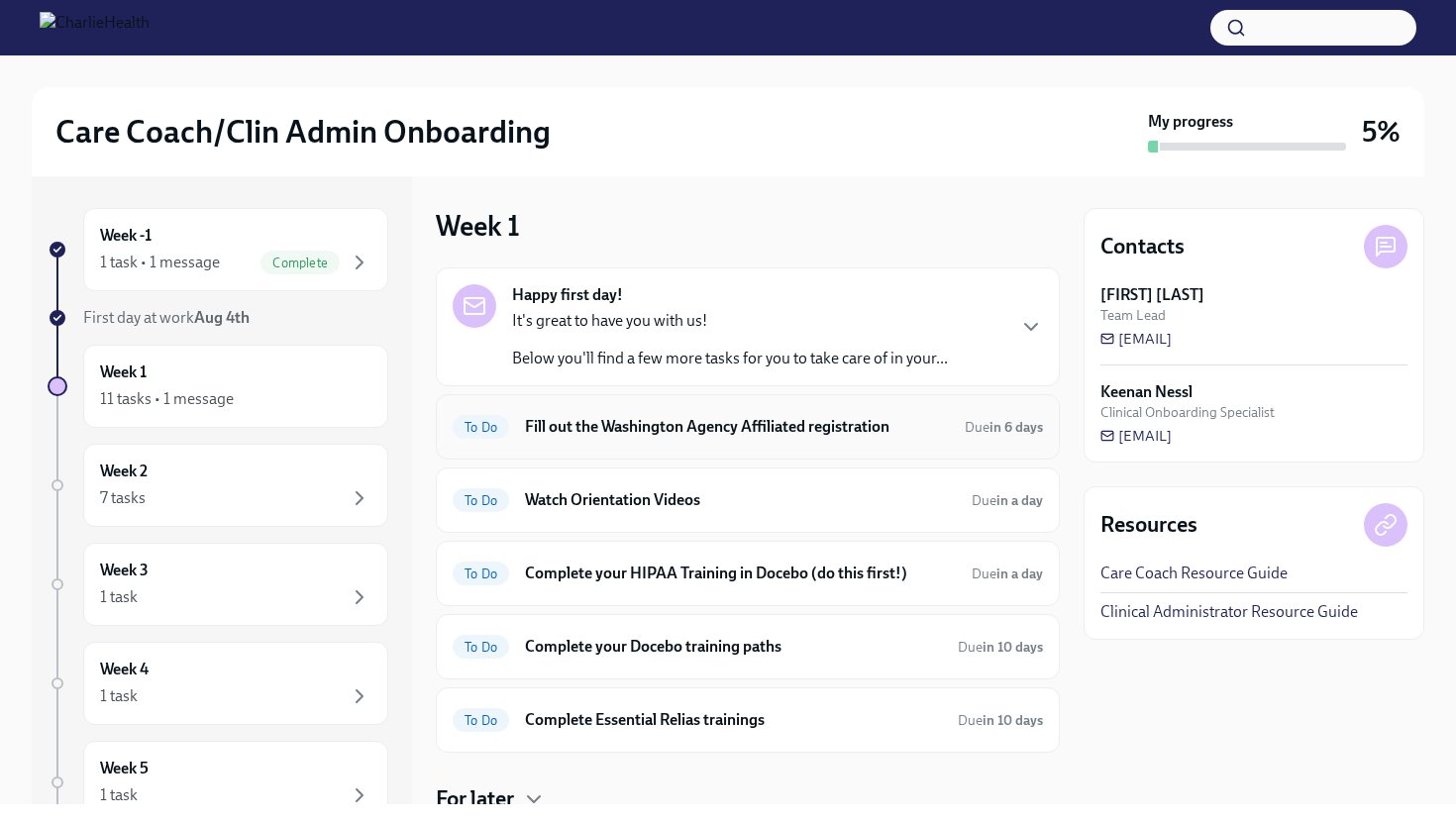 click on "To Do Fill out the [STATE] Agency Affiliated registration Due  in 6 days" at bounding box center [748, 427] 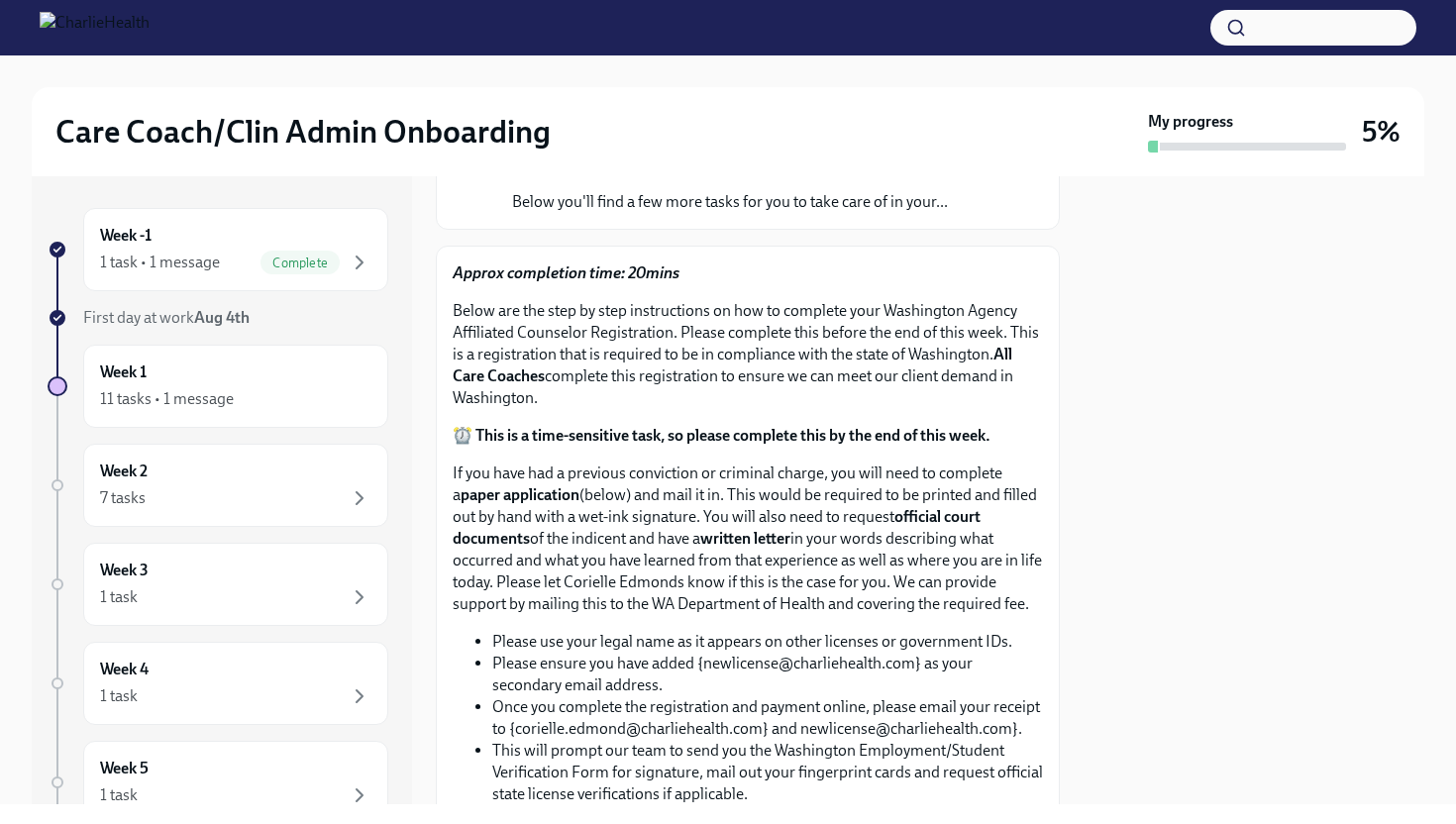 scroll, scrollTop: 213, scrollLeft: 0, axis: vertical 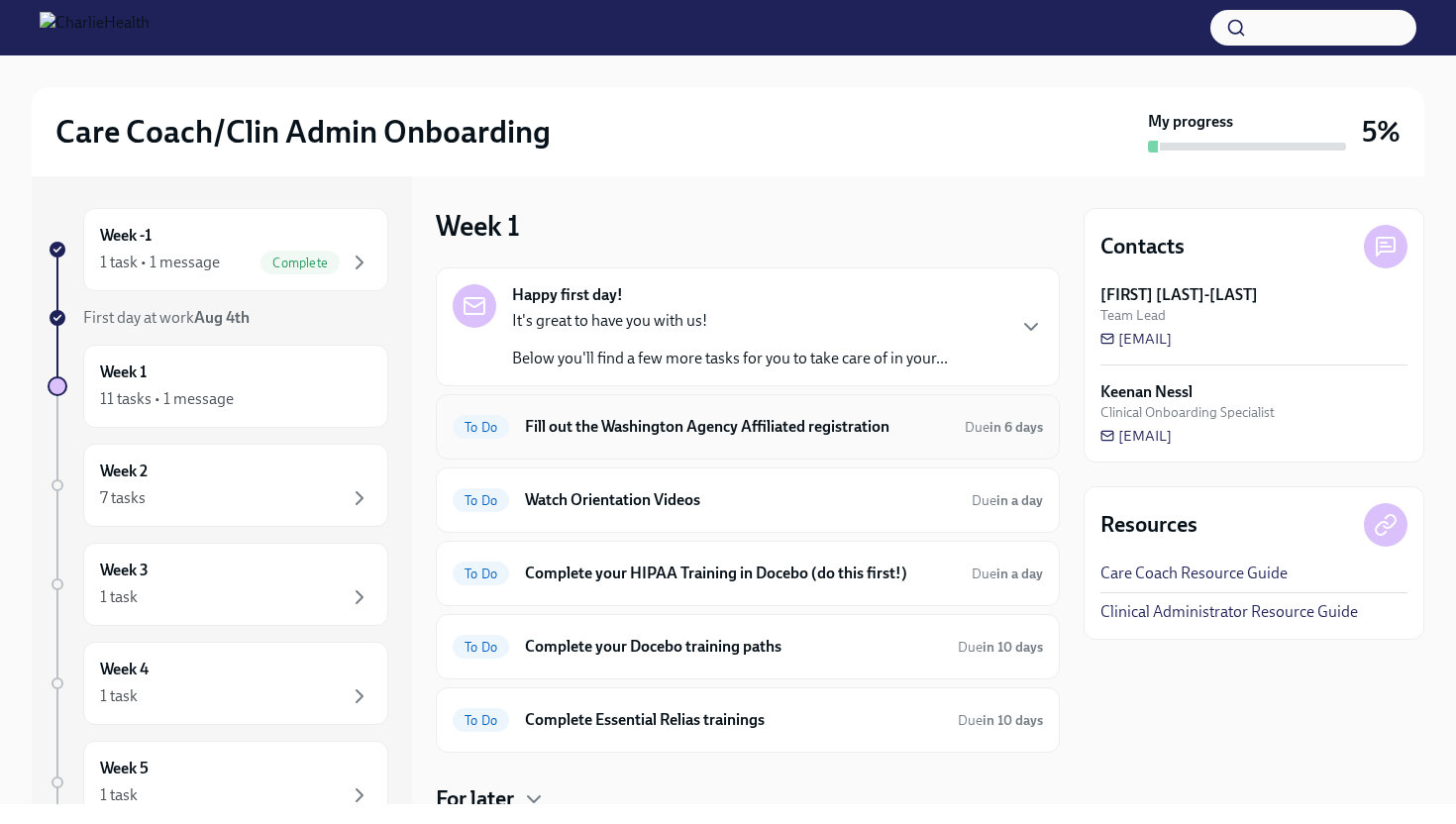 click on "To Do Fill out the Washington Agency Affiliated registration Due  in 6 days" at bounding box center [748, 427] 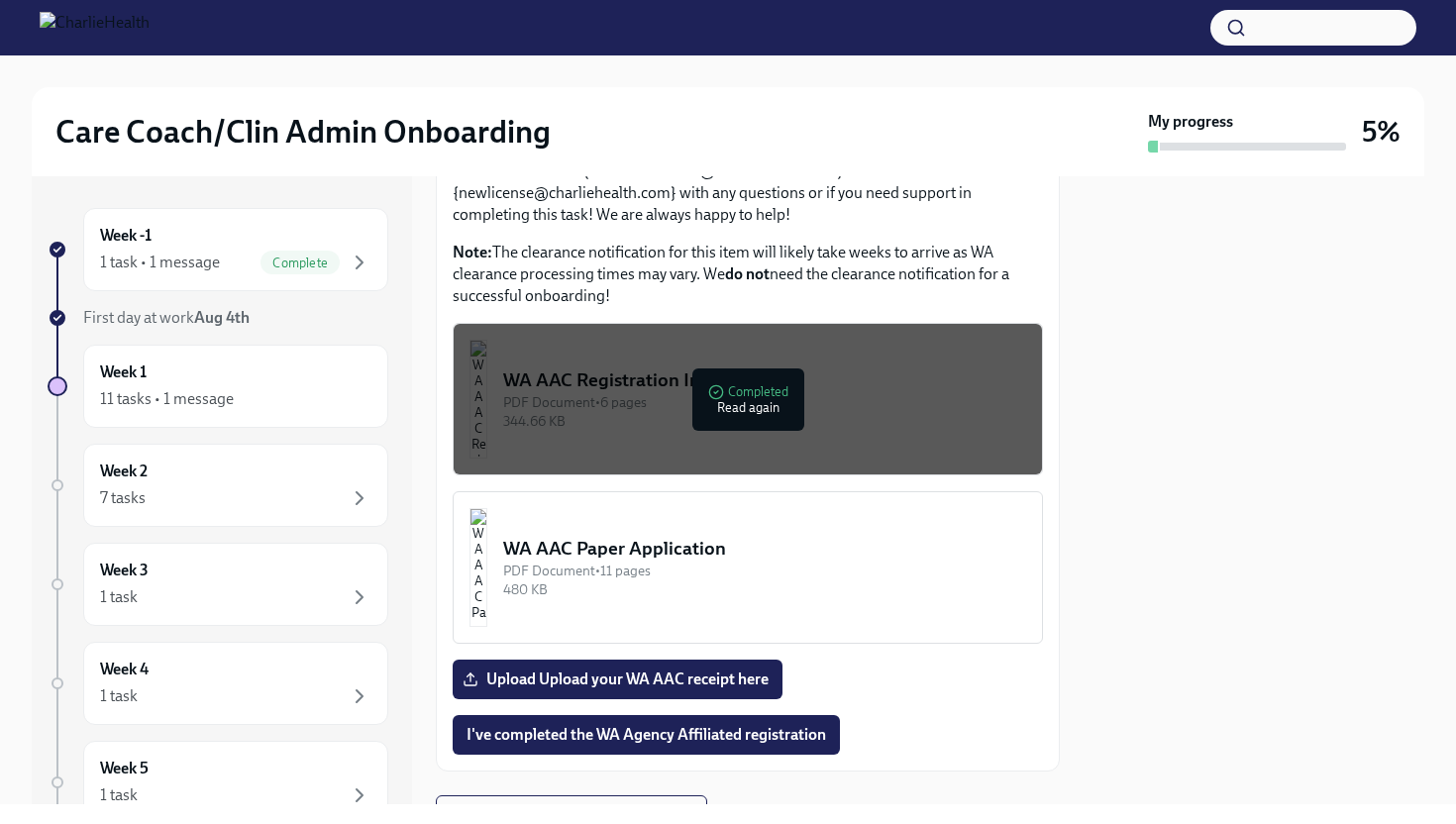 scroll, scrollTop: 1141, scrollLeft: 0, axis: vertical 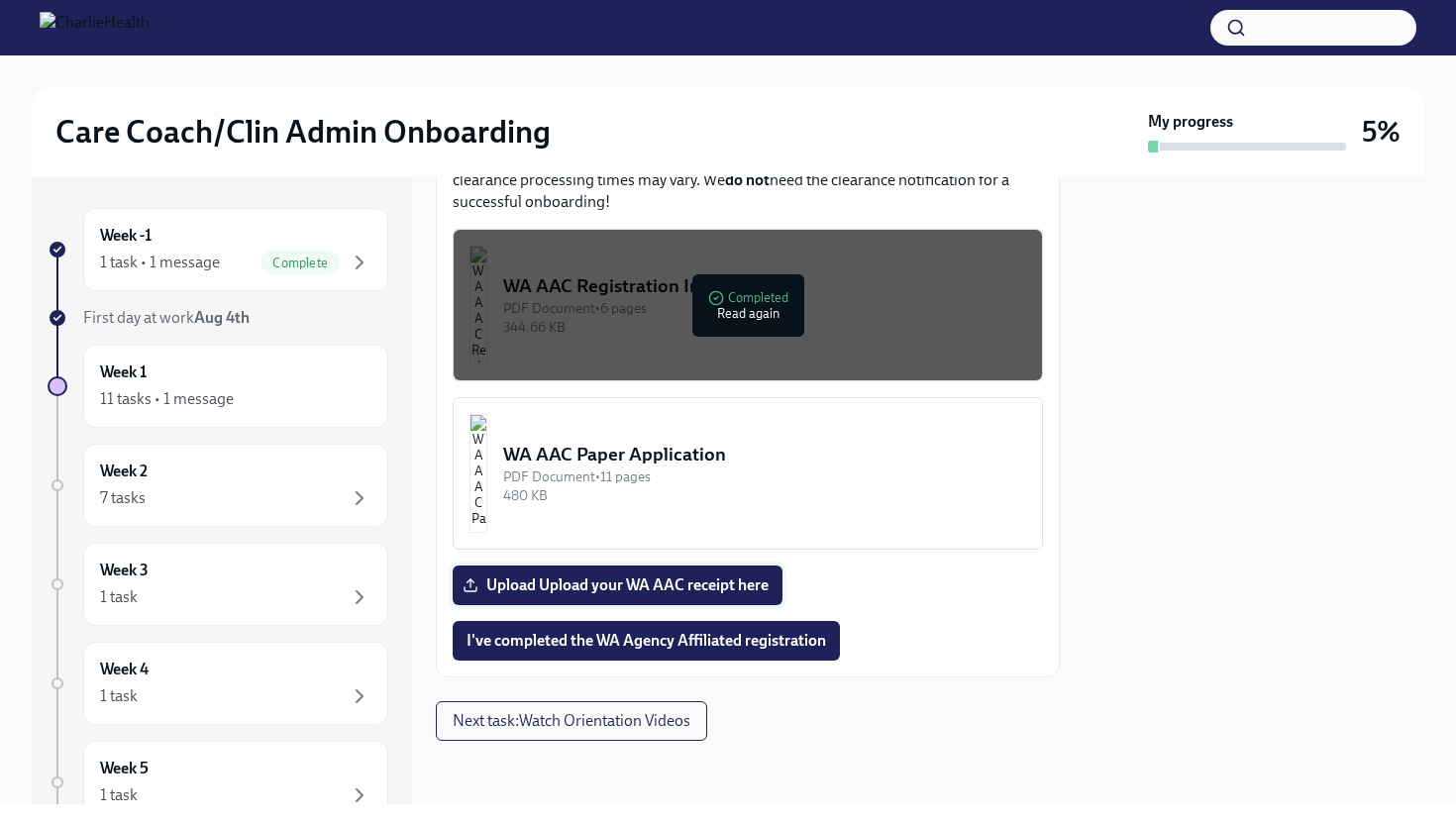 click on "Upload Upload your WA AAC receipt here" at bounding box center (617, 585) 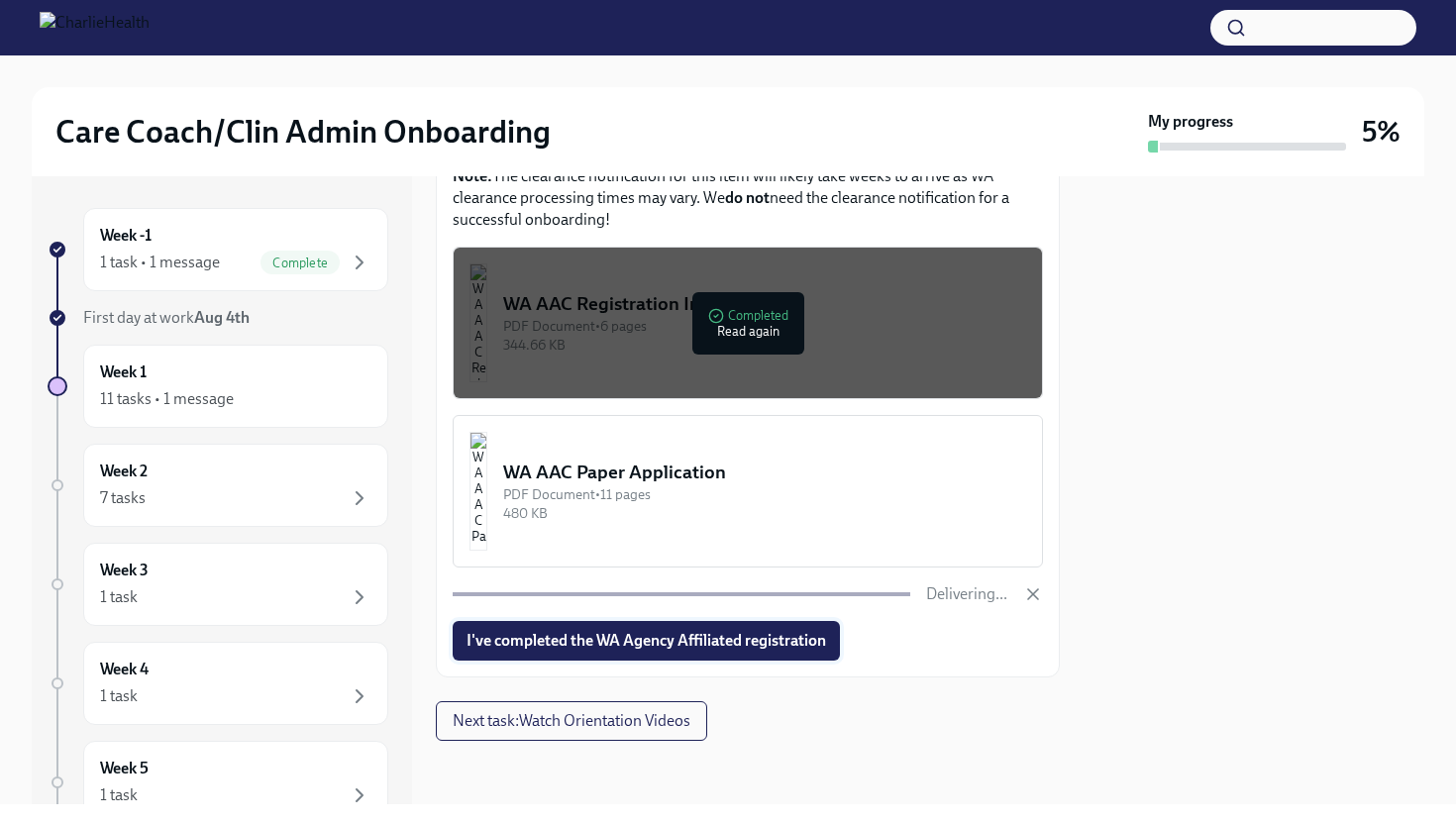 scroll, scrollTop: 1141, scrollLeft: 0, axis: vertical 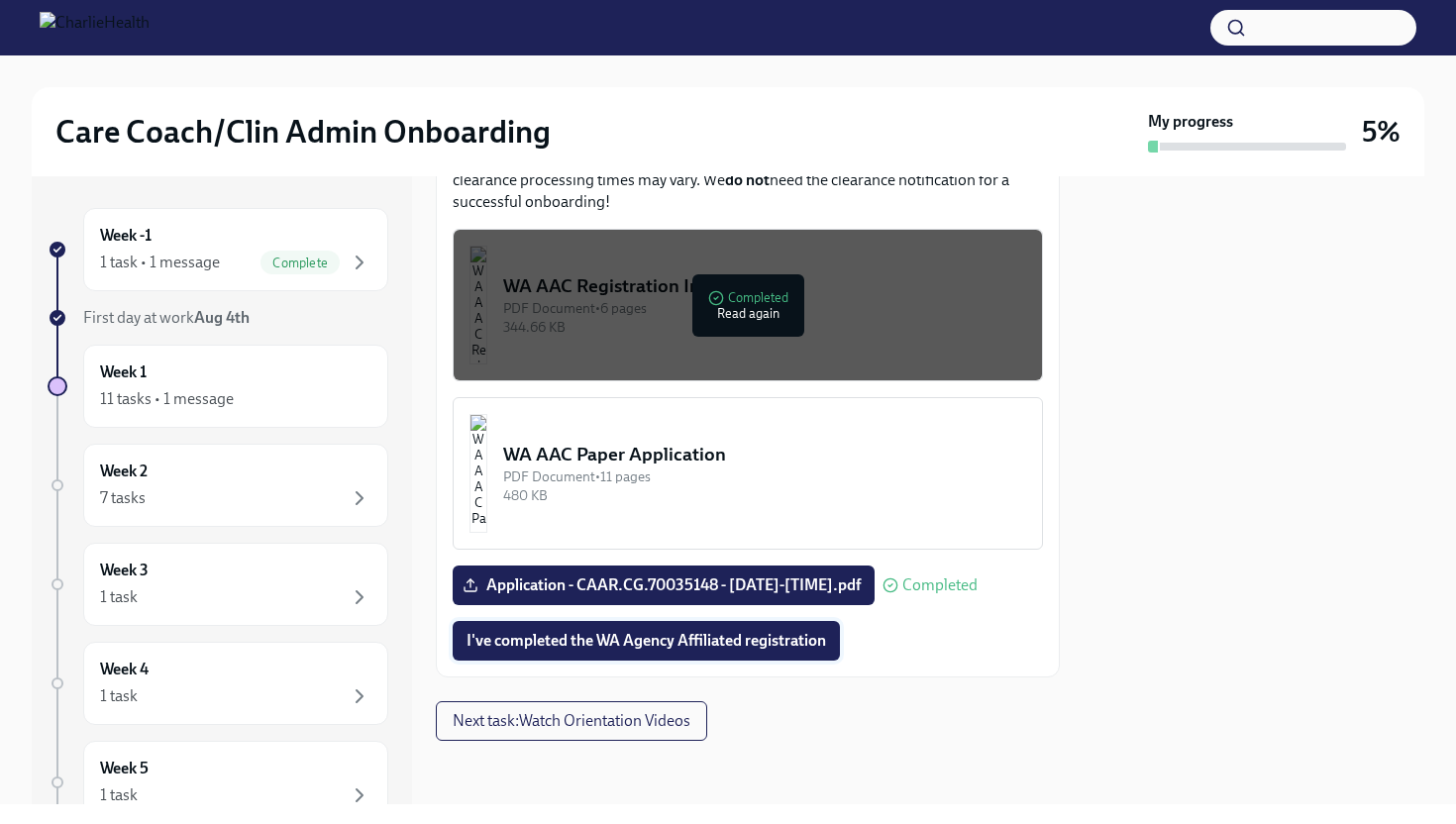 click on "I've completed the WA Agency Affiliated registration" at bounding box center (646, 641) 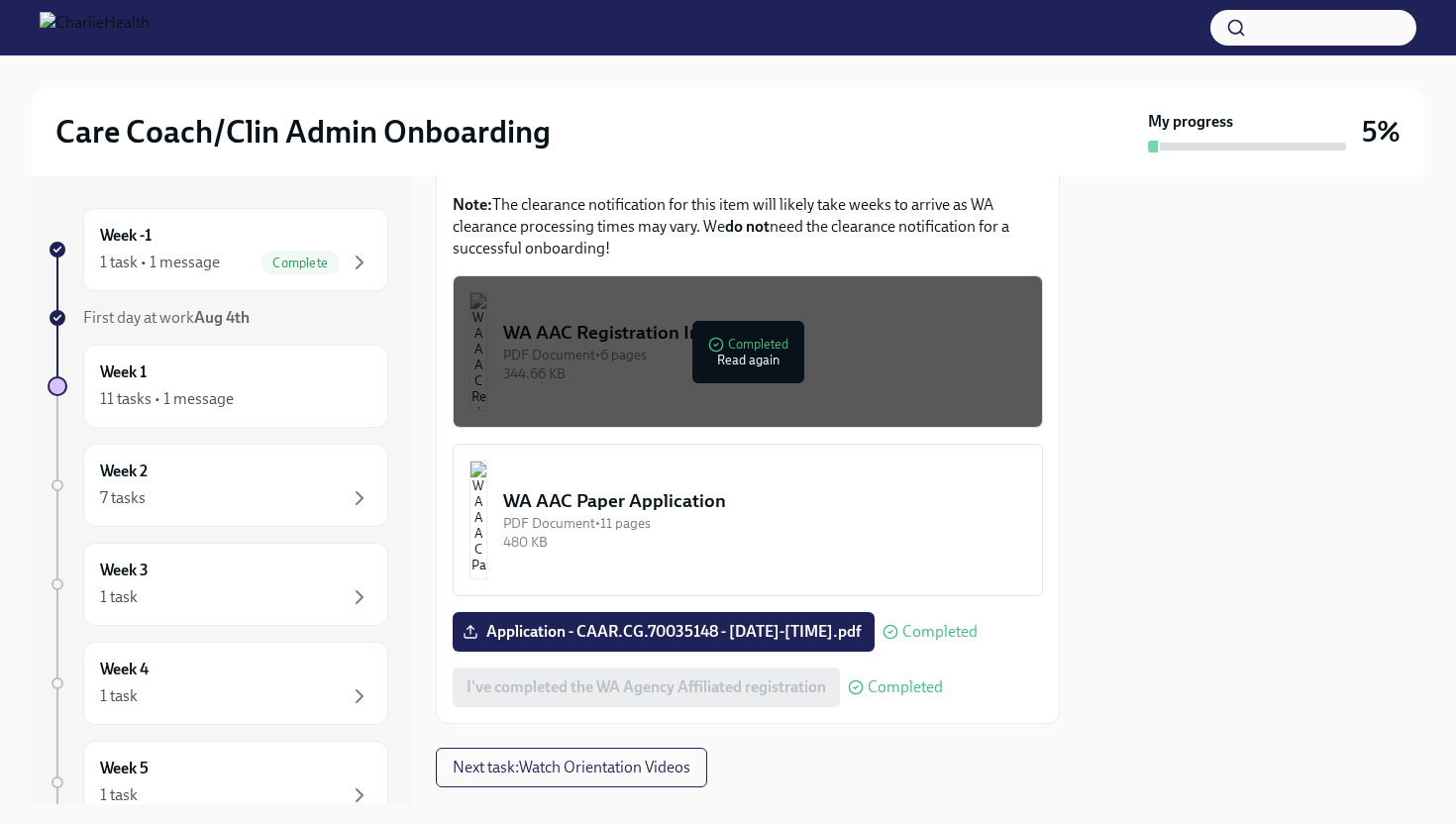 scroll, scrollTop: 1141, scrollLeft: 0, axis: vertical 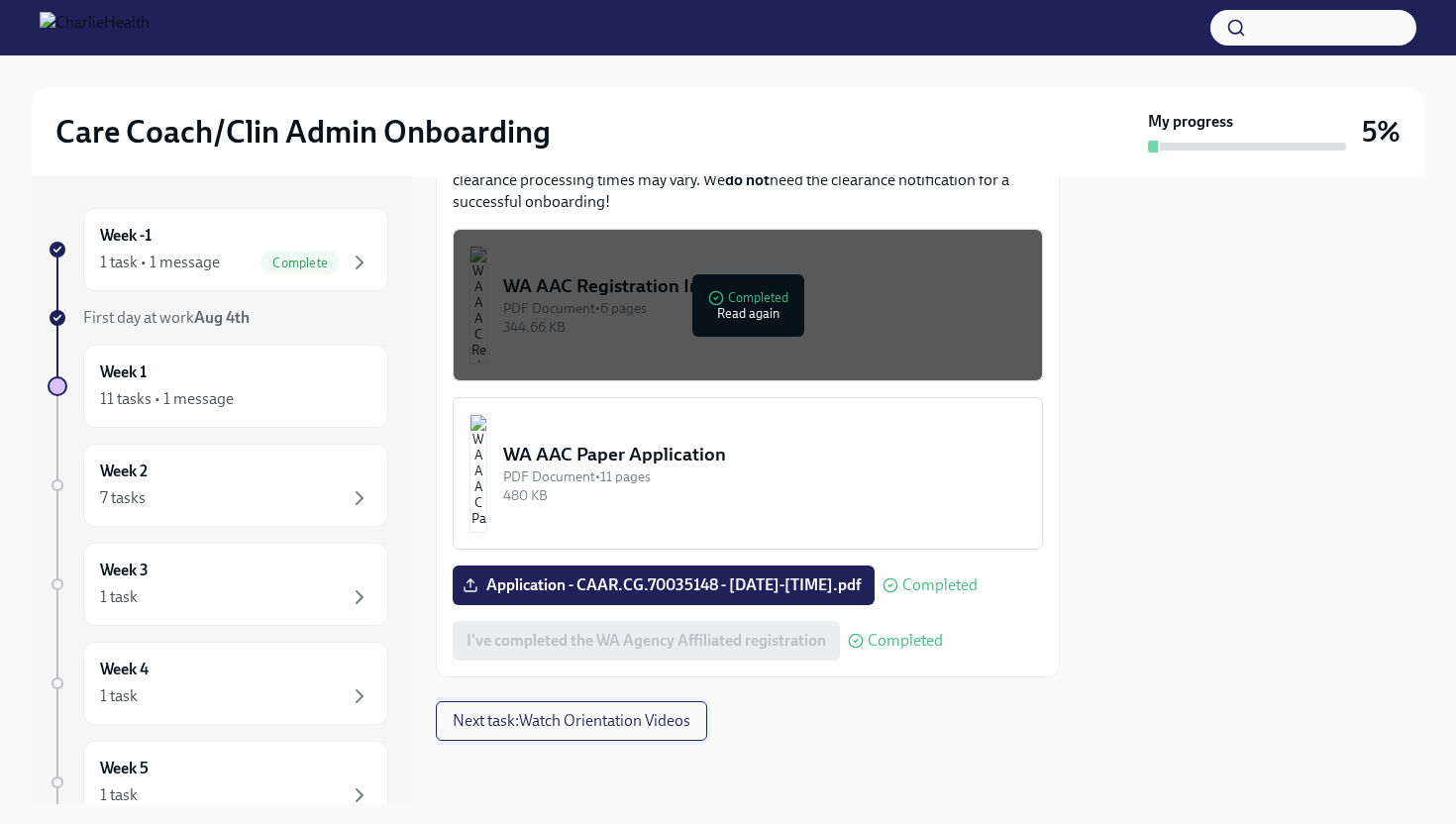 click on "Next task :  Watch Orientation Videos" at bounding box center [572, 721] 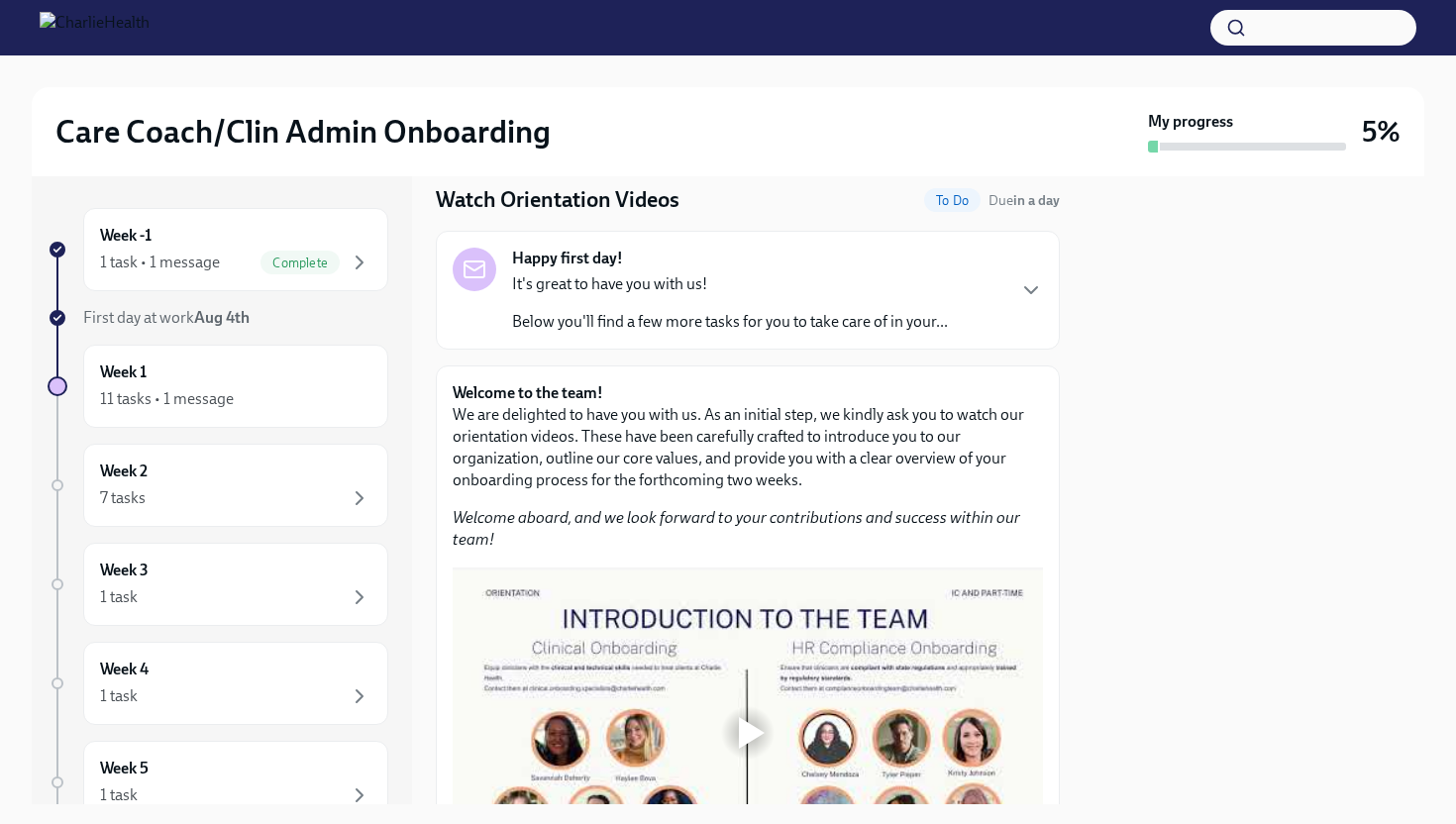 scroll, scrollTop: 0, scrollLeft: 0, axis: both 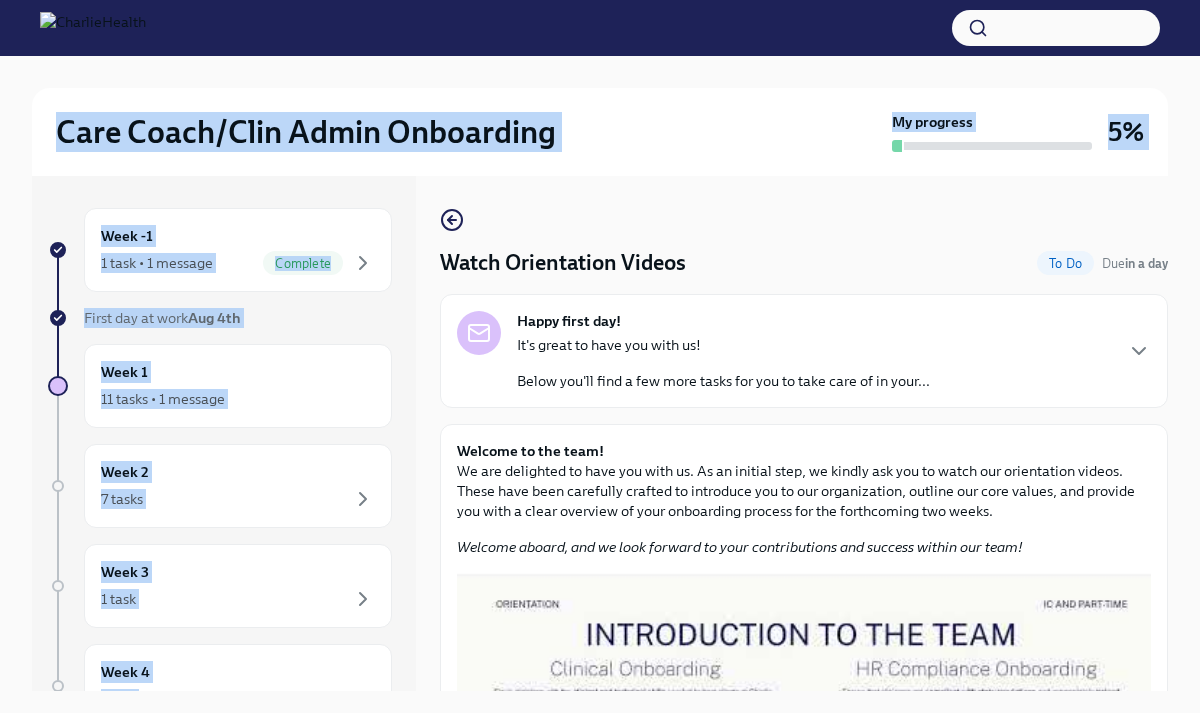 drag, startPoint x: 766, startPoint y: 186, endPoint x: 788, endPoint y: 74, distance: 114.14027 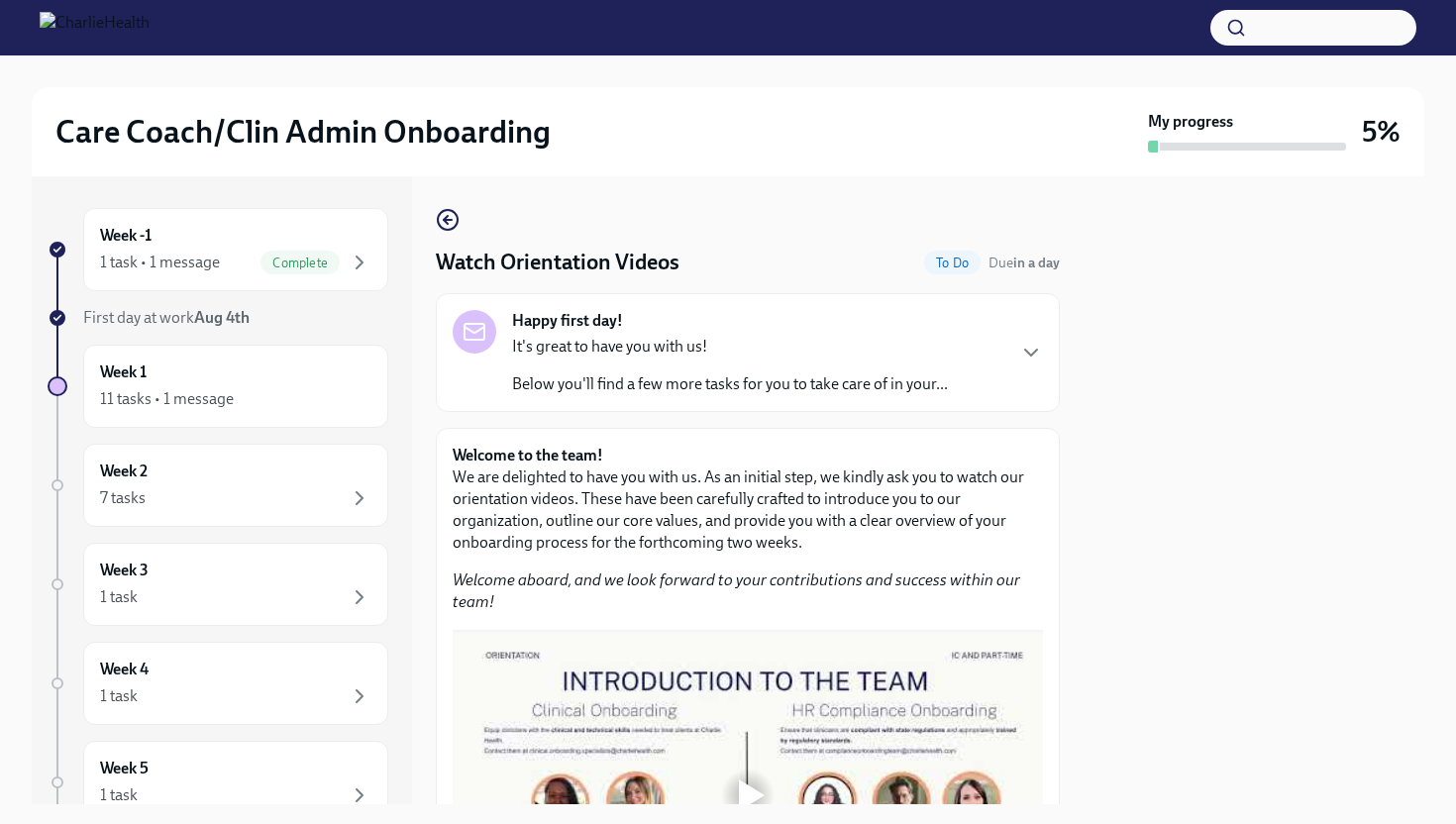 click at bounding box center [1254, 490] 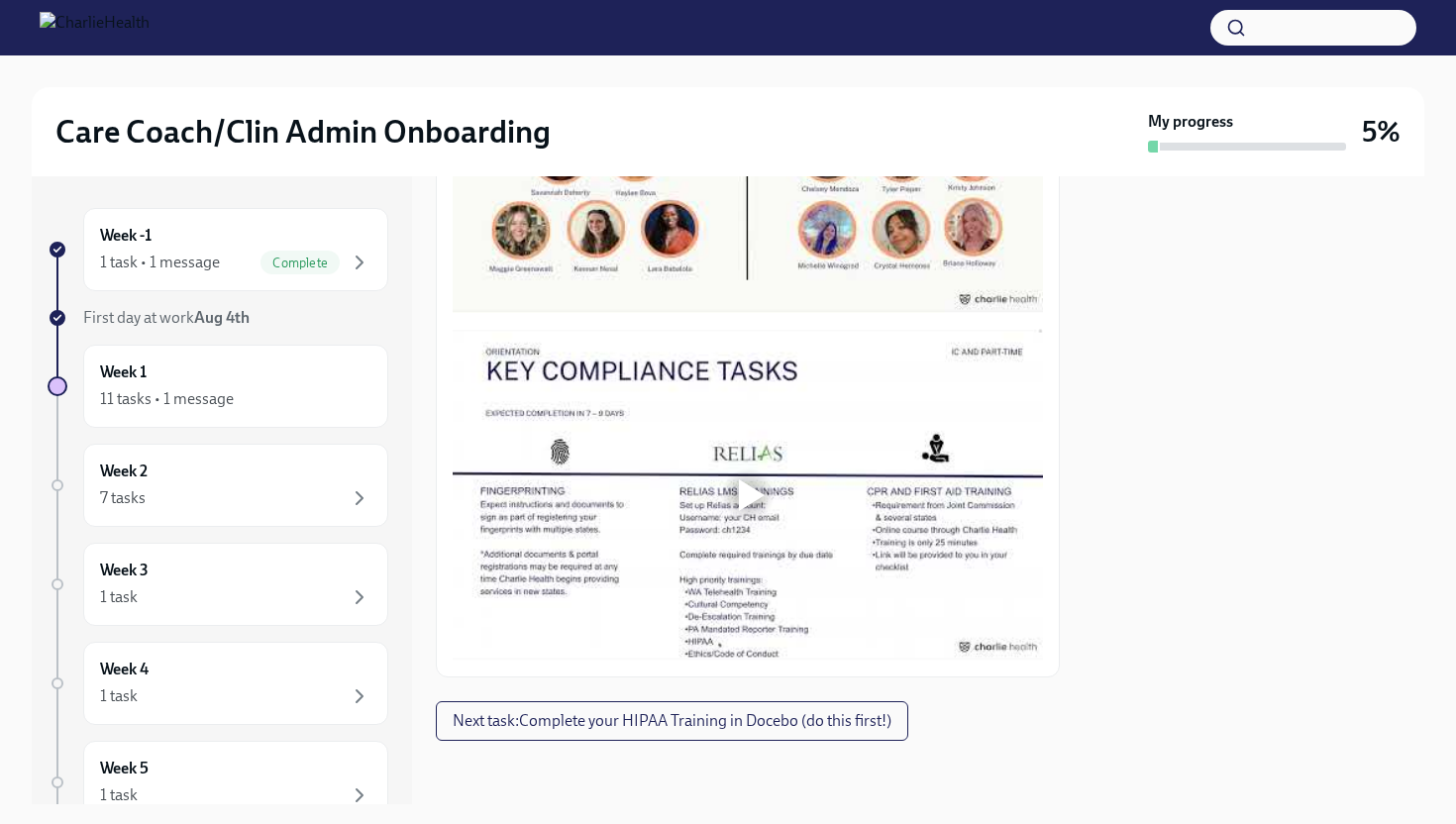 scroll, scrollTop: 0, scrollLeft: 0, axis: both 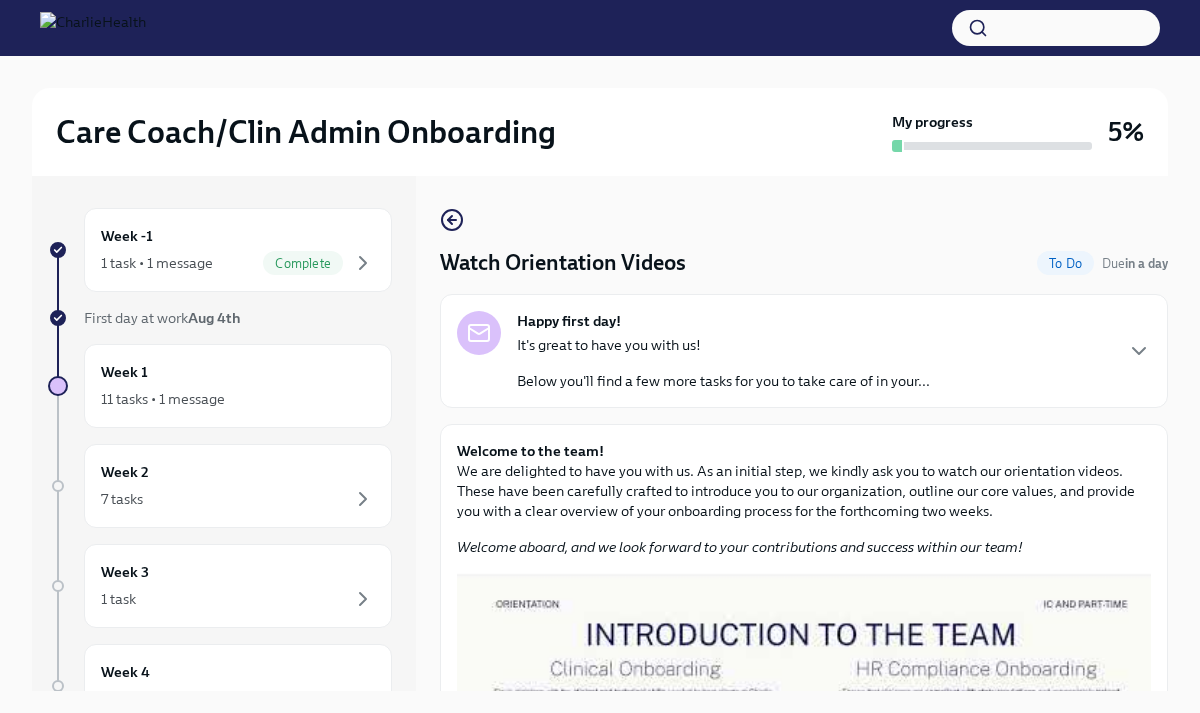 click on "Care Coach/Clin Admin Onboarding My progress 5%" at bounding box center (600, 132) 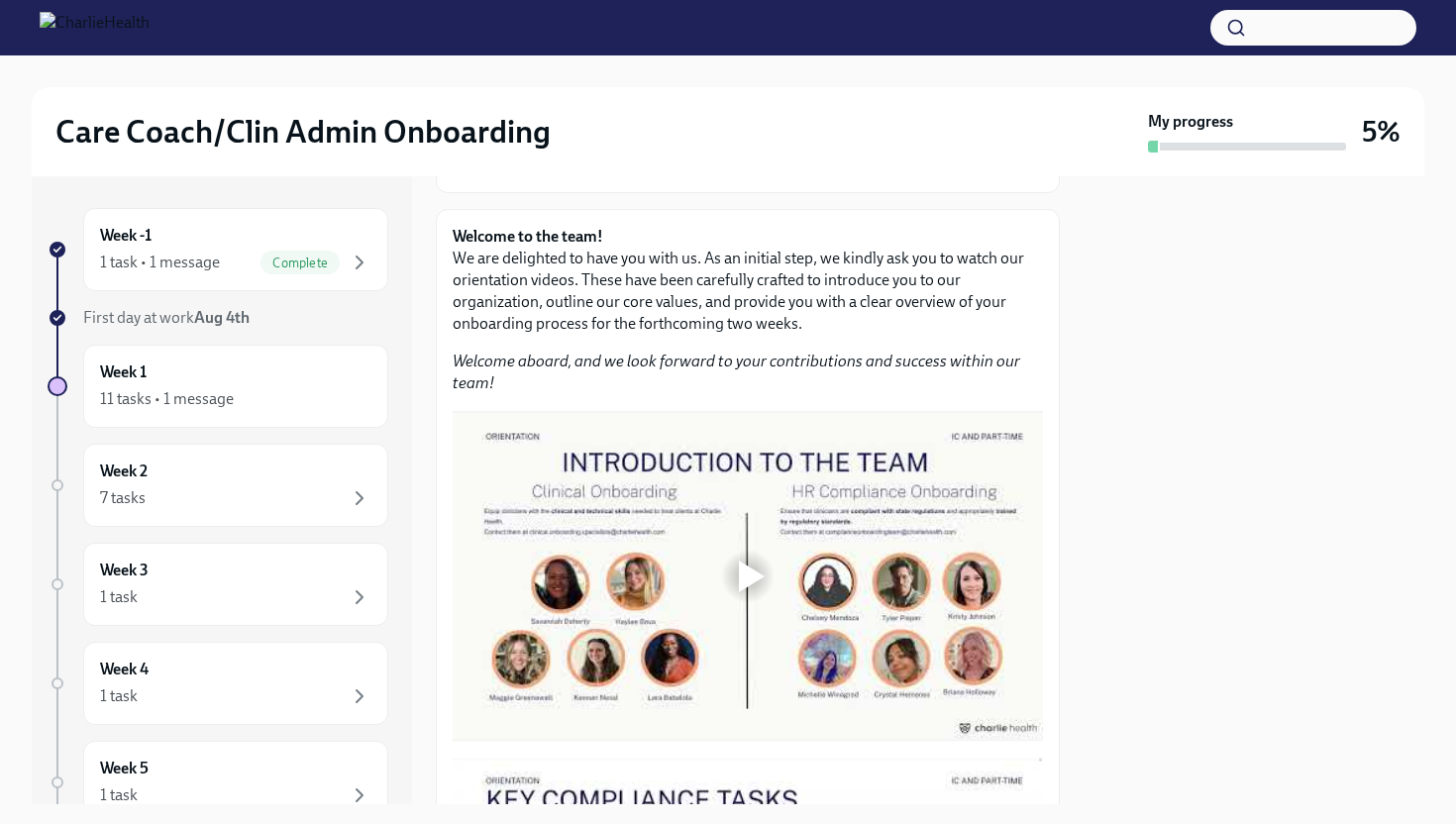 scroll, scrollTop: 226, scrollLeft: 0, axis: vertical 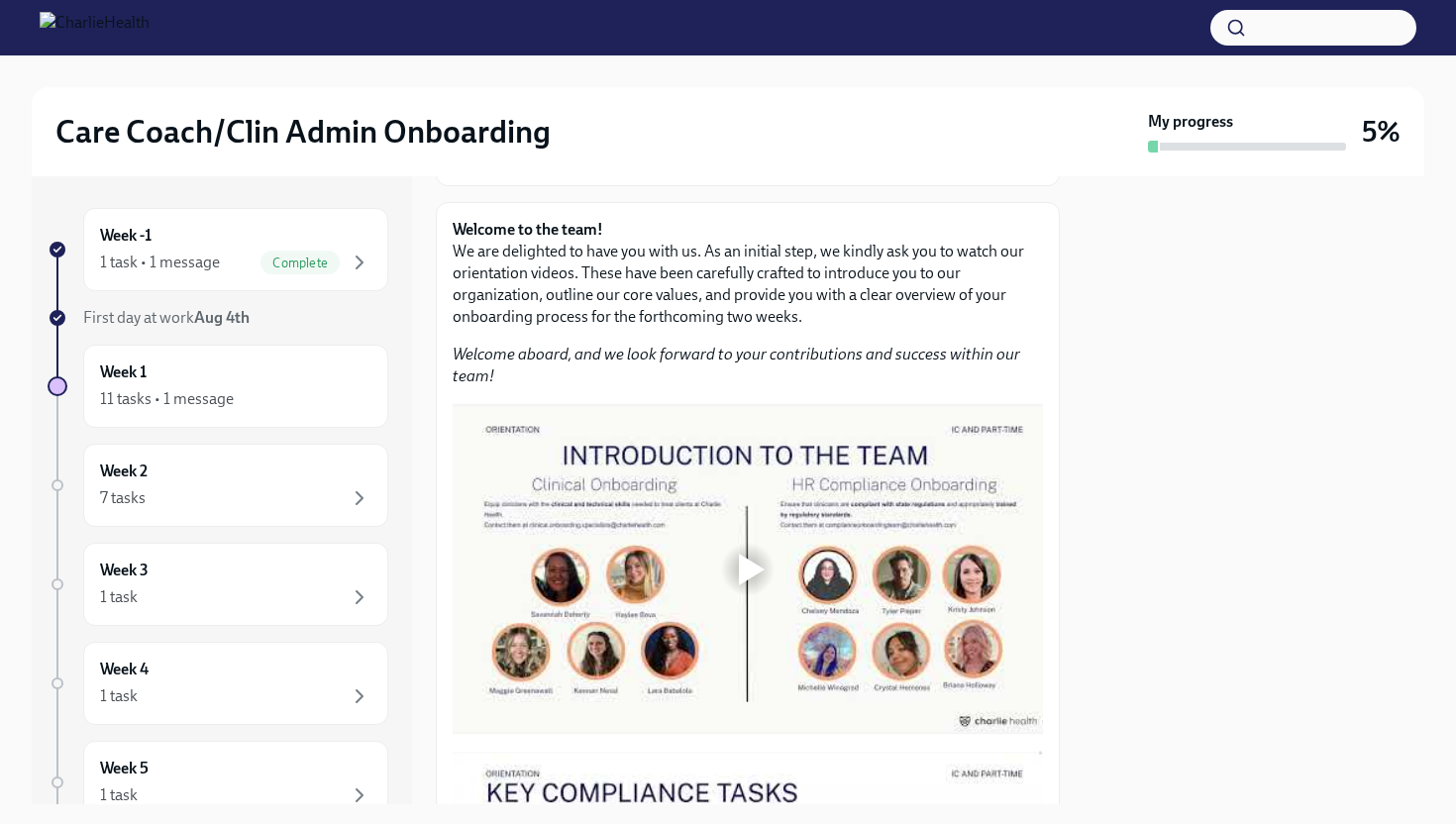 click at bounding box center (748, 568) 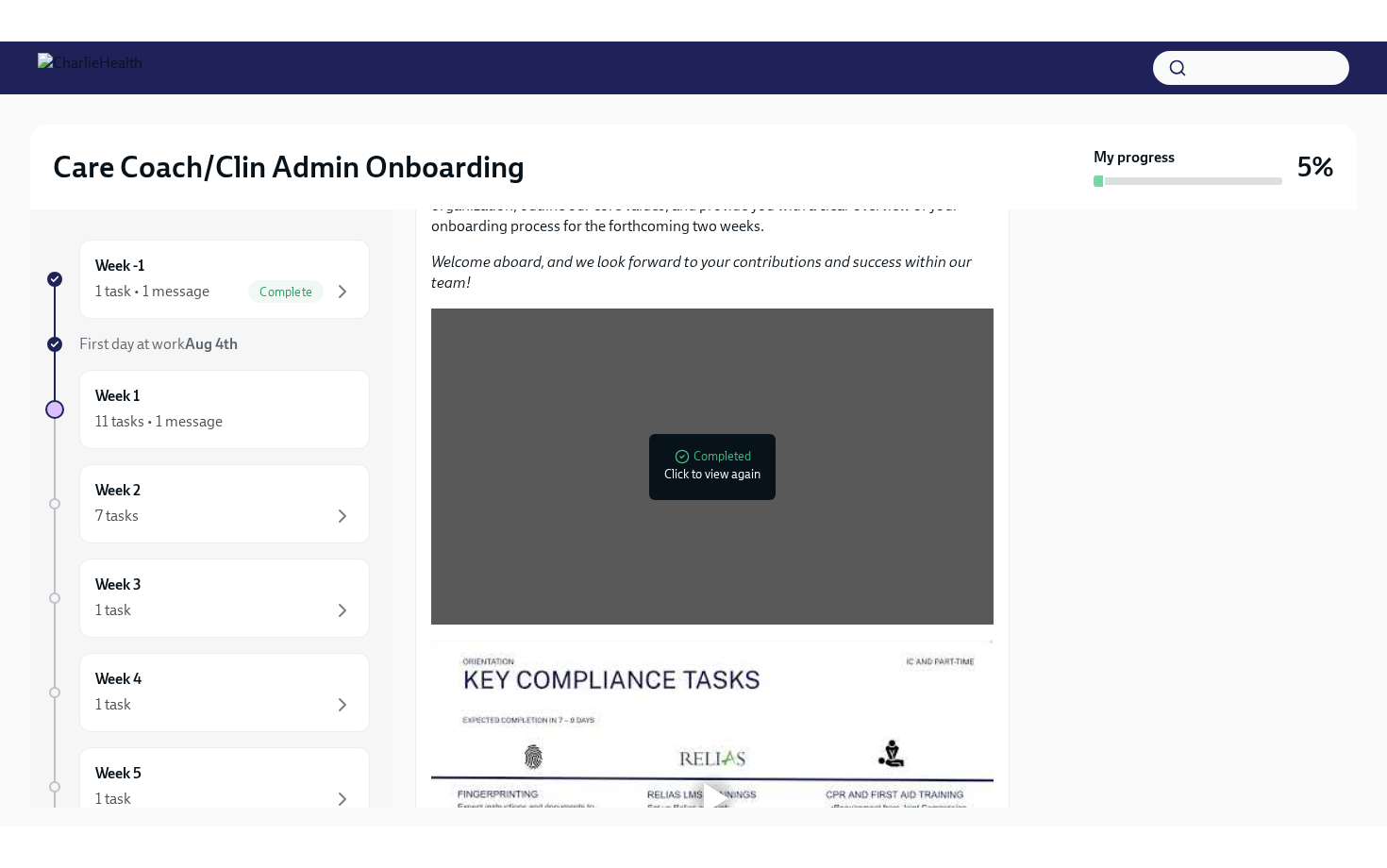 scroll, scrollTop: 617, scrollLeft: 0, axis: vertical 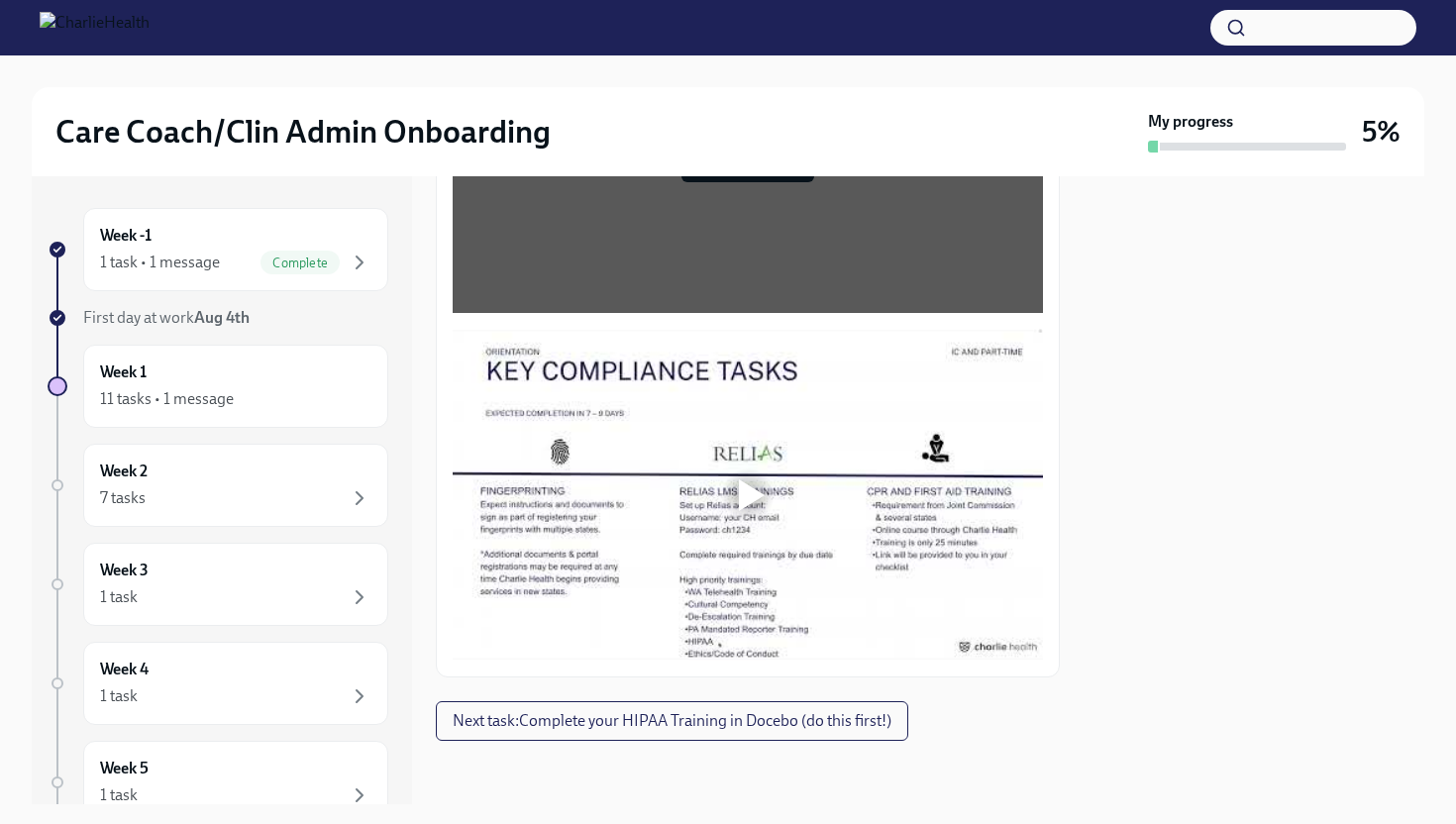 click on "Welcome to the team!
We are delighted to have you with us. As an initial step, we kindly ask you to watch our orientation videos. These have been carefully crafted to introduce you to our organization, outline our core values, and provide you with a clear overview of your onboarding process for the forthcoming two weeks.
Welcome aboard, and we look forward to your contributions and success within our team! Completed Click to view again" at bounding box center [748, 229] 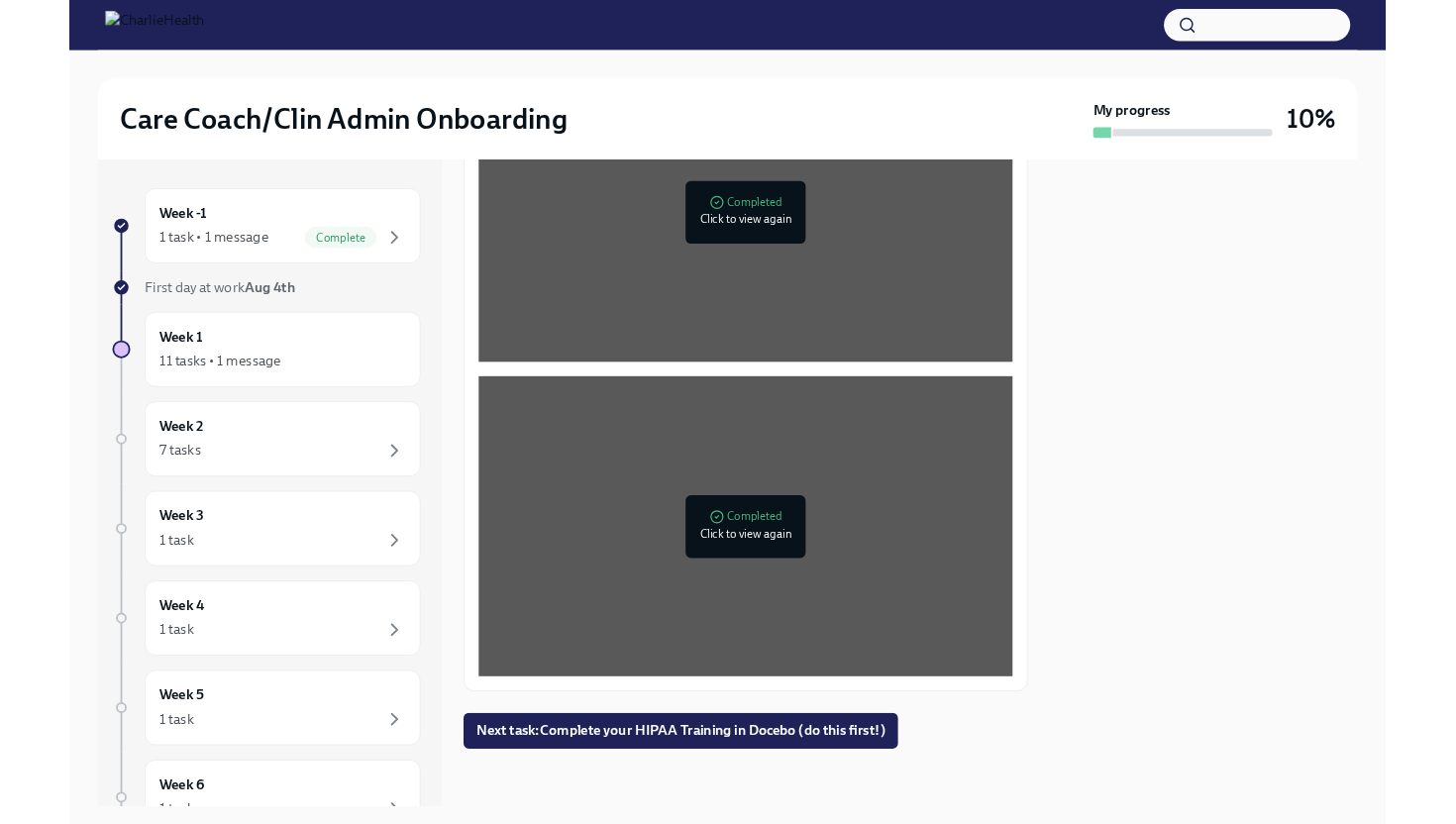 scroll, scrollTop: 648, scrollLeft: 0, axis: vertical 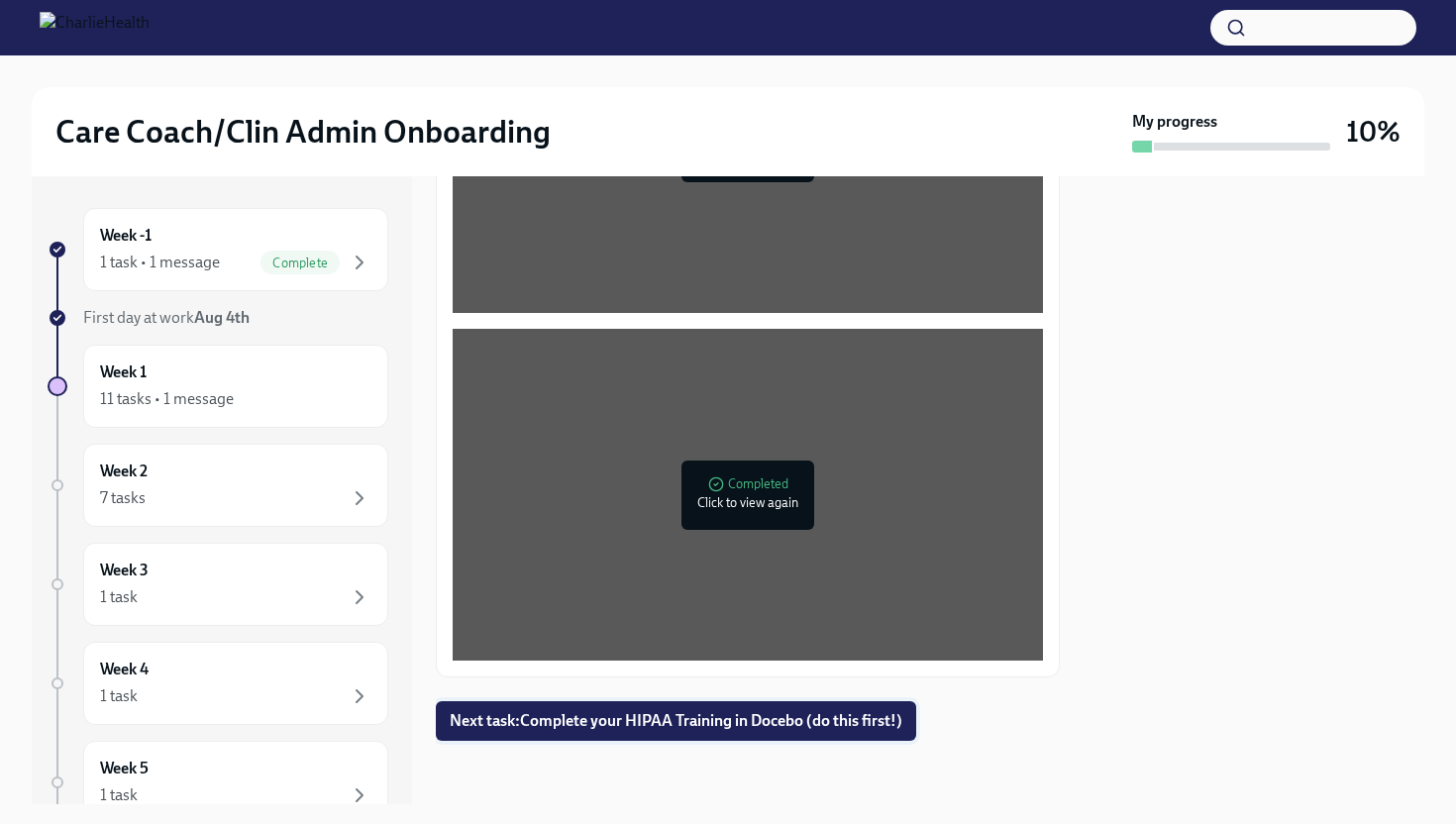 click on "Next task :  Complete your HIPAA Training in Docebo (do this first!)" at bounding box center [676, 721] 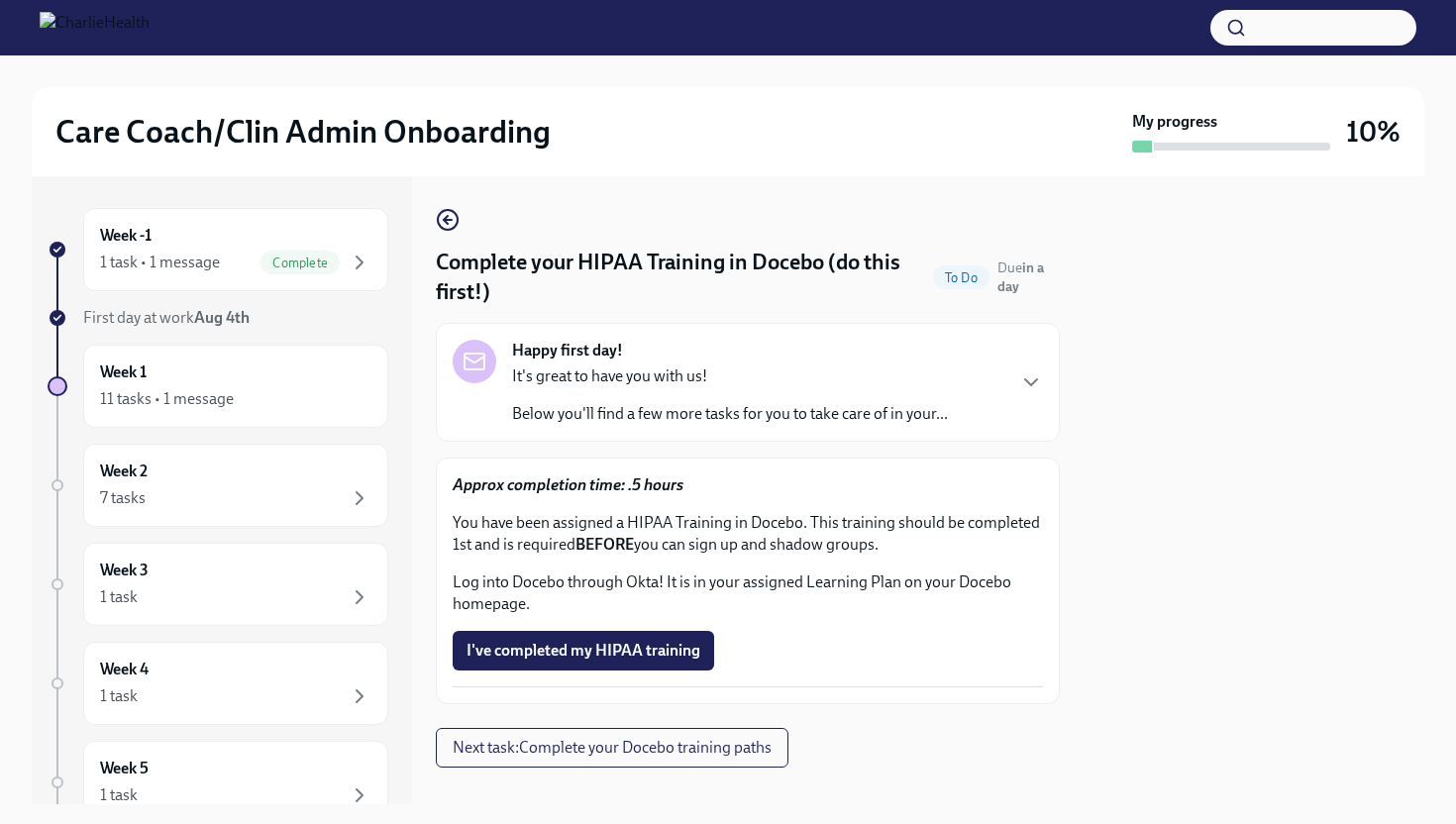 scroll, scrollTop: 27, scrollLeft: 0, axis: vertical 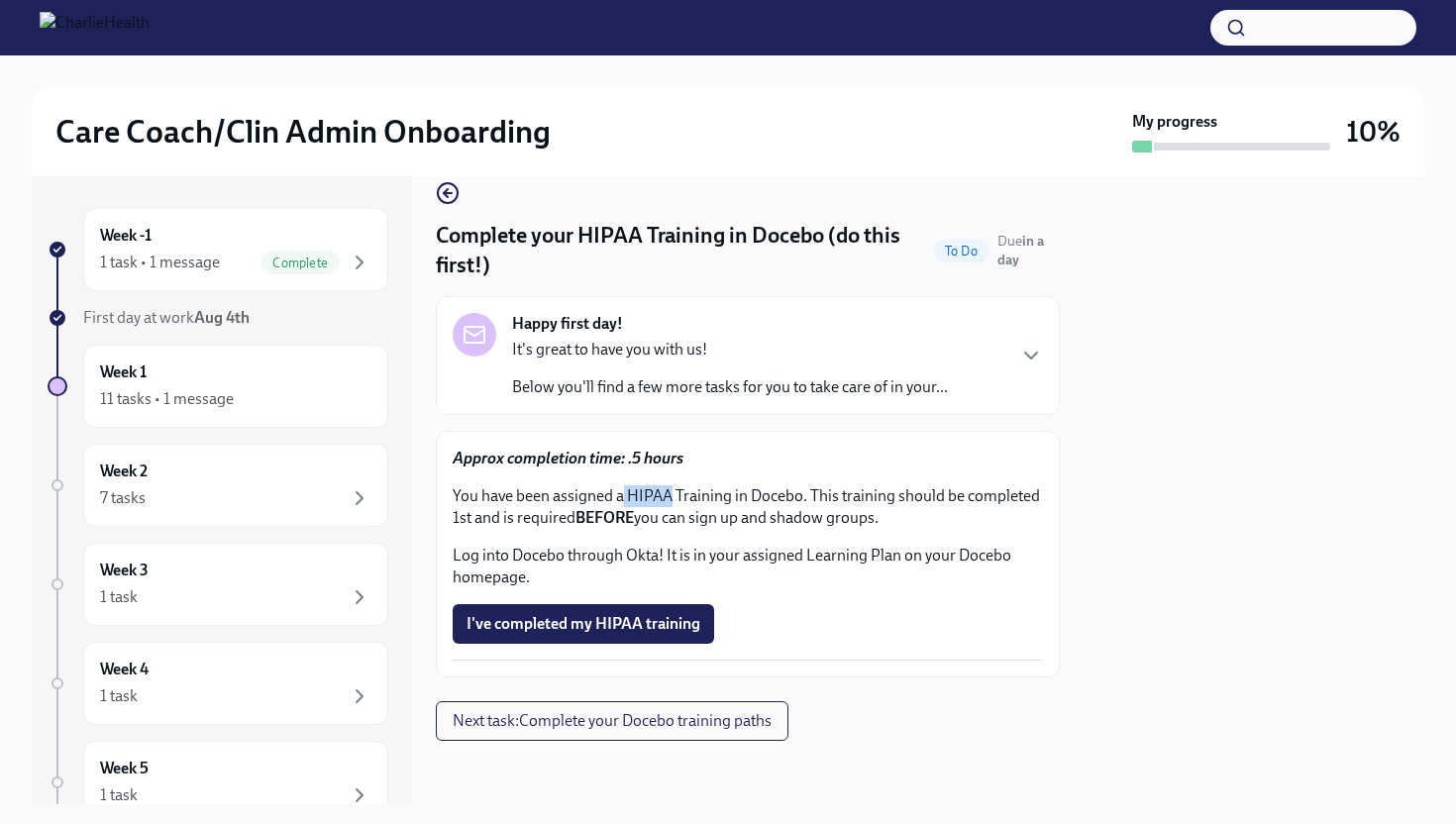 drag, startPoint x: 624, startPoint y: 494, endPoint x: 668, endPoint y: 493, distance: 44.011362 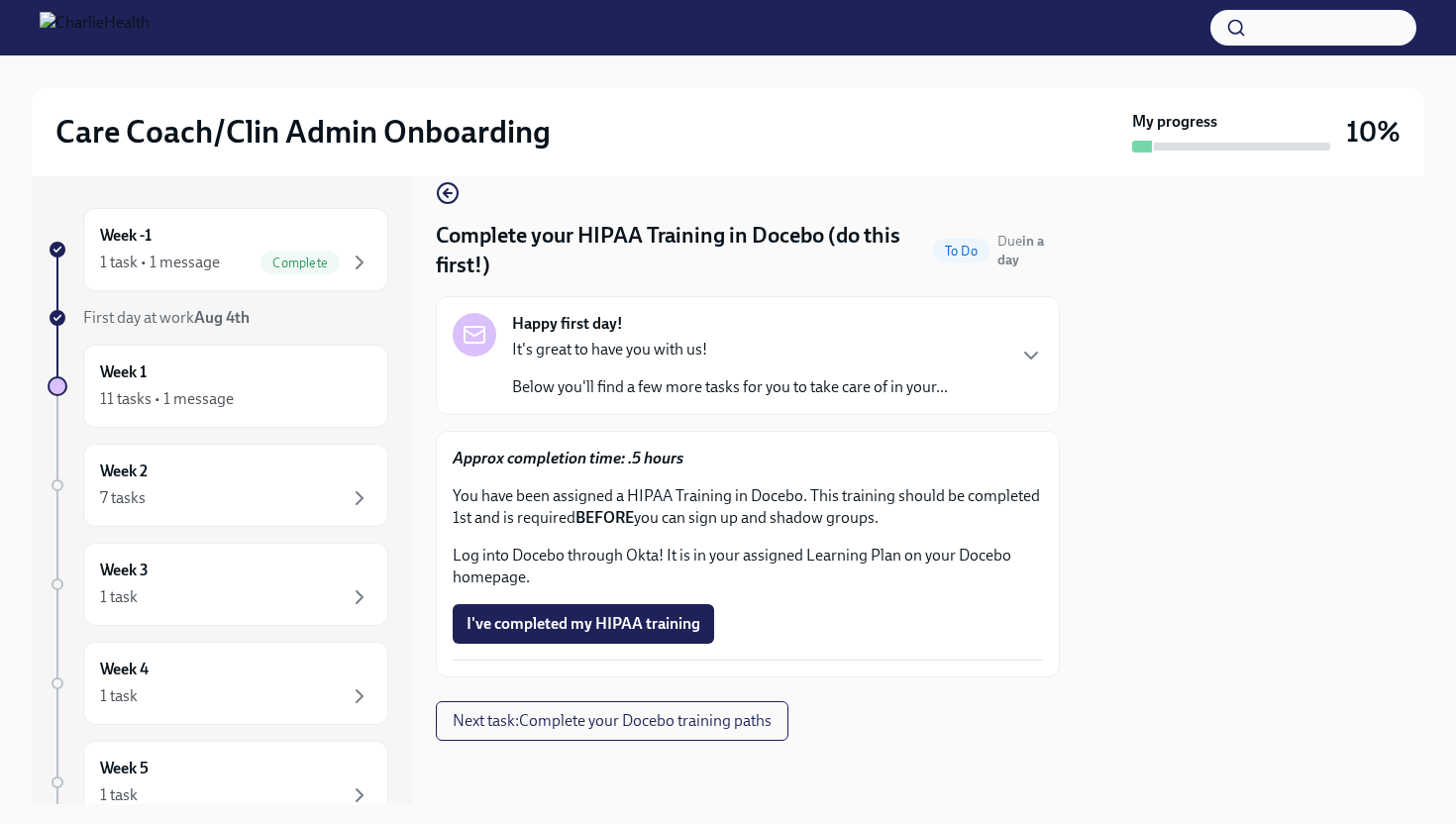 click on "You have been assigned a HIPAA Training in Docebo.  This training should be completed 1st and is required  BEFORE  you can sign up and shadow groups." at bounding box center [748, 507] 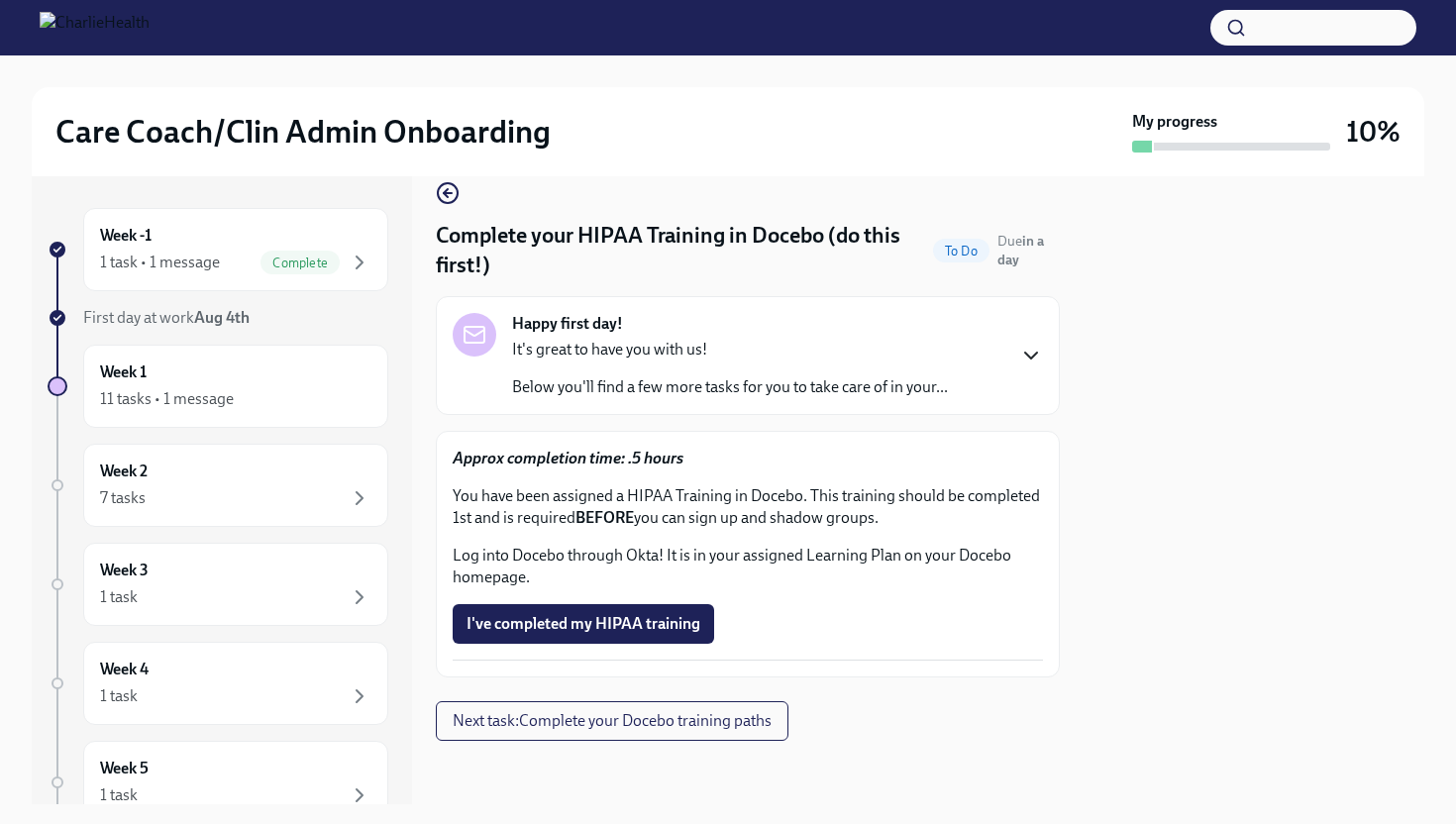 click 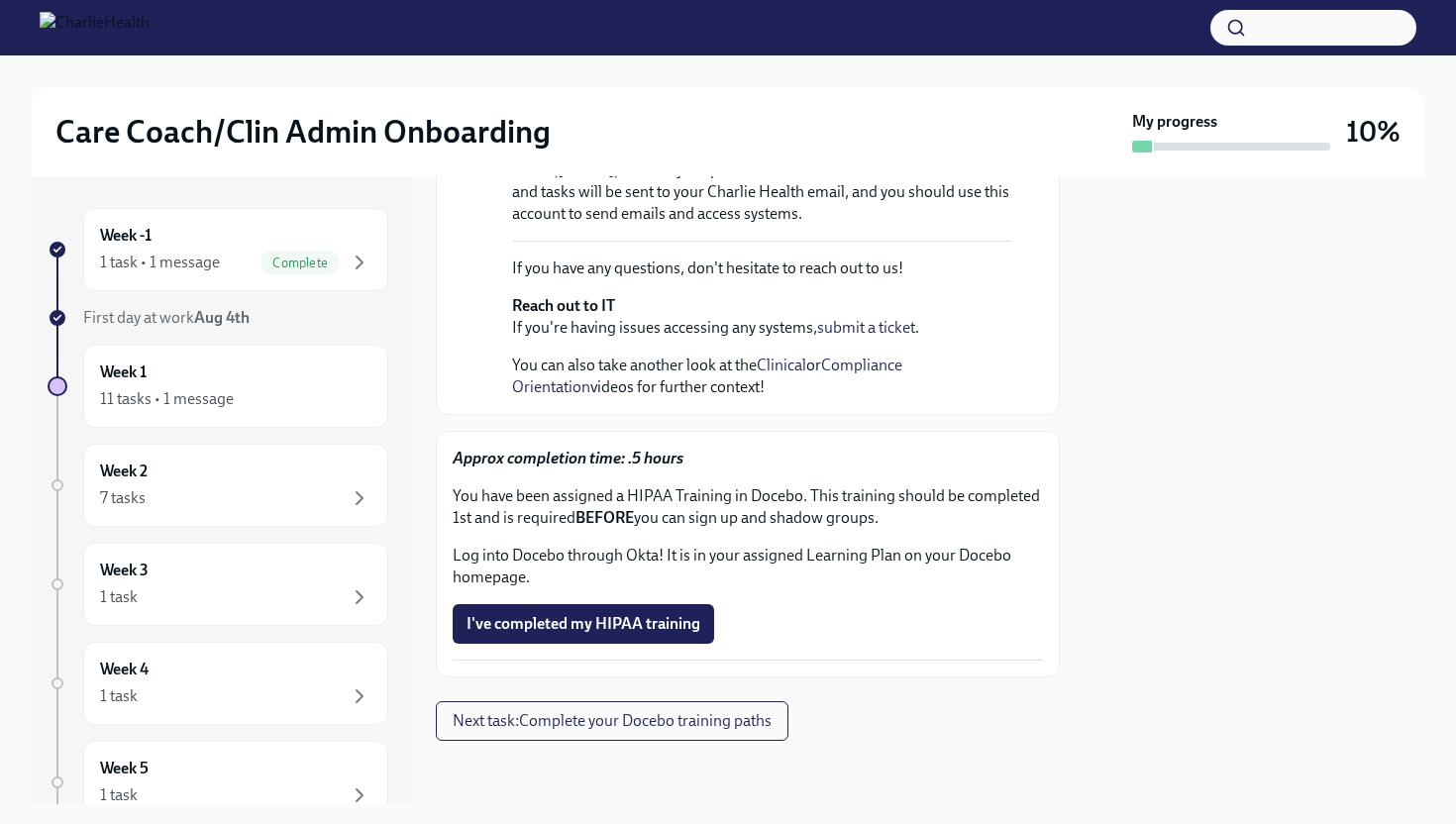 scroll, scrollTop: 587, scrollLeft: 0, axis: vertical 